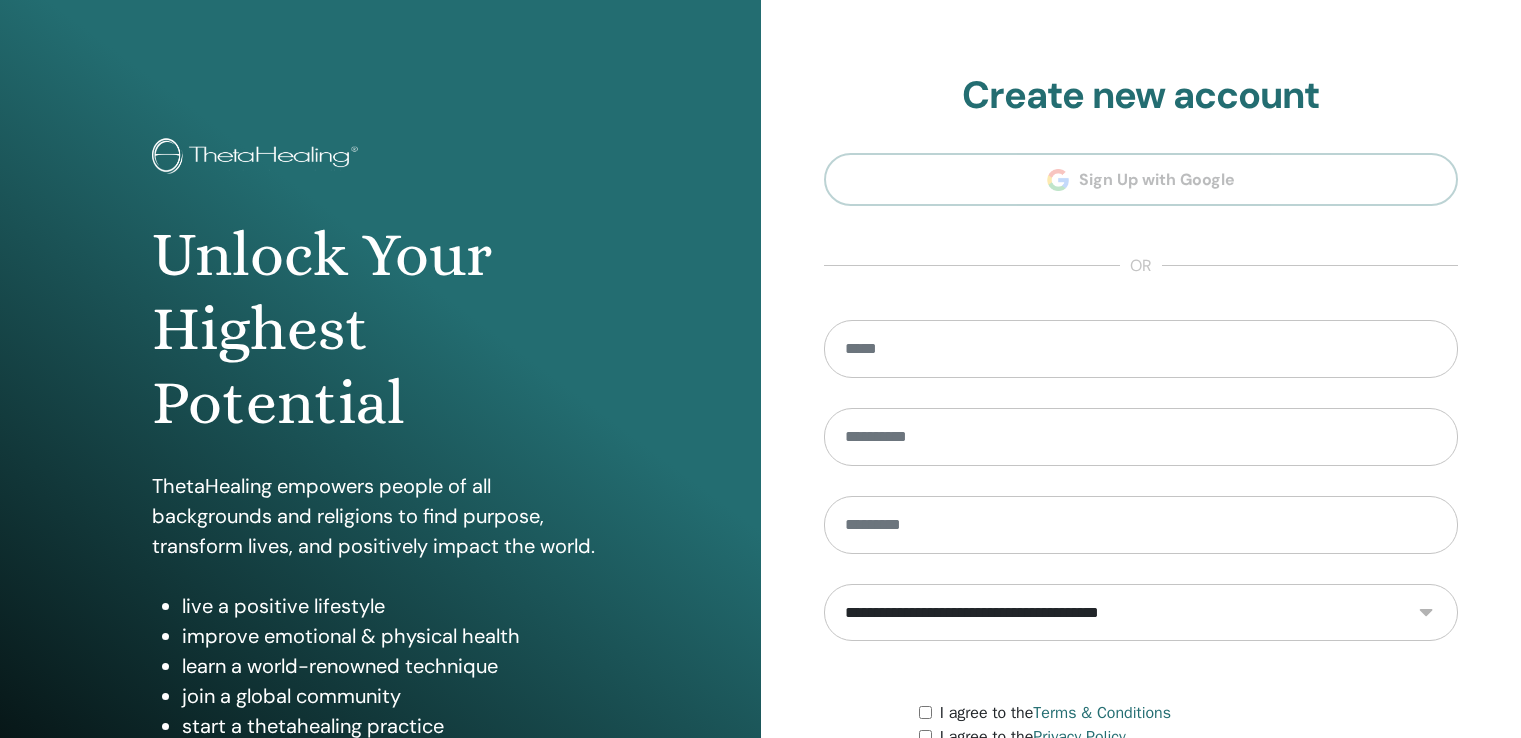 scroll, scrollTop: 0, scrollLeft: 0, axis: both 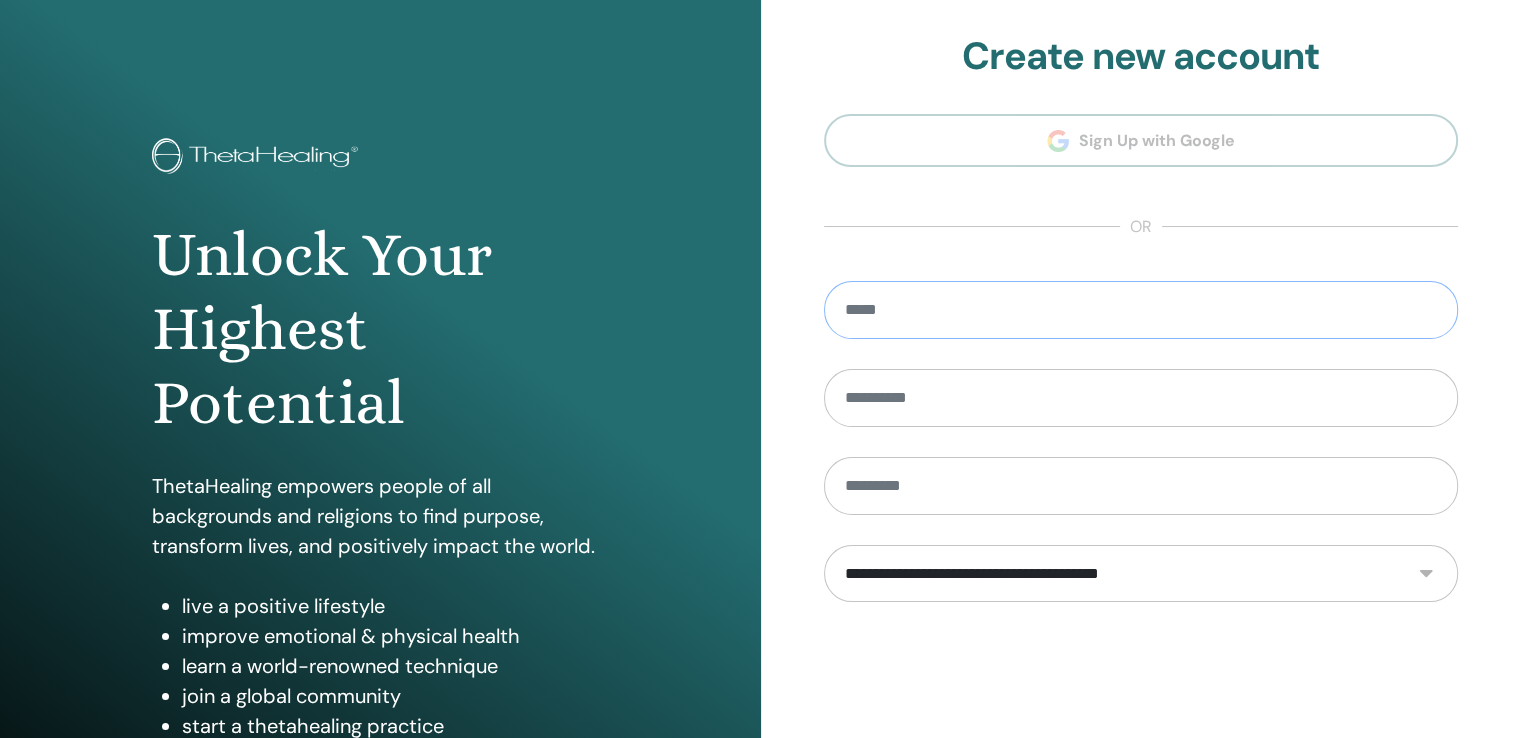 click at bounding box center (1141, 310) 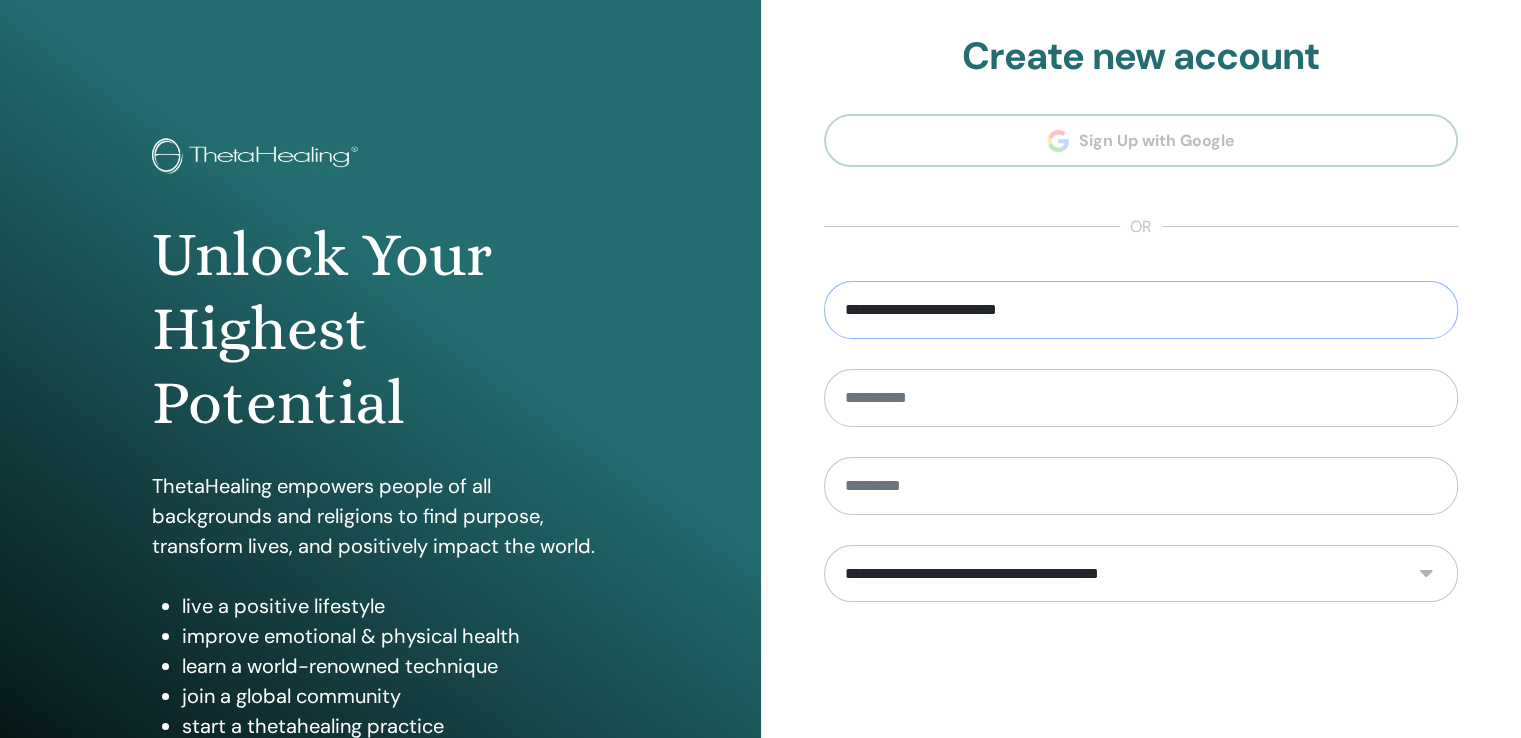 type on "**********" 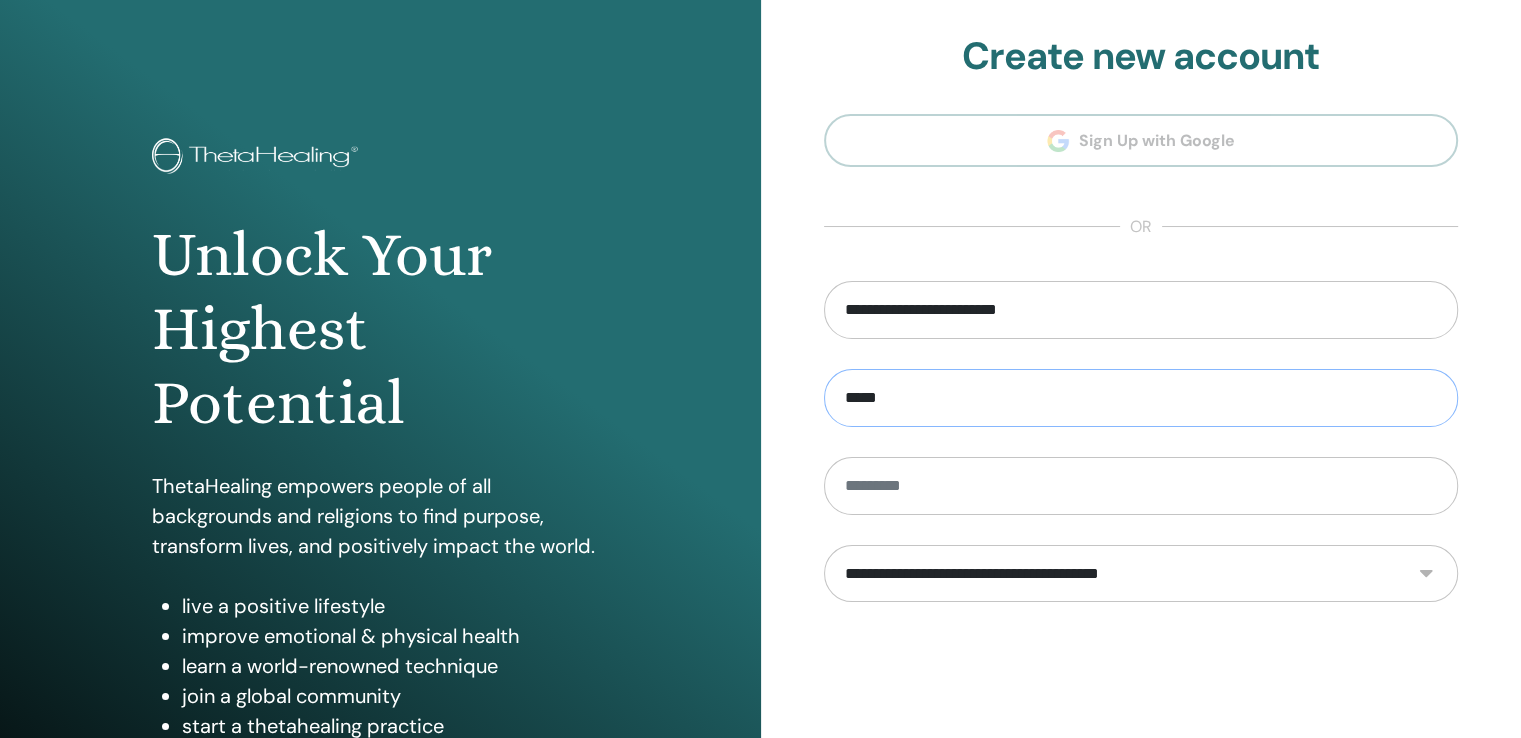 type on "*****" 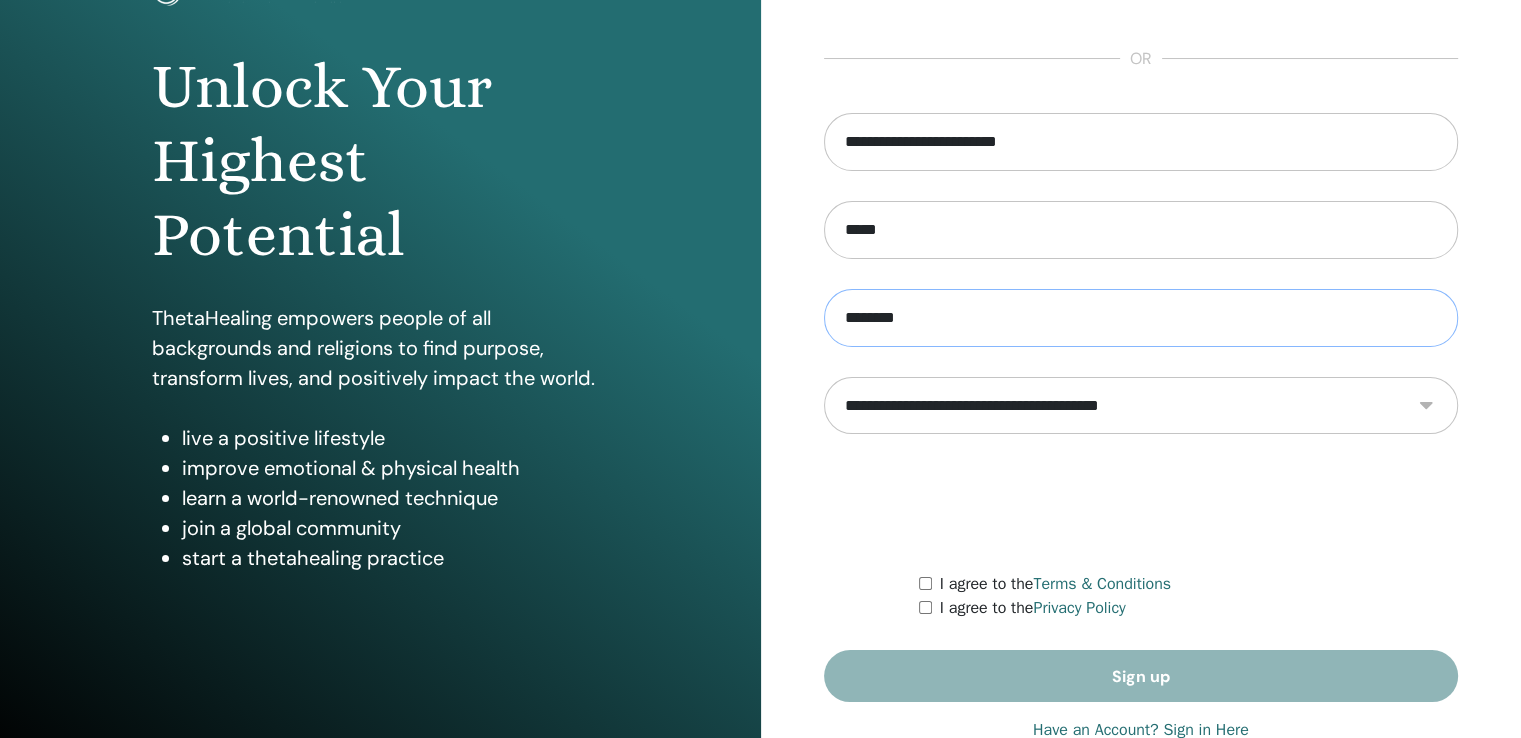 scroll, scrollTop: 168, scrollLeft: 0, axis: vertical 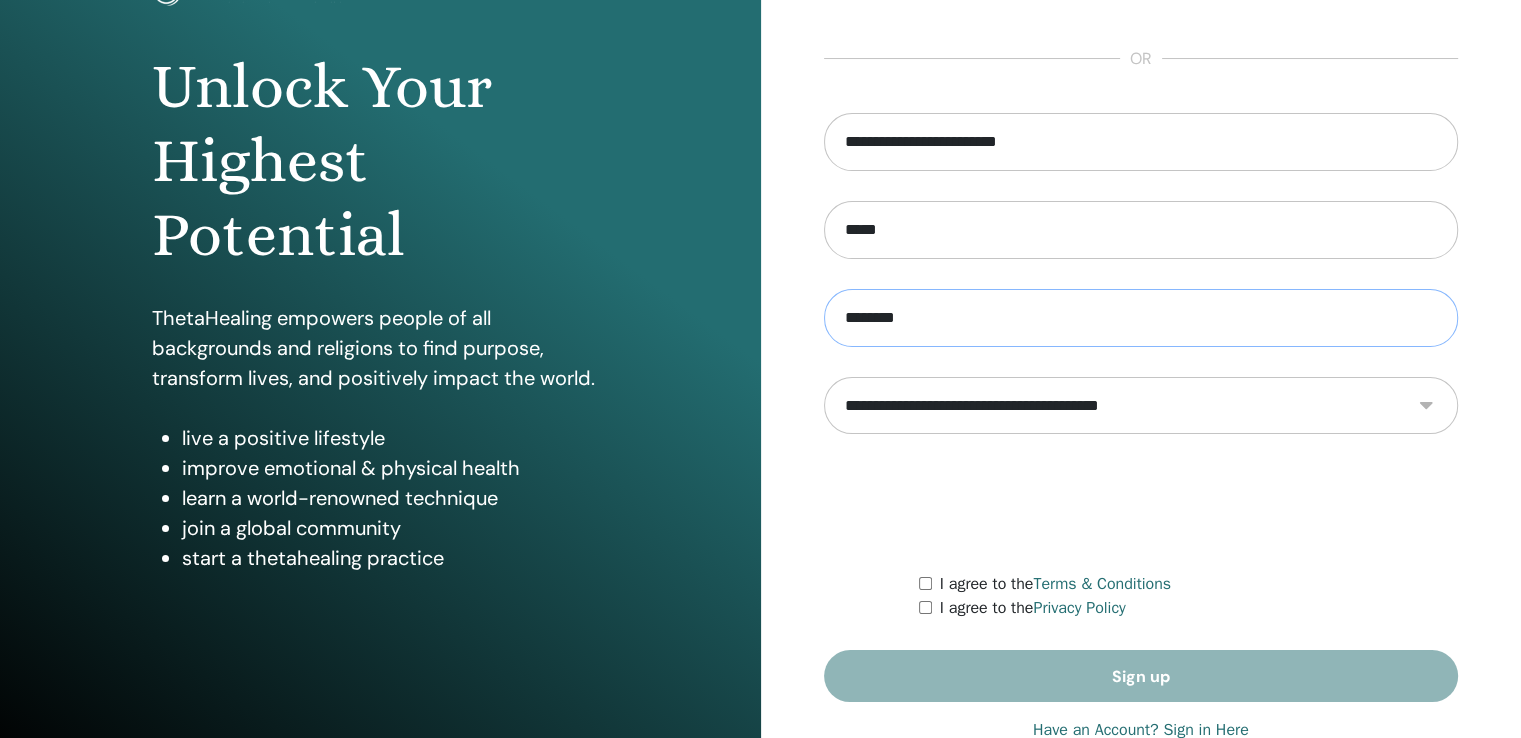 type on "********" 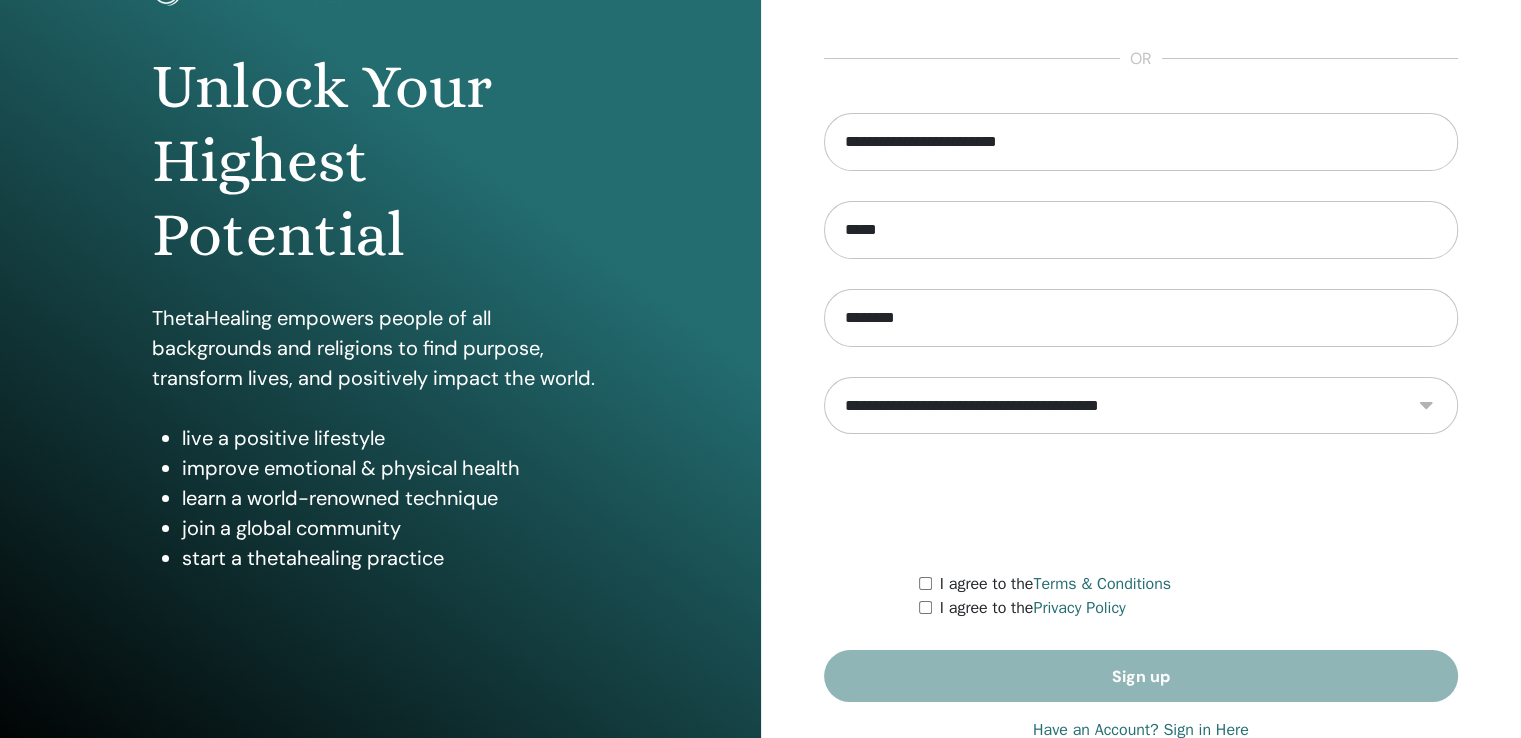 click on "**********" at bounding box center (1141, 406) 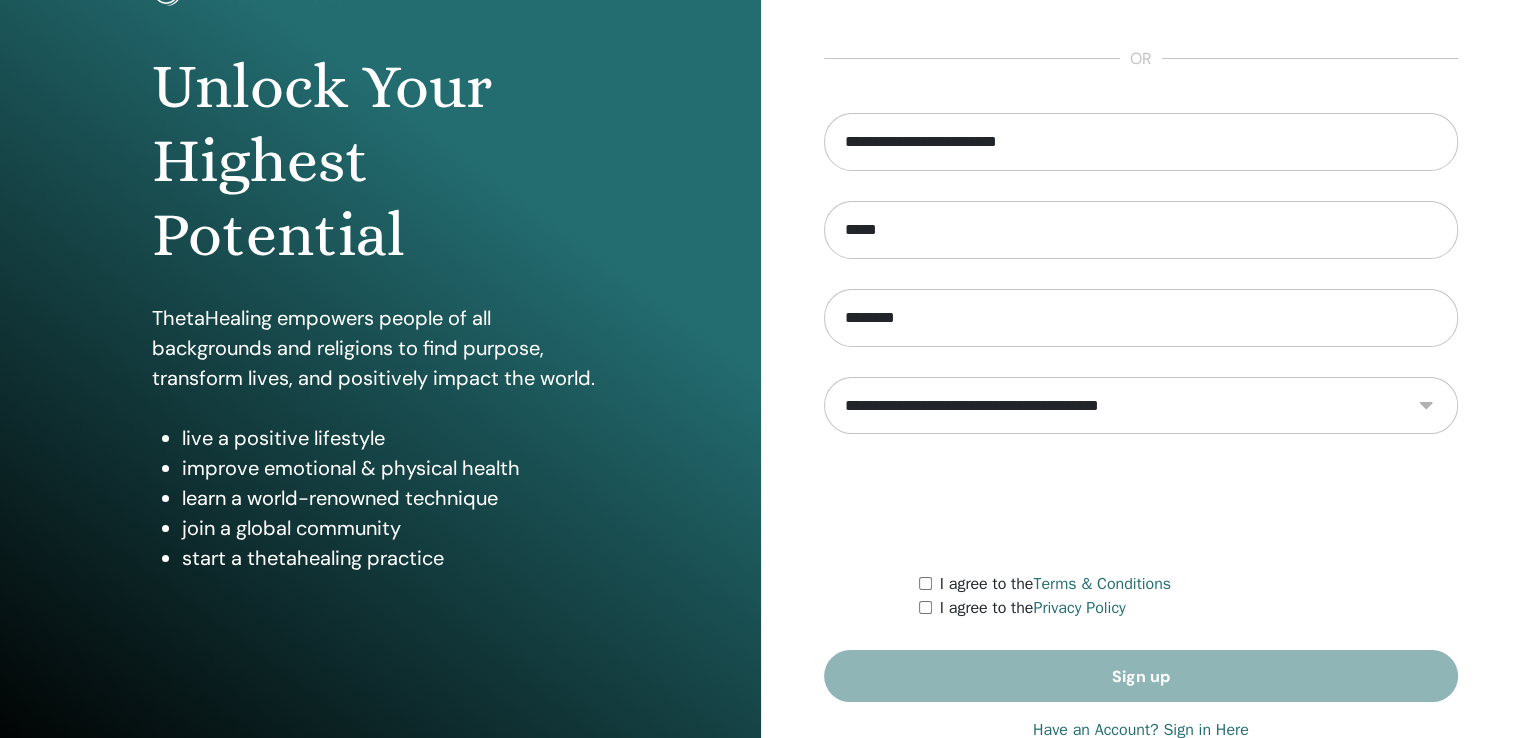 select on "***" 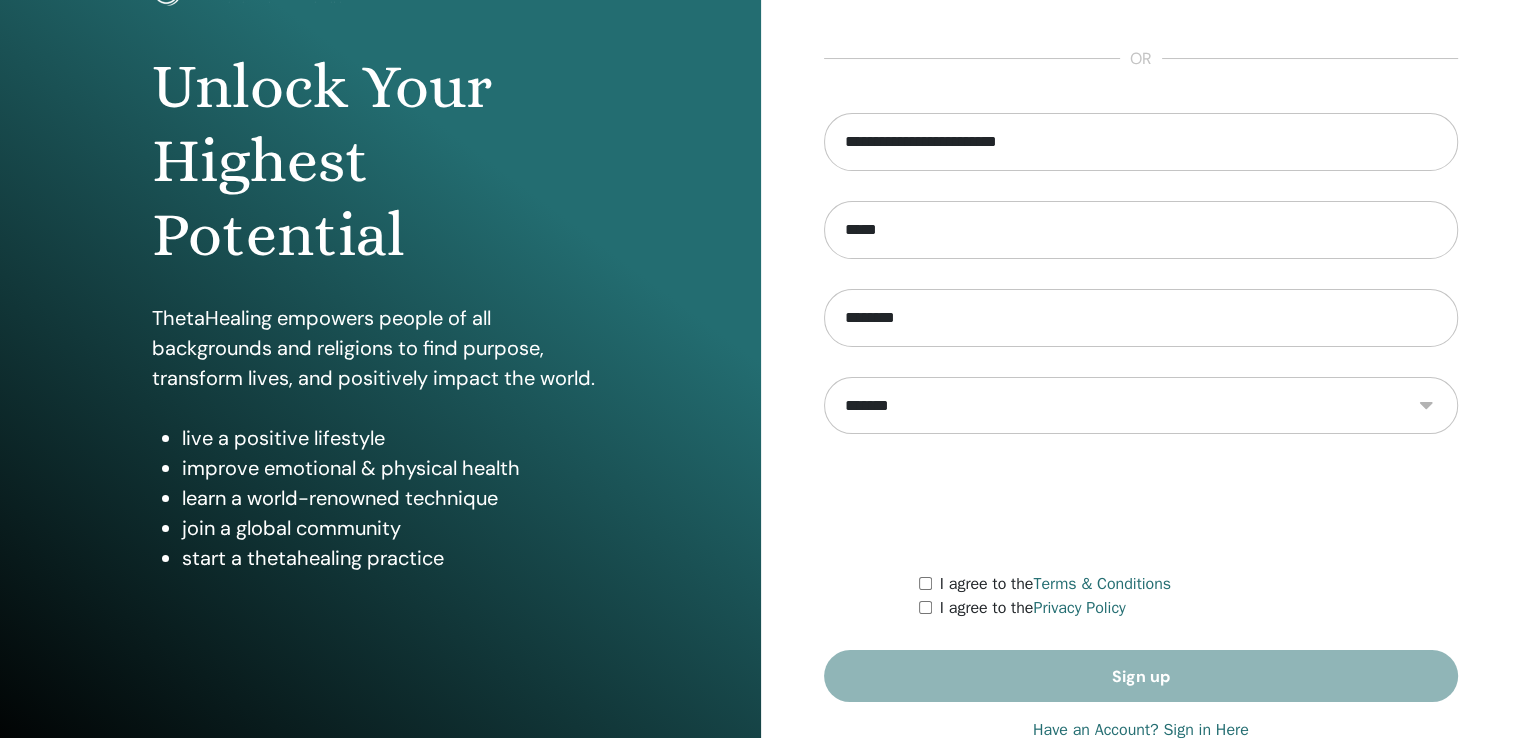 click on "**********" at bounding box center (1141, 406) 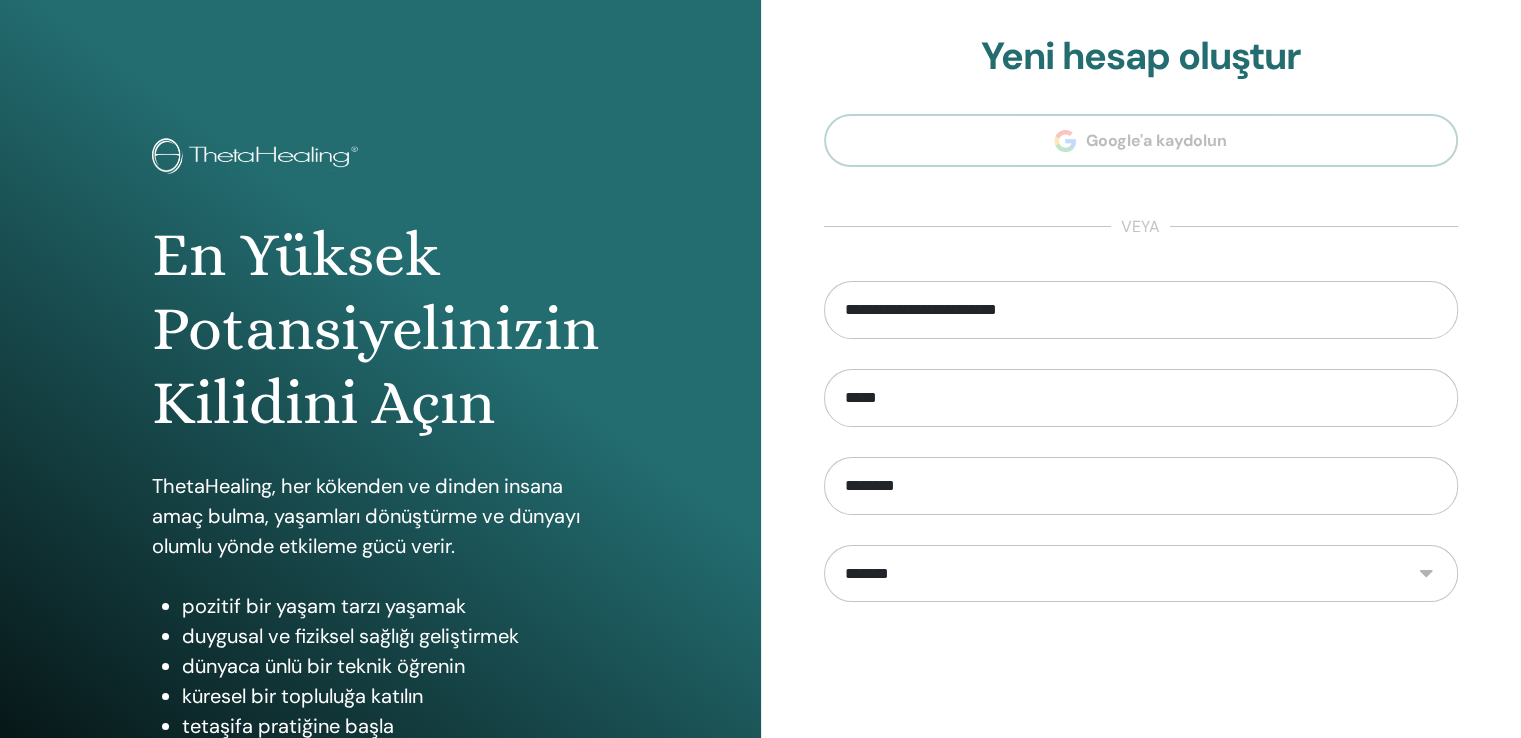 scroll, scrollTop: 222, scrollLeft: 0, axis: vertical 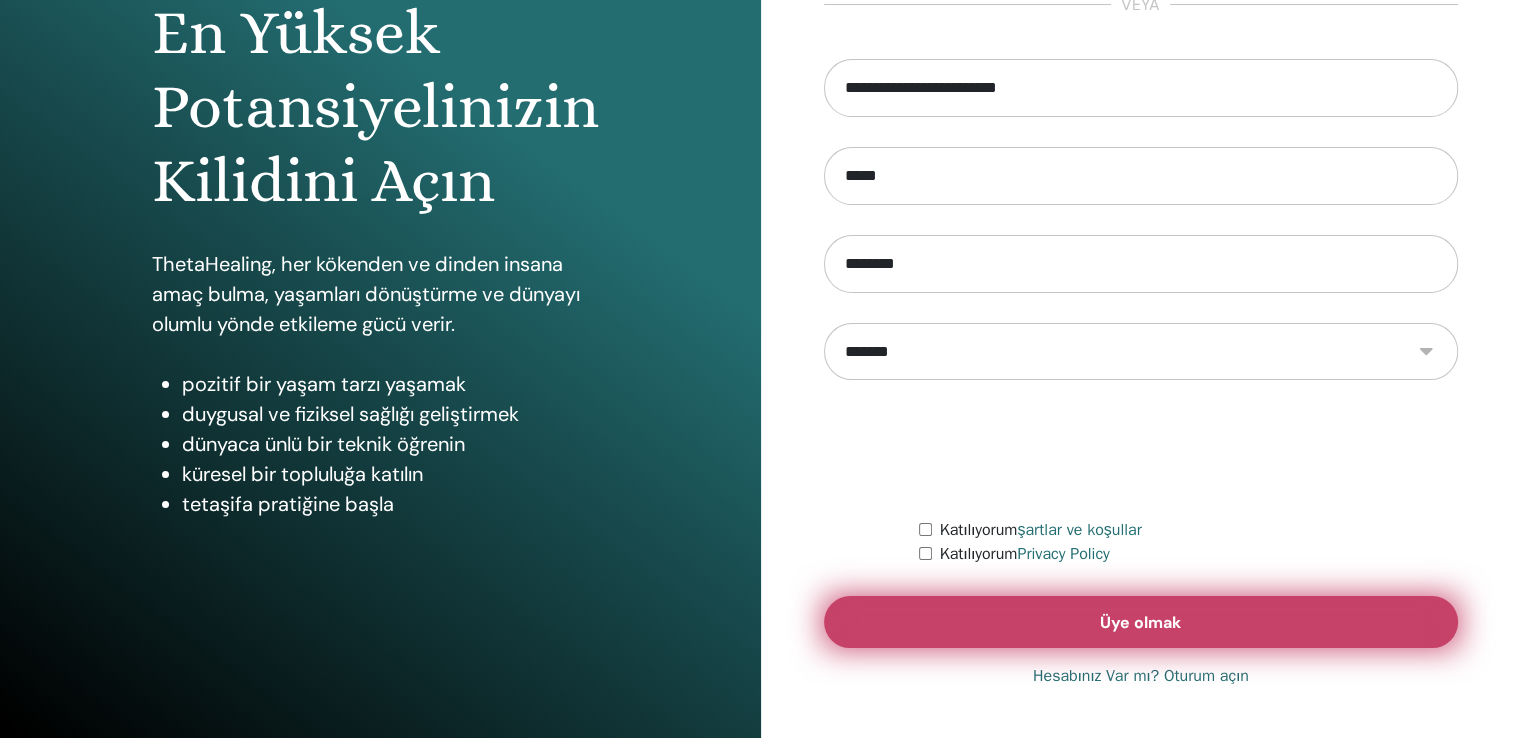 click on "Üye olmak" at bounding box center (1141, 622) 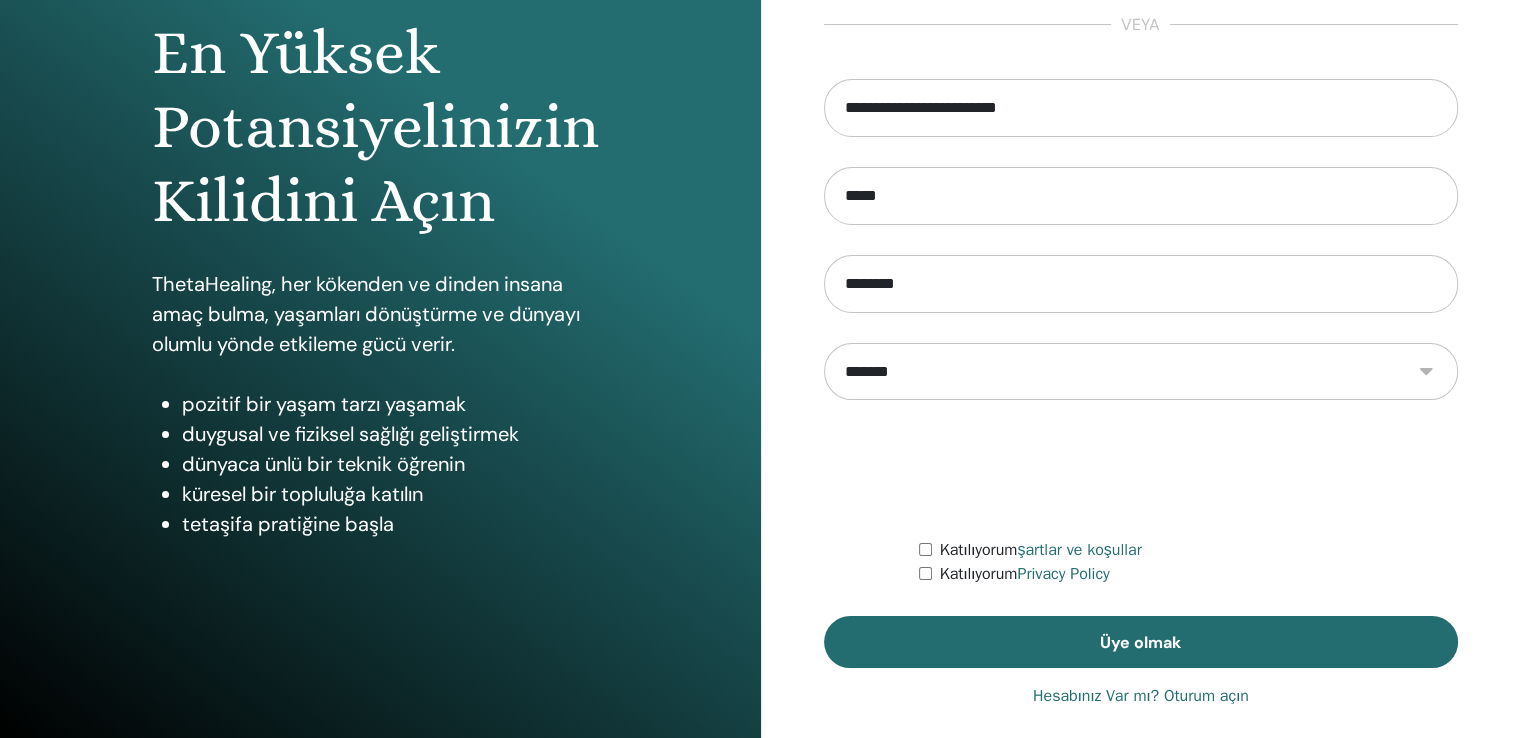 scroll, scrollTop: 222, scrollLeft: 0, axis: vertical 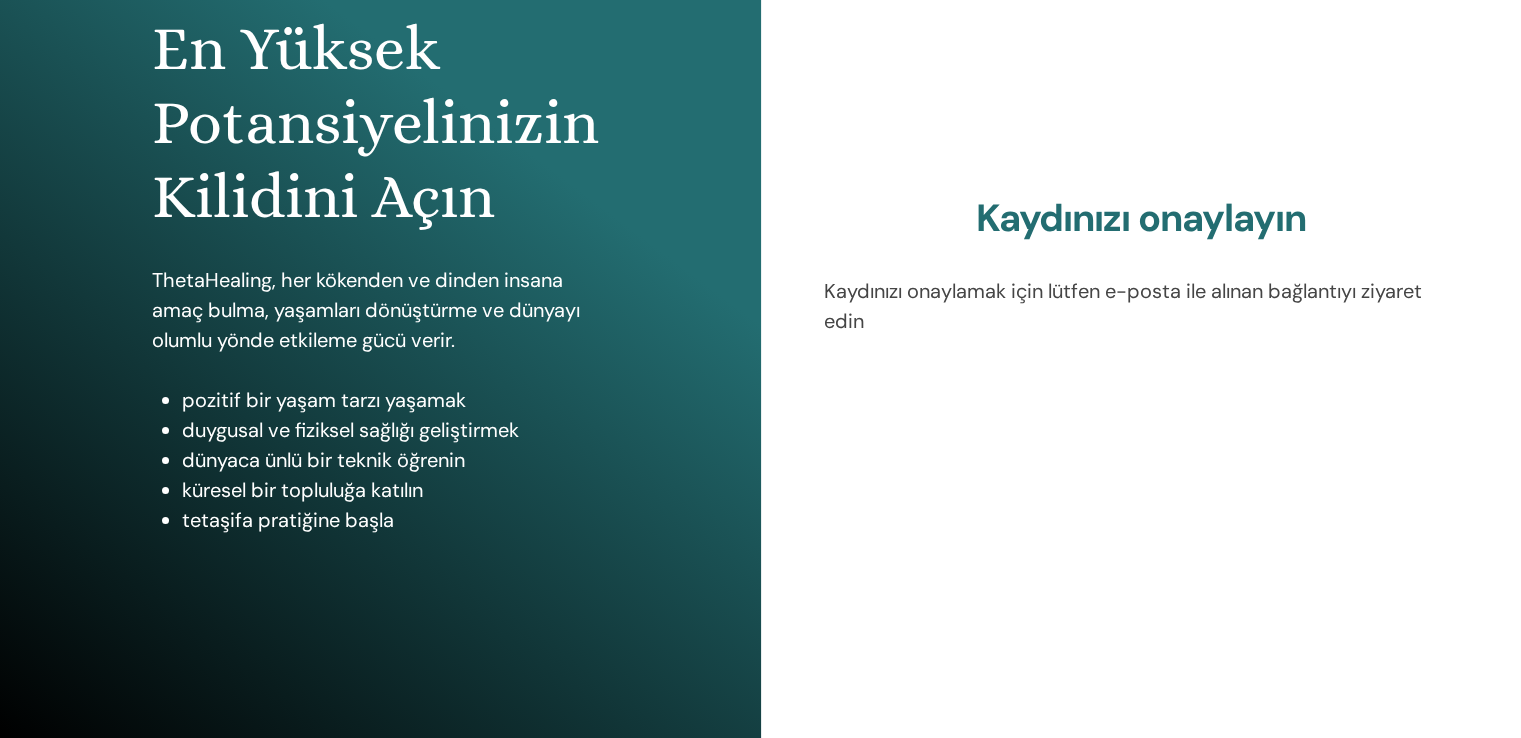 click on "Kaydınızı onaylayın
Kaydınızı onaylamak için lütfen e-posta ile alınan bağlantıyı ziyaret edin" at bounding box center [1141, 266] 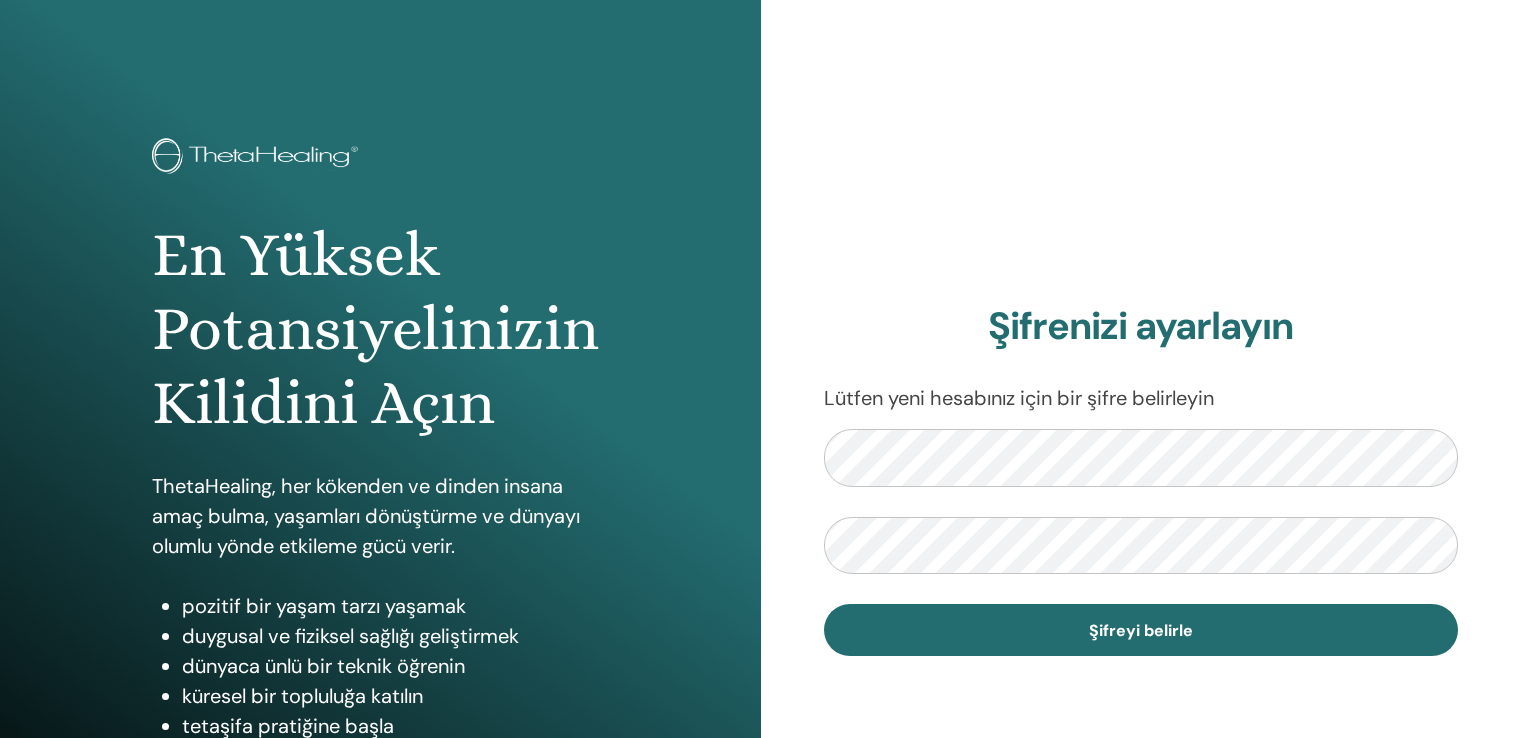 scroll, scrollTop: 0, scrollLeft: 0, axis: both 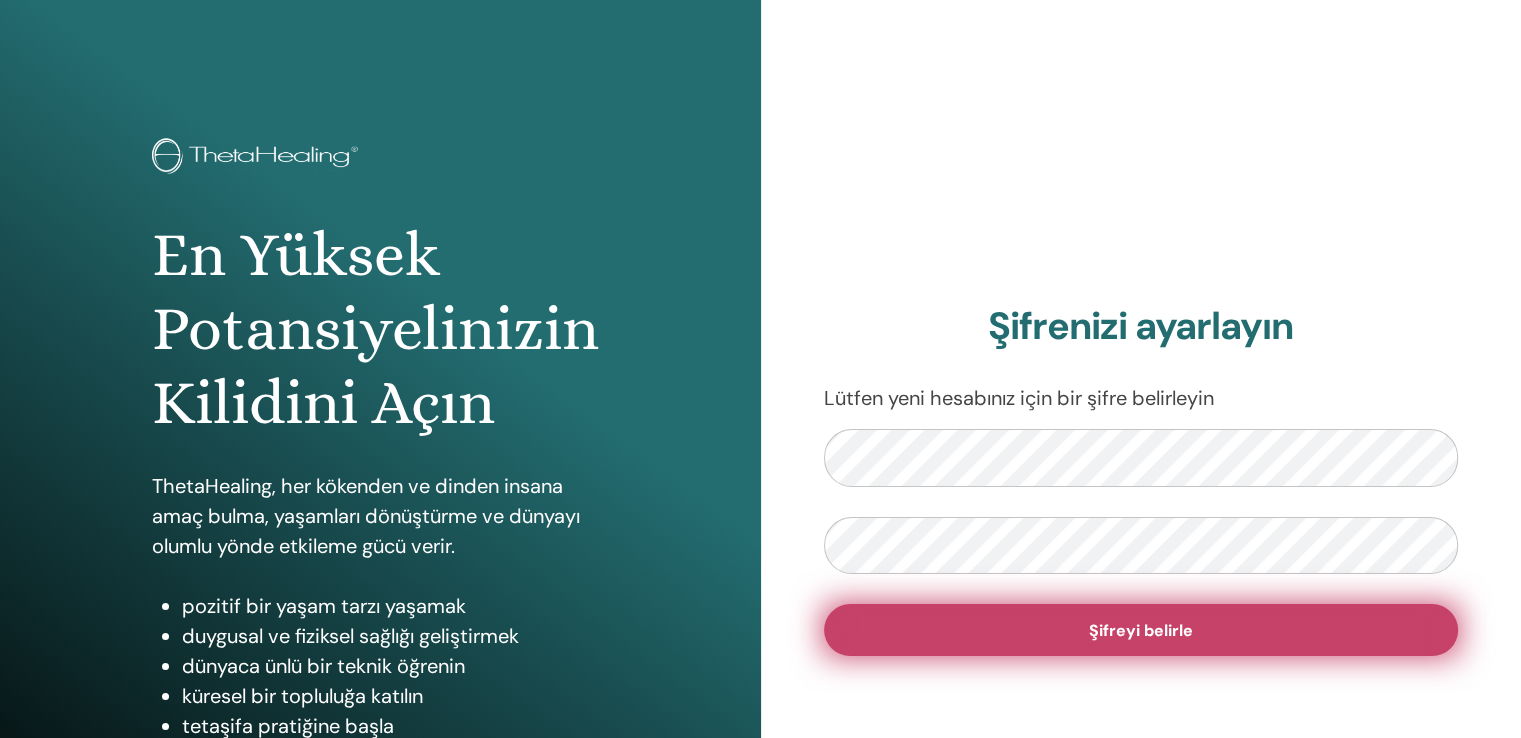 click on "Şifreyi belirle" at bounding box center (1141, 630) 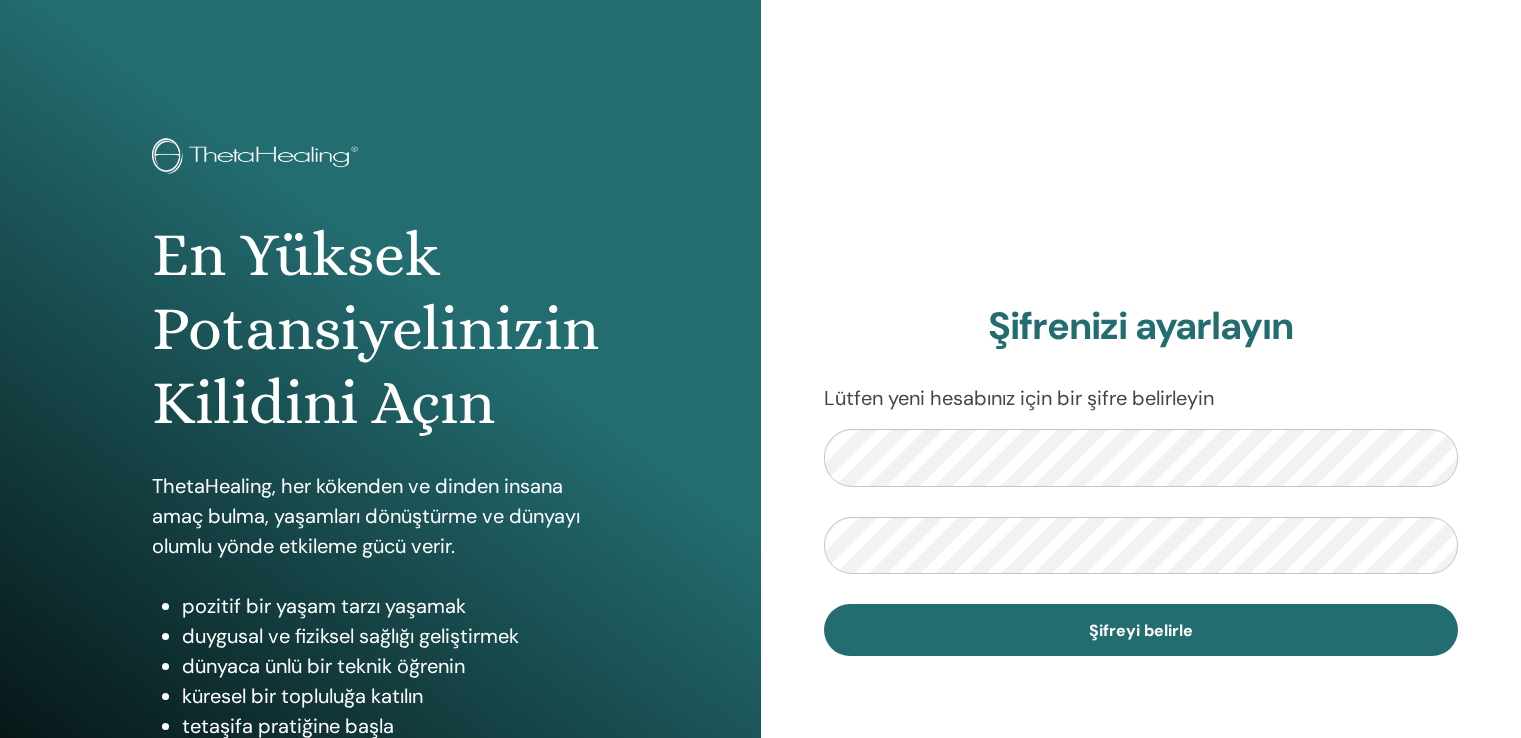 scroll, scrollTop: 0, scrollLeft: 0, axis: both 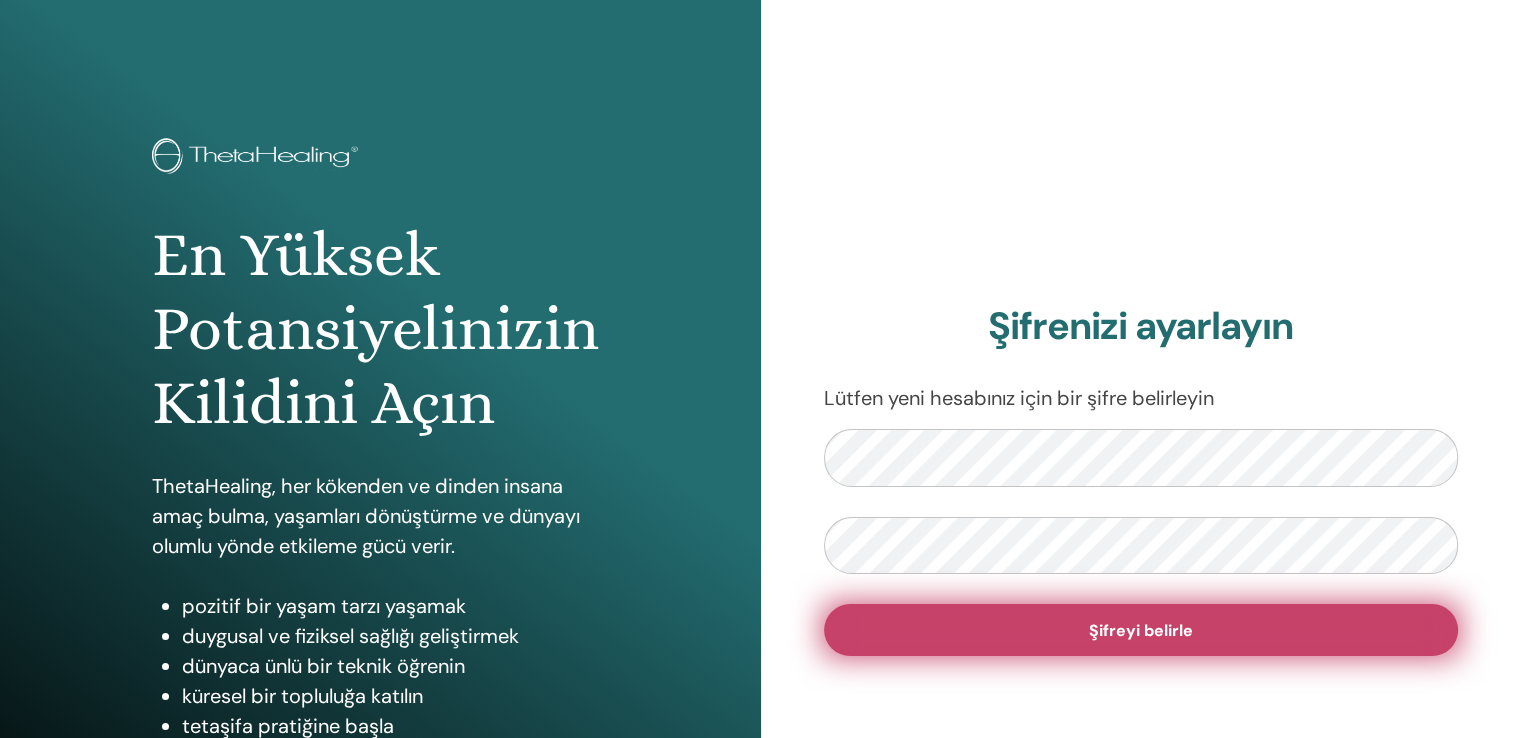 click on "Şifreyi belirle" at bounding box center [1141, 630] 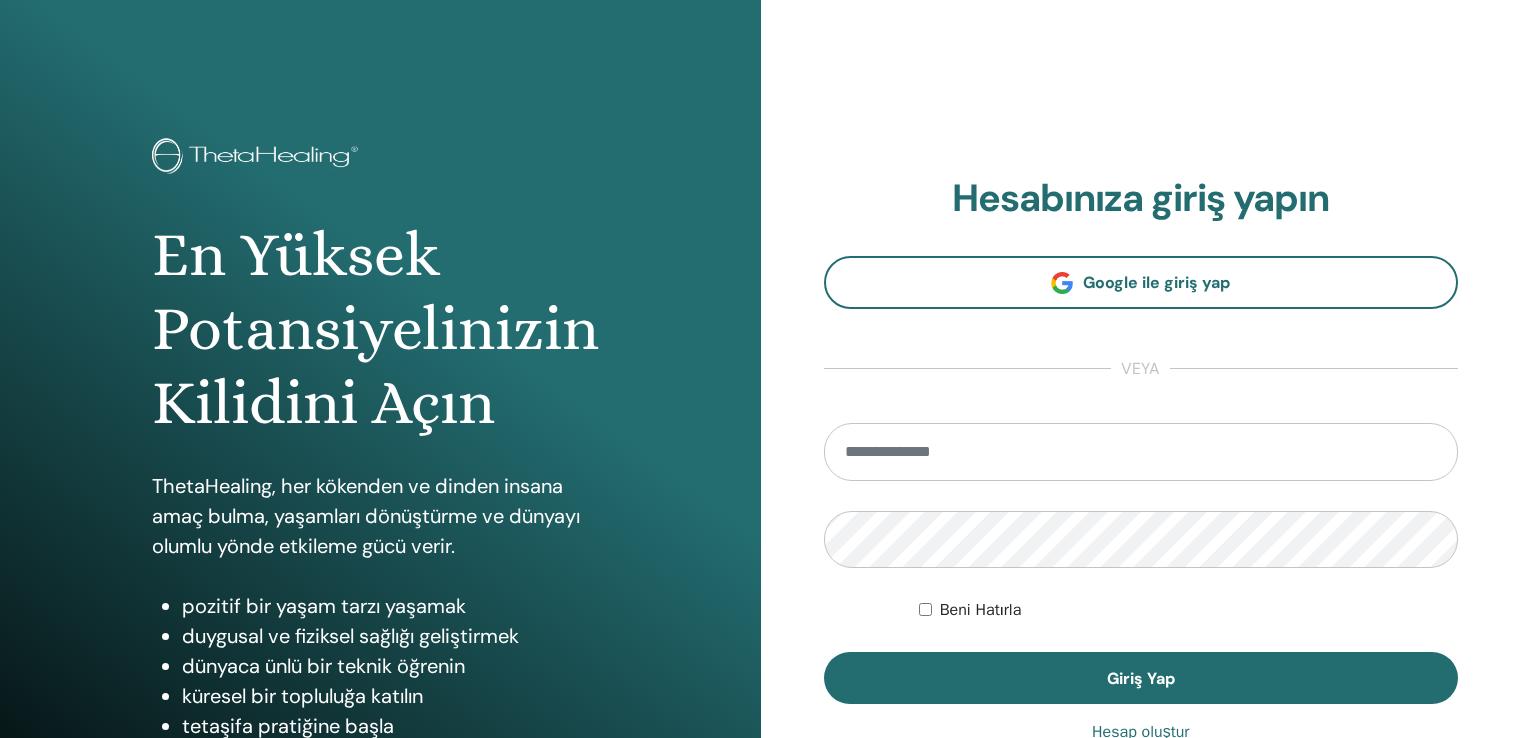 scroll, scrollTop: 0, scrollLeft: 0, axis: both 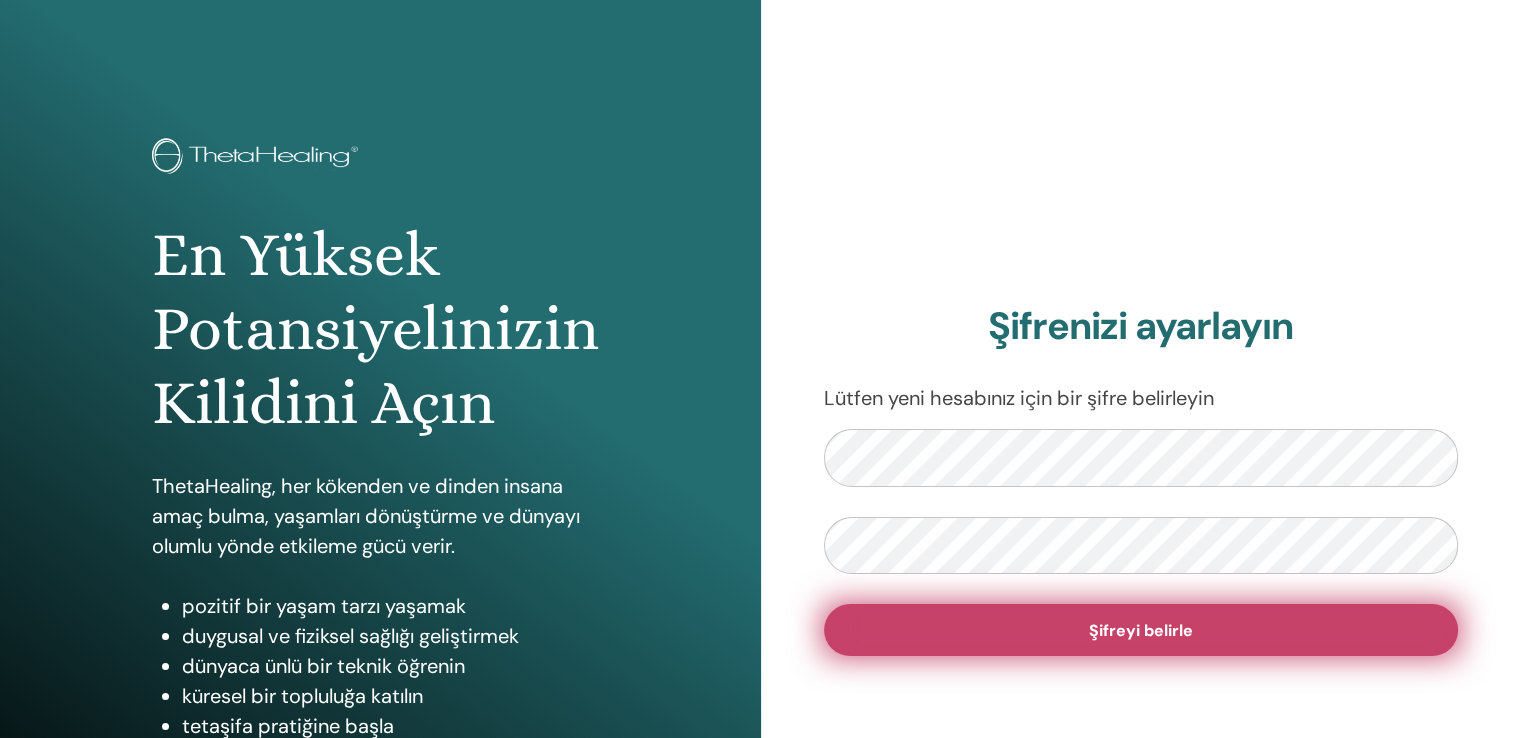 click on "Şifreyi belirle" at bounding box center [1141, 630] 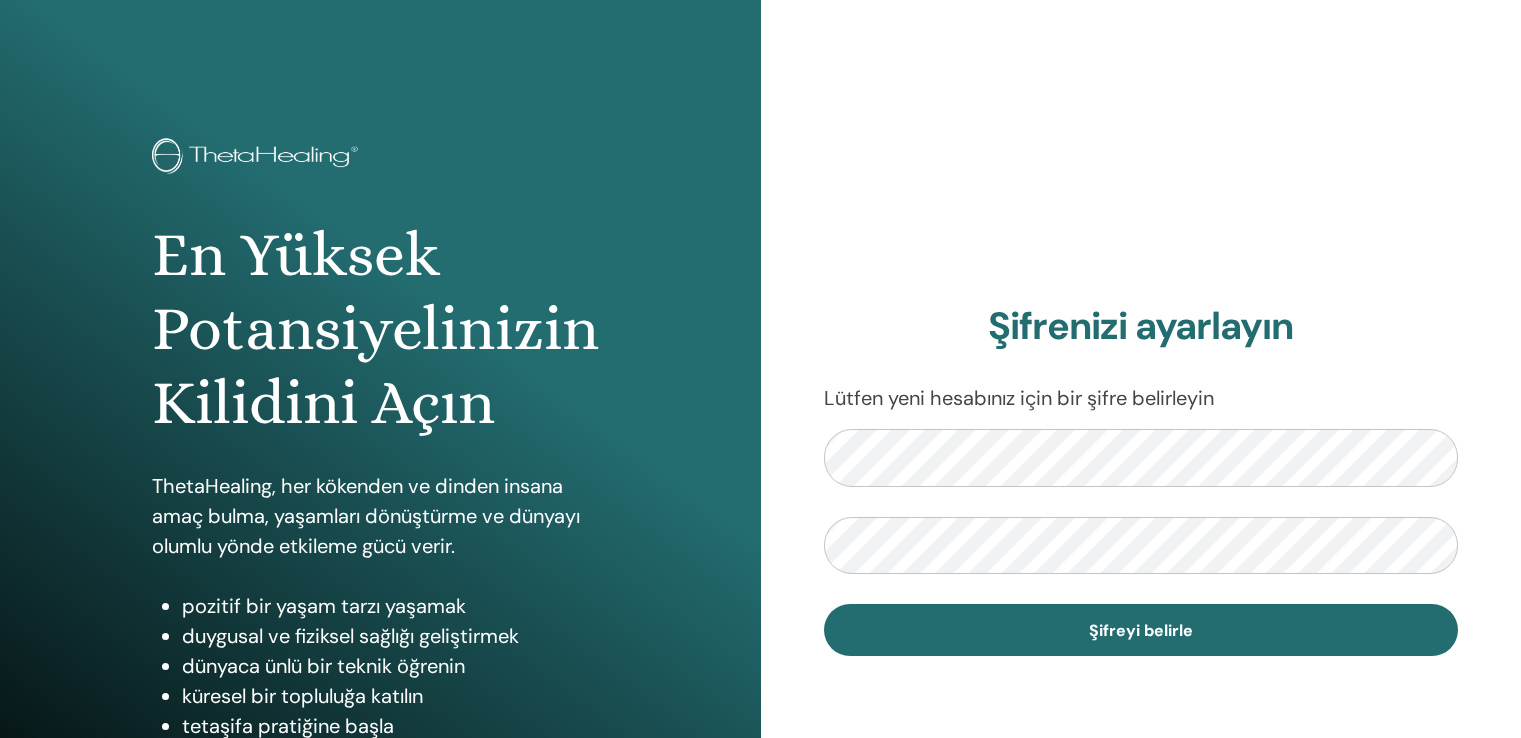 scroll, scrollTop: 0, scrollLeft: 0, axis: both 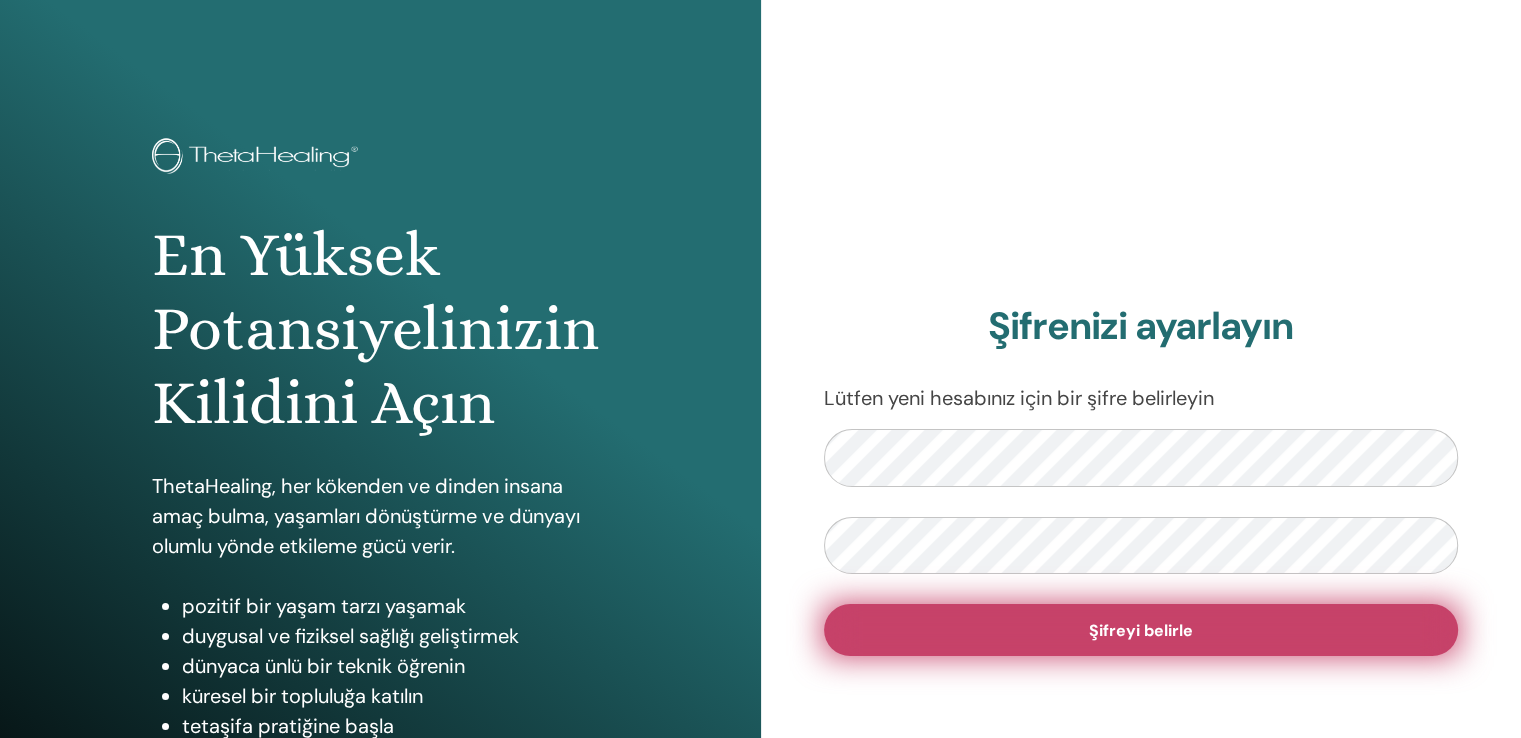 click on "Şifreyi belirle" at bounding box center [1141, 630] 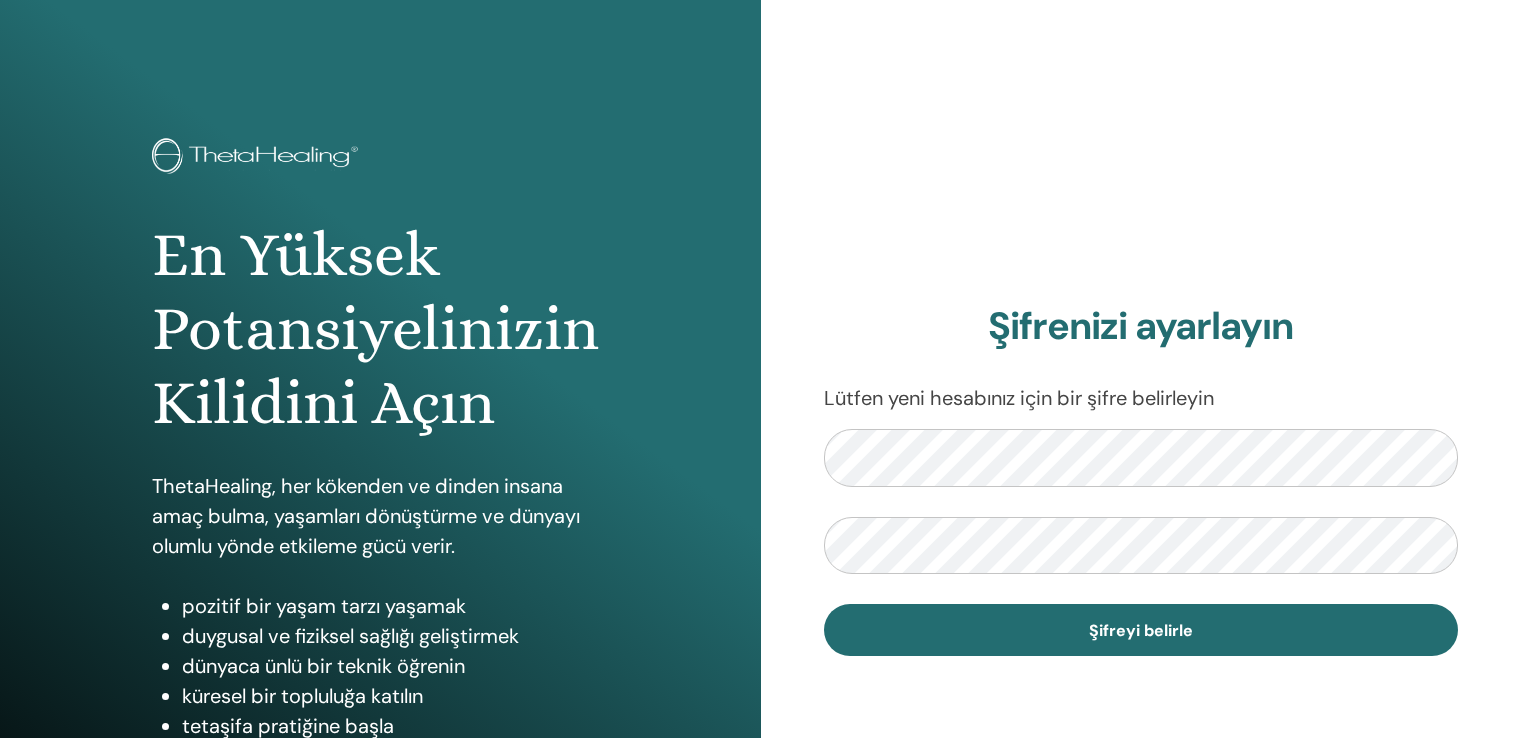 scroll, scrollTop: 0, scrollLeft: 0, axis: both 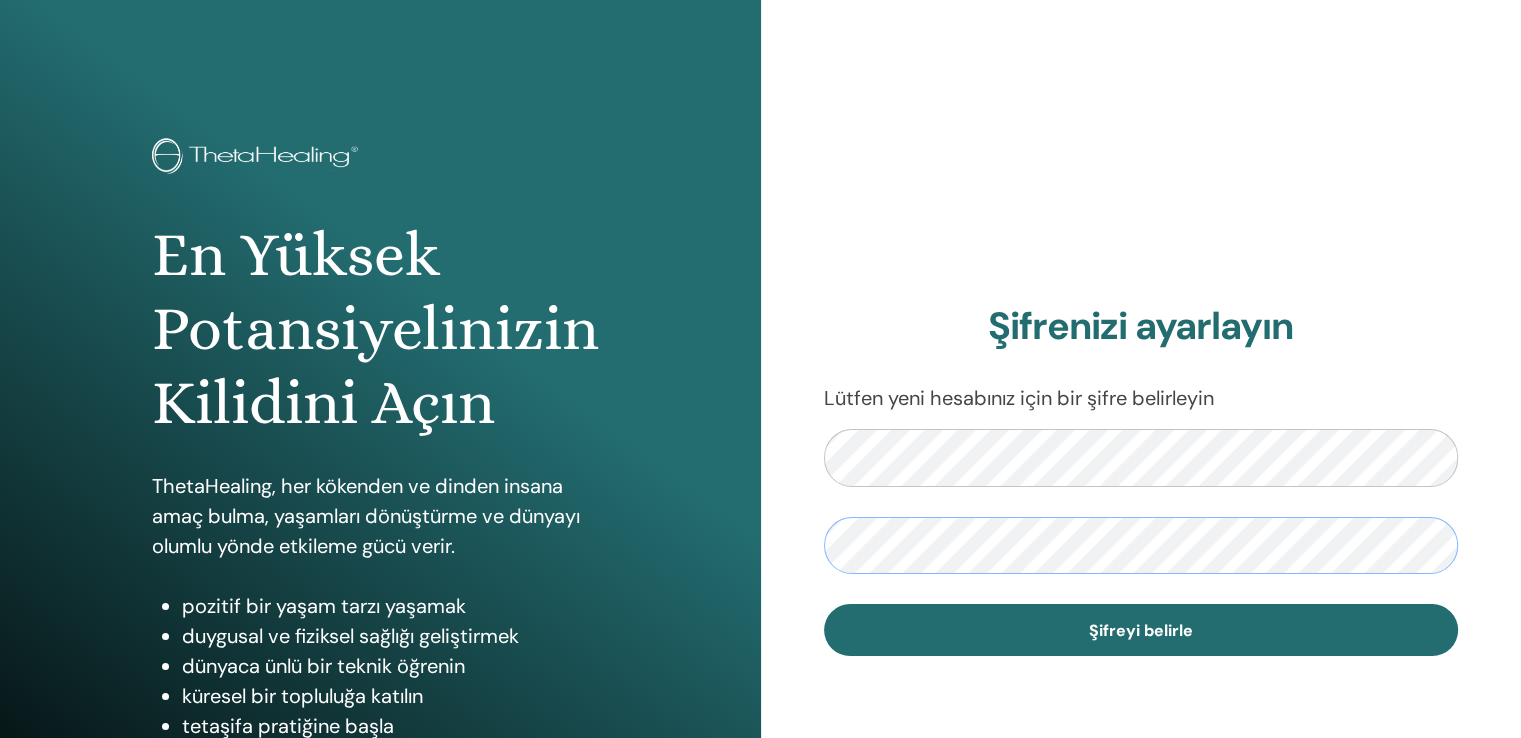 click on "Şifreyi belirle" at bounding box center (1141, 630) 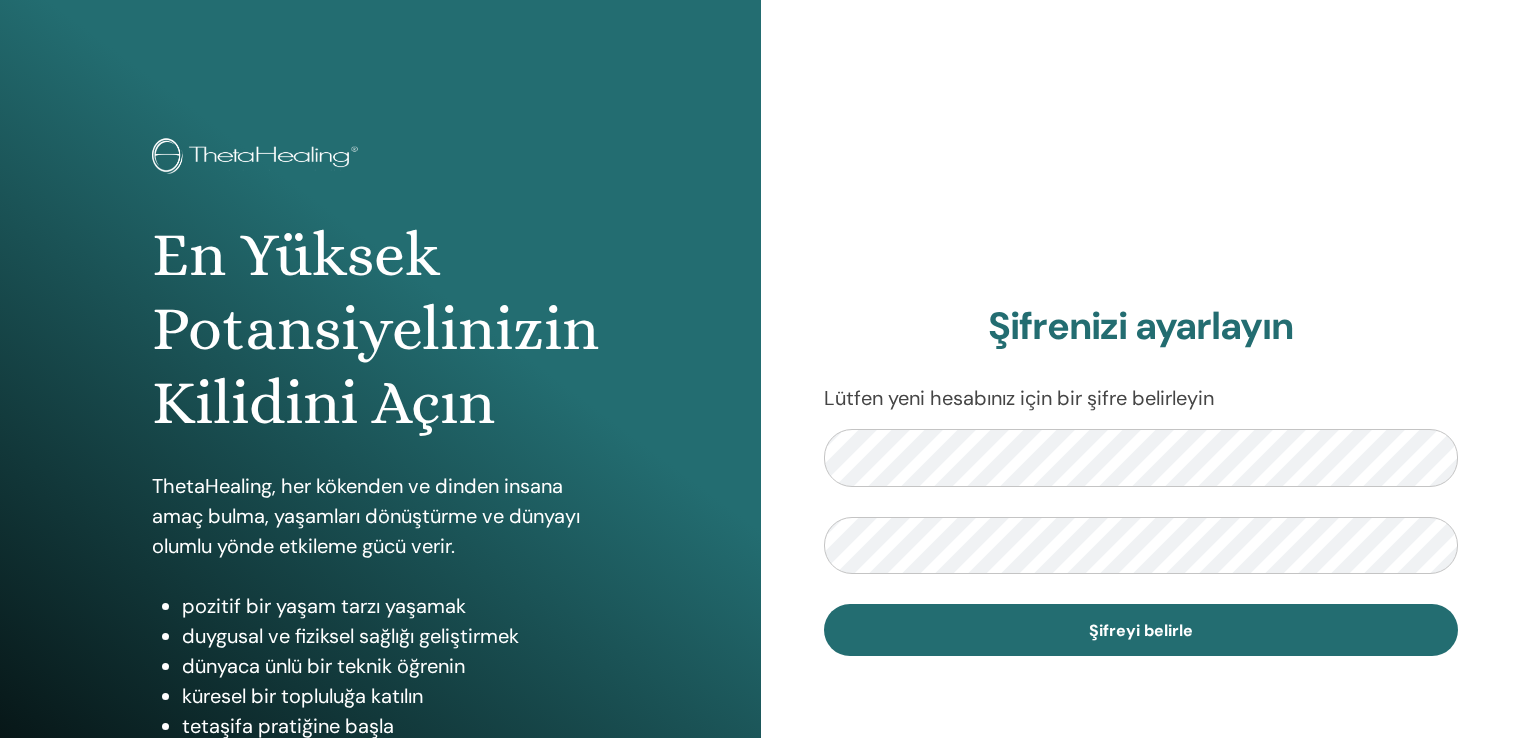 scroll, scrollTop: 0, scrollLeft: 0, axis: both 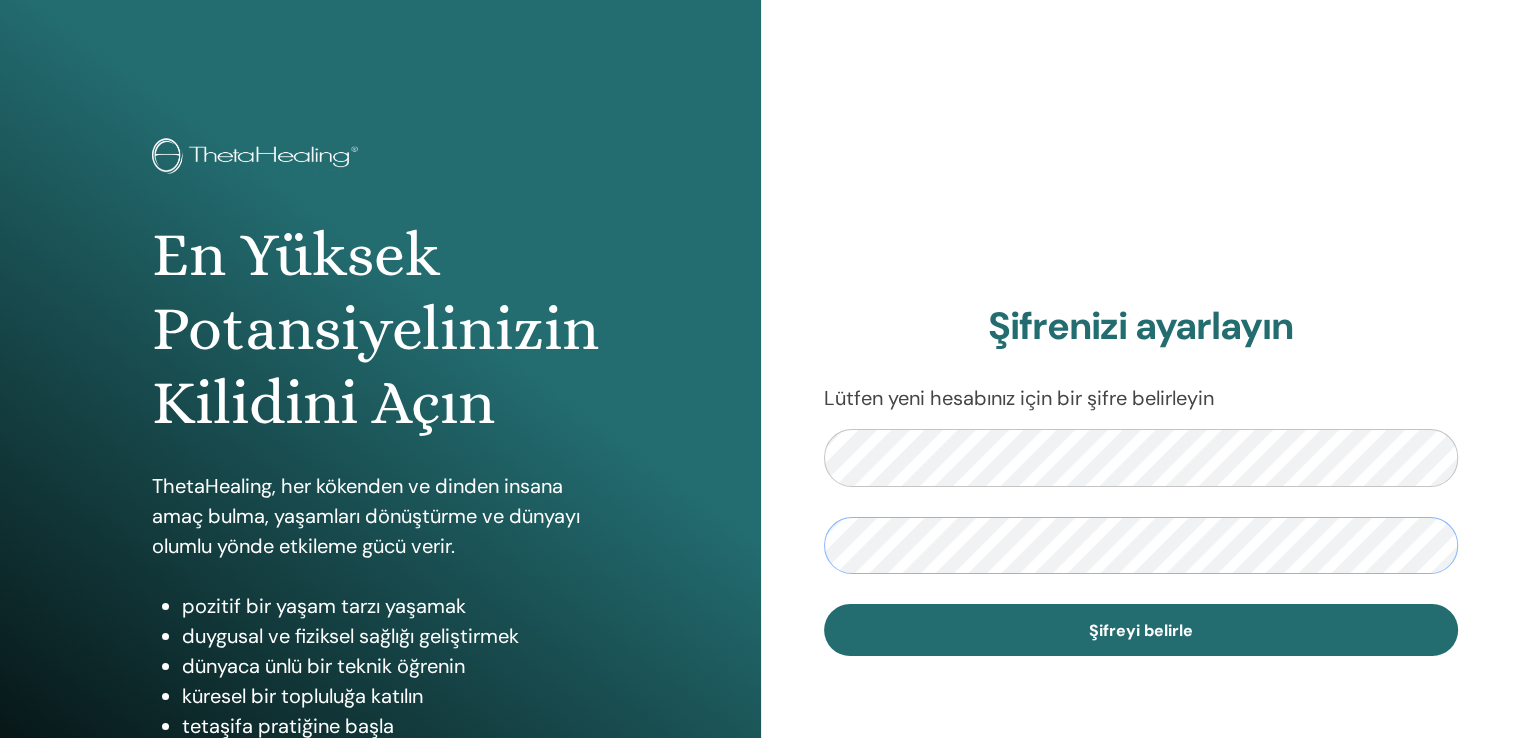 click on "Şifreyi belirle" at bounding box center (1141, 630) 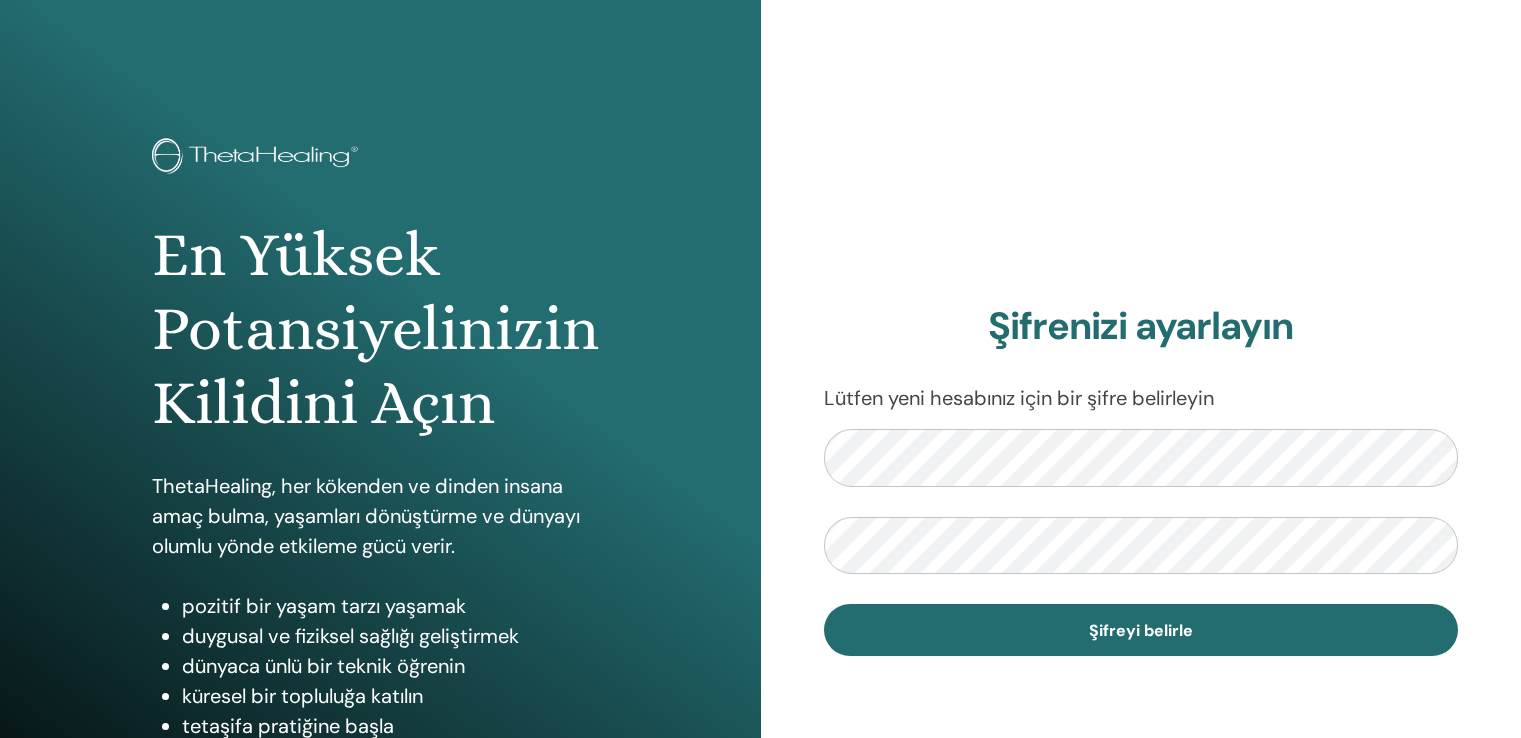 scroll, scrollTop: 0, scrollLeft: 0, axis: both 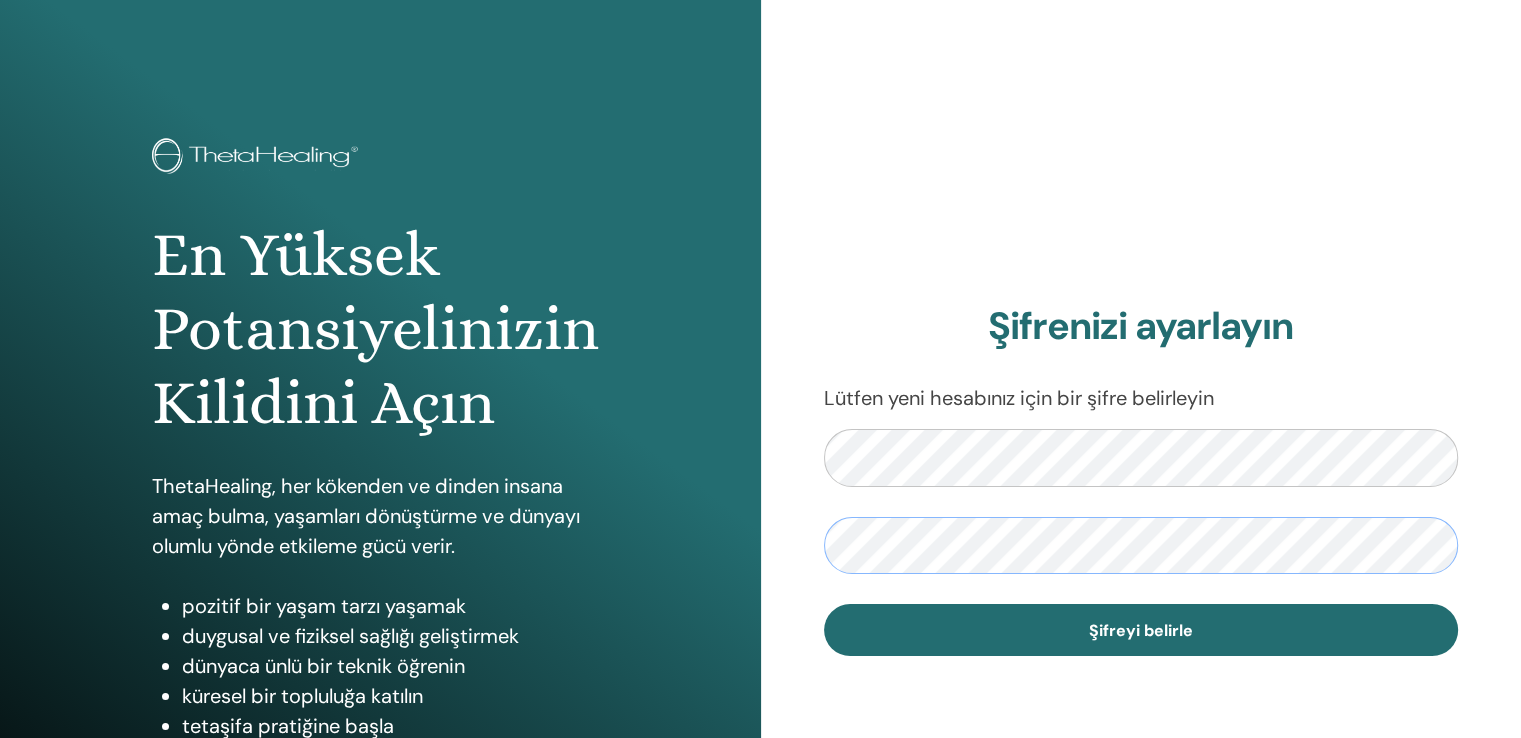 click on "Şifreyi belirle" at bounding box center [1141, 630] 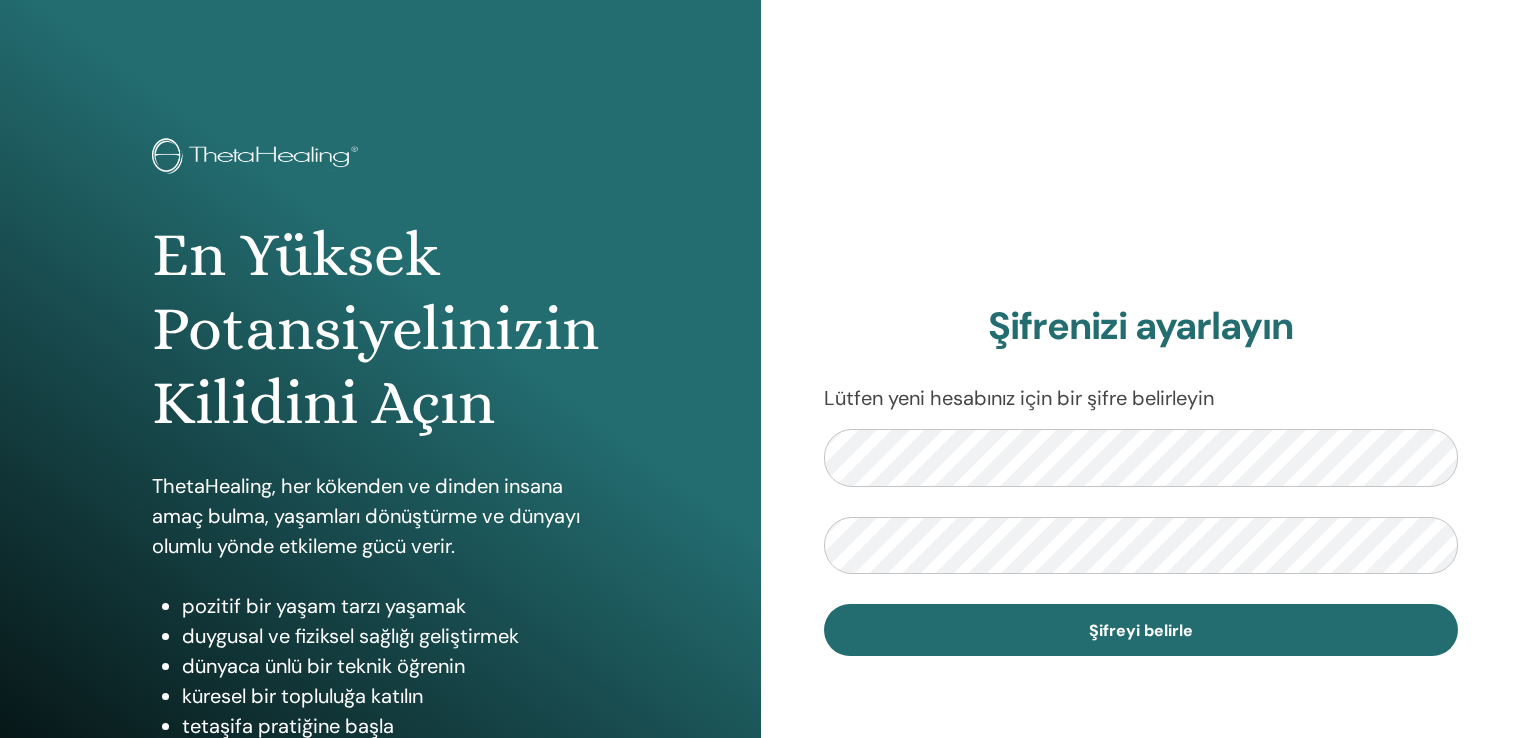 scroll, scrollTop: 0, scrollLeft: 0, axis: both 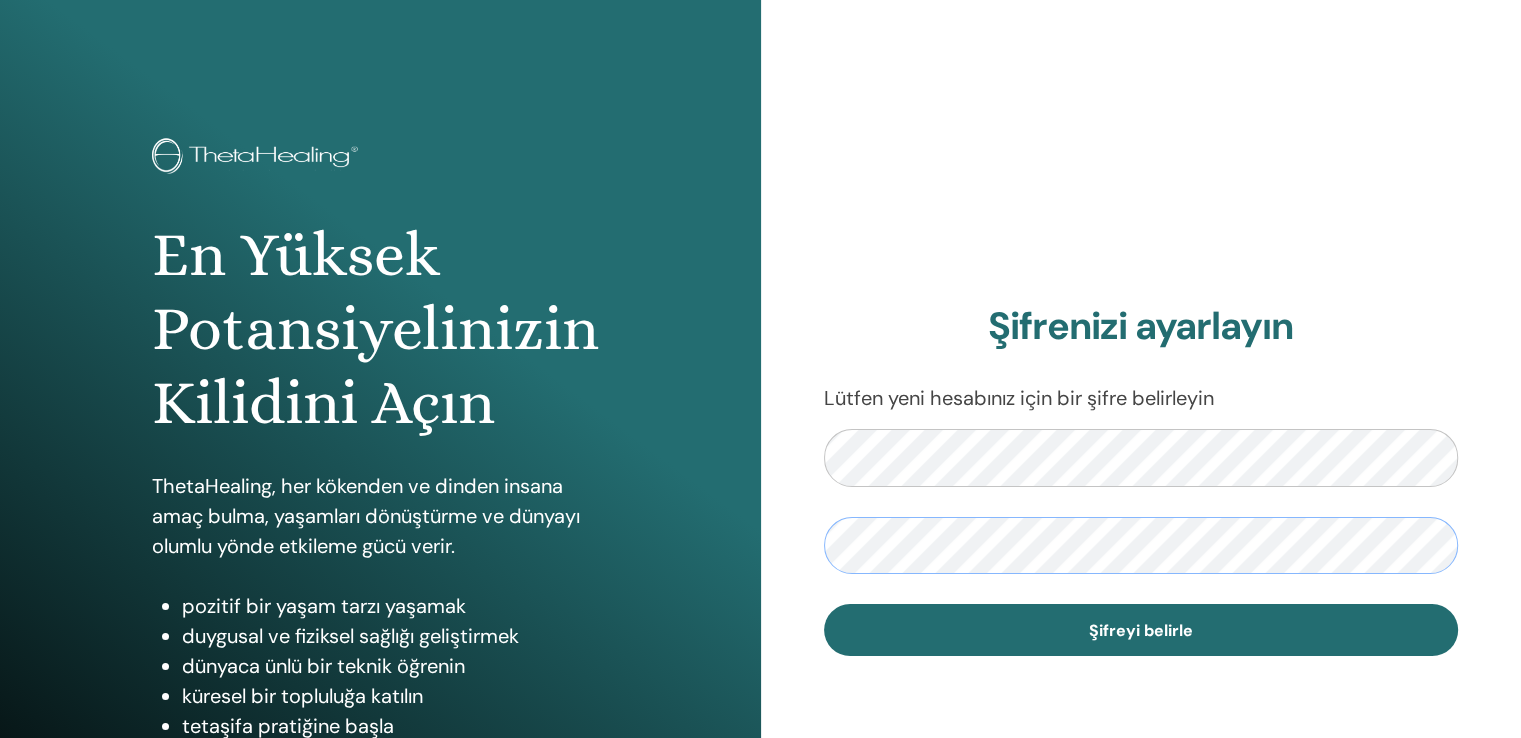 click on "Şifreyi belirle" at bounding box center (1141, 630) 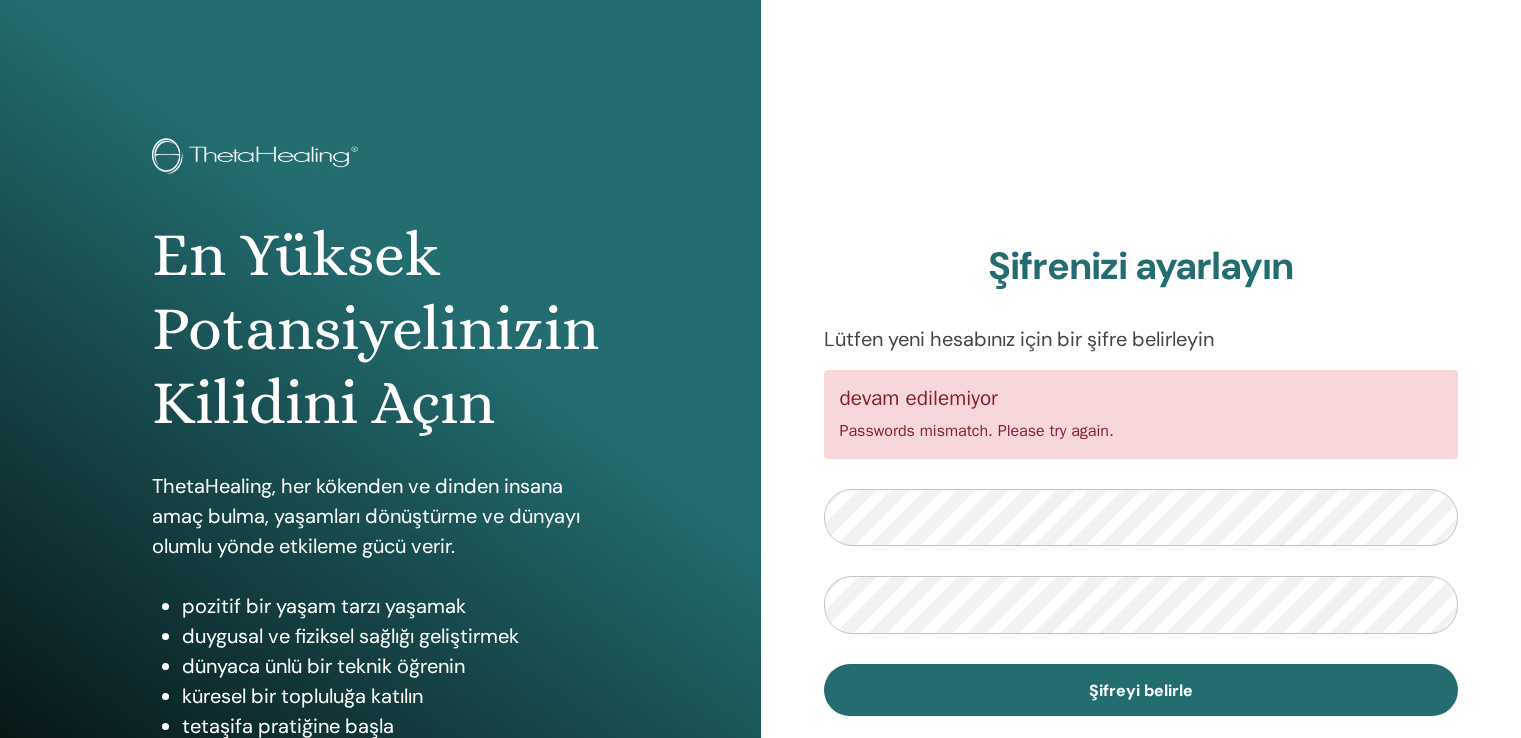 scroll, scrollTop: 0, scrollLeft: 0, axis: both 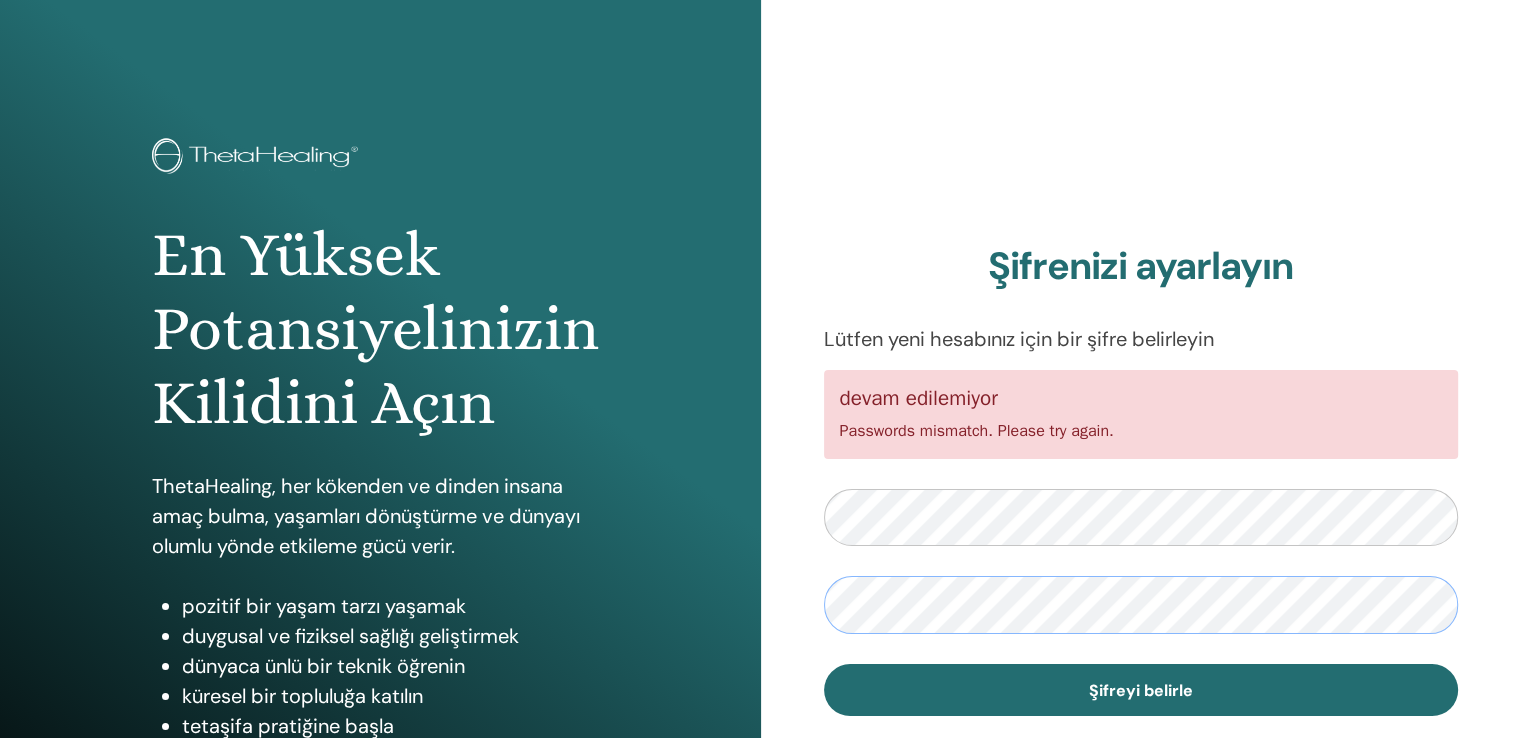 click on "Şifreyi belirle" at bounding box center [1141, 690] 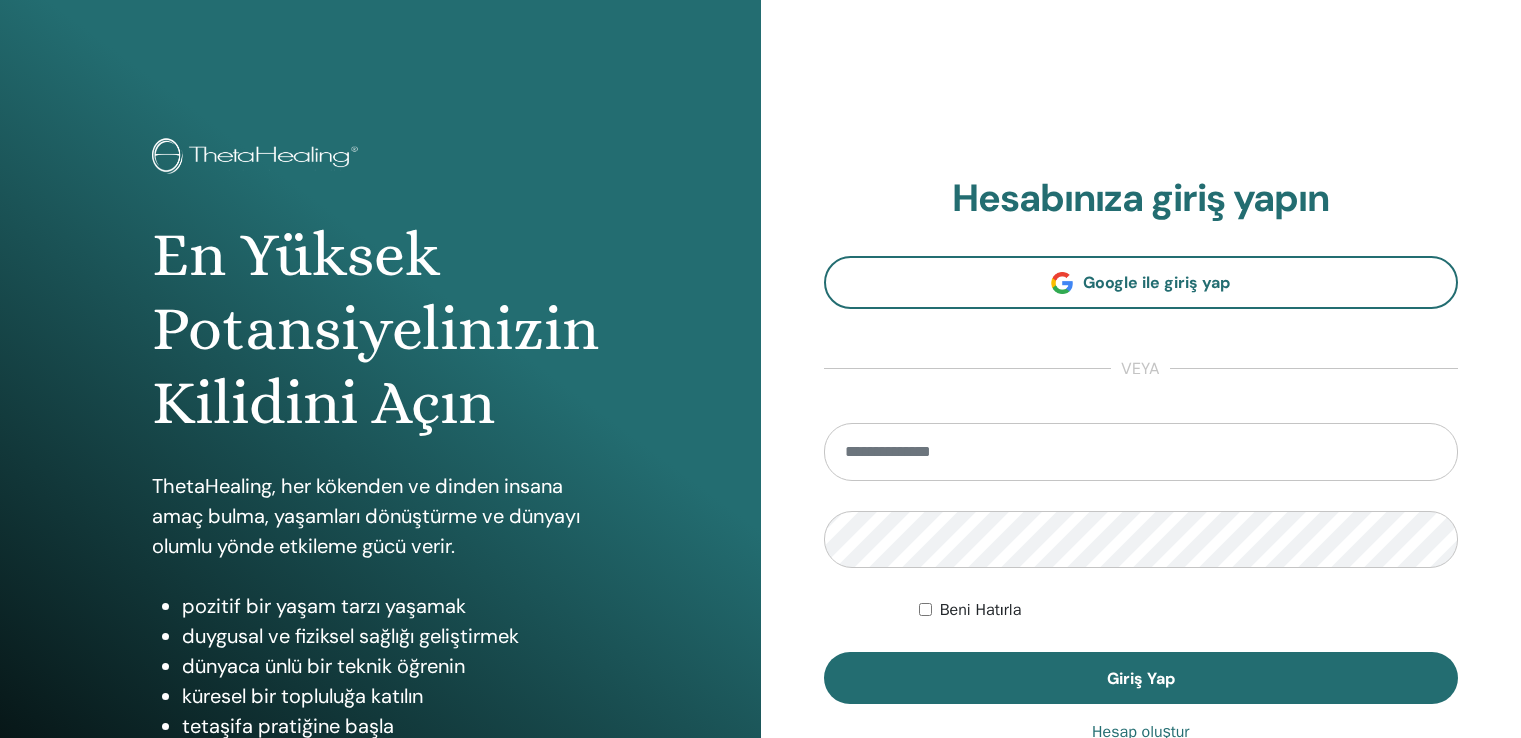 scroll, scrollTop: 0, scrollLeft: 0, axis: both 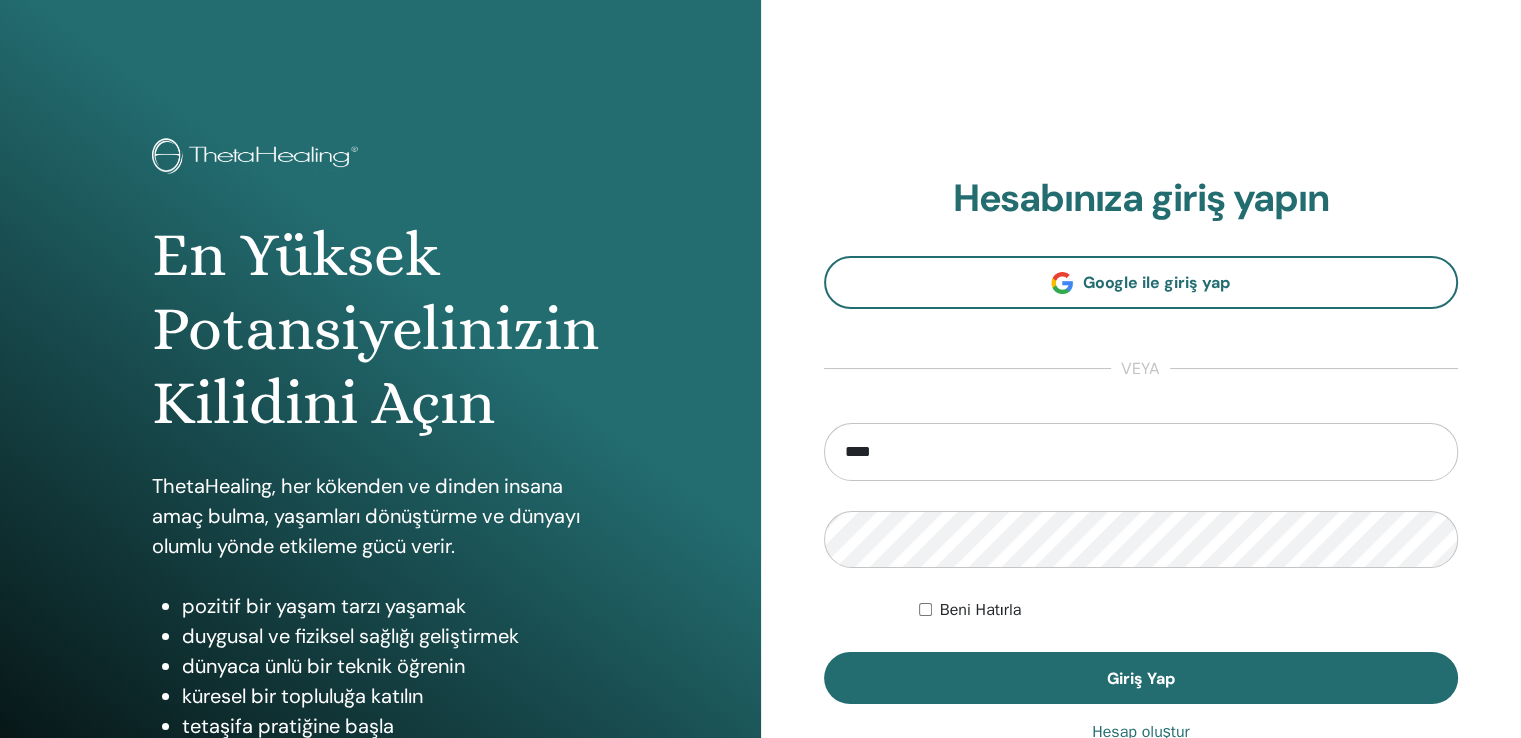 type on "**********" 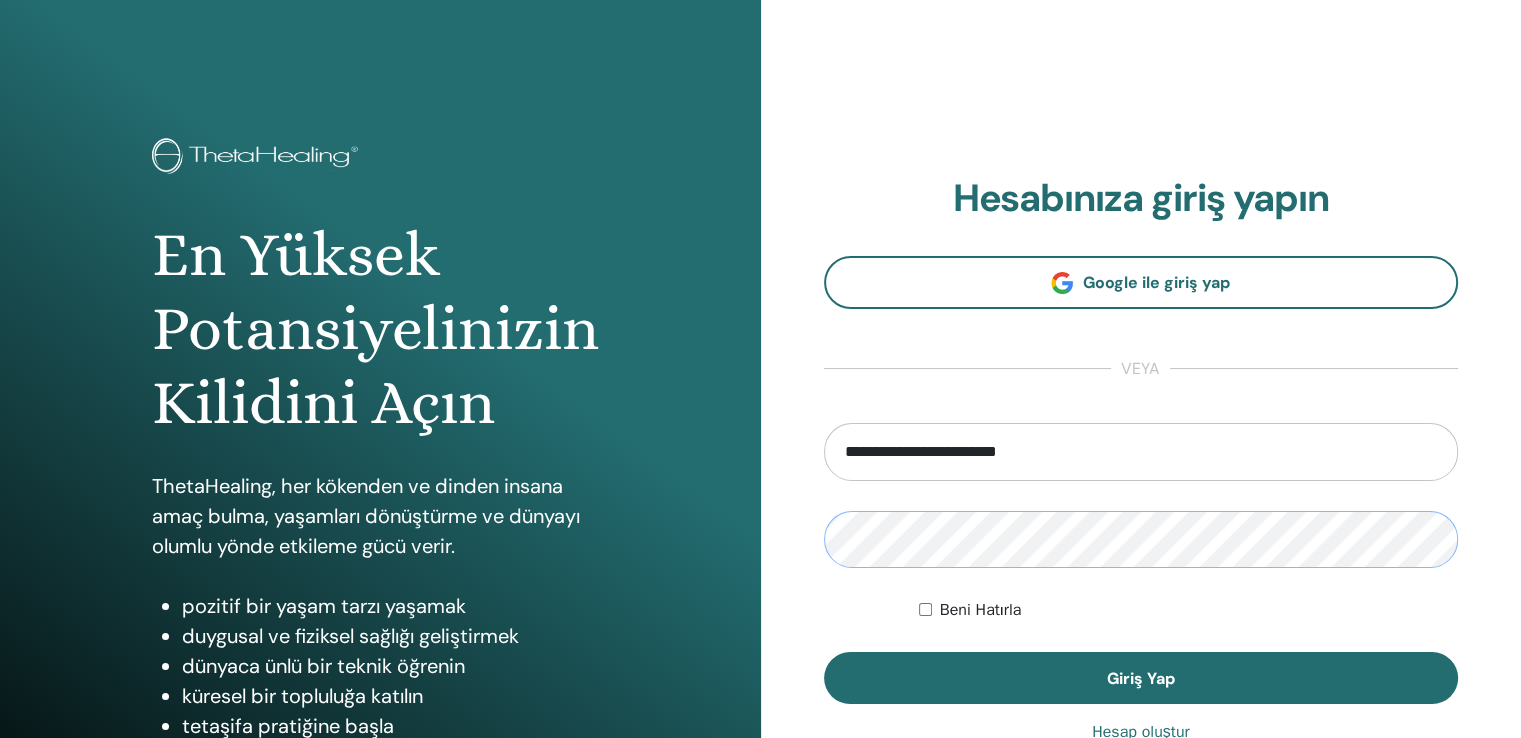 click on "Giriş Yap" at bounding box center (1141, 678) 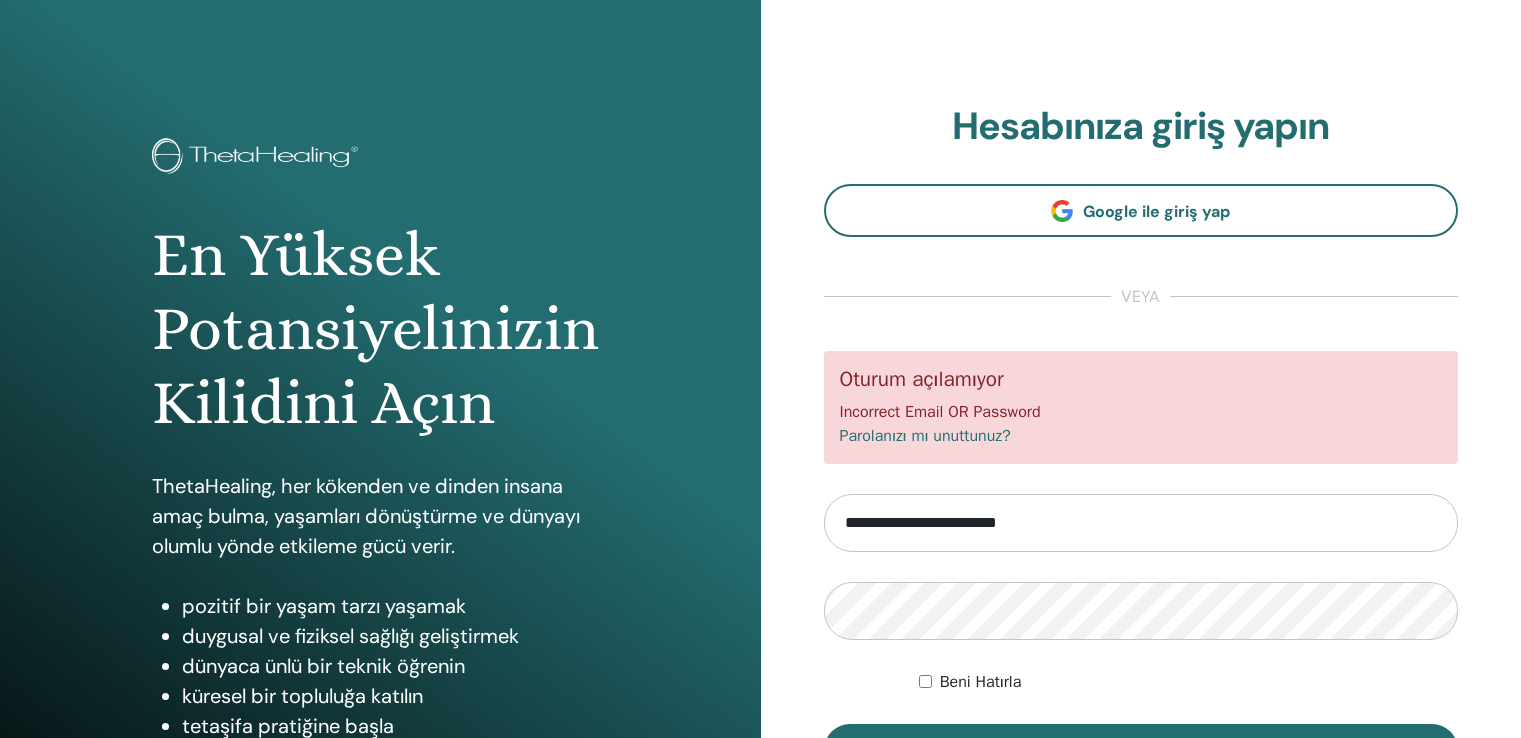 scroll, scrollTop: 0, scrollLeft: 0, axis: both 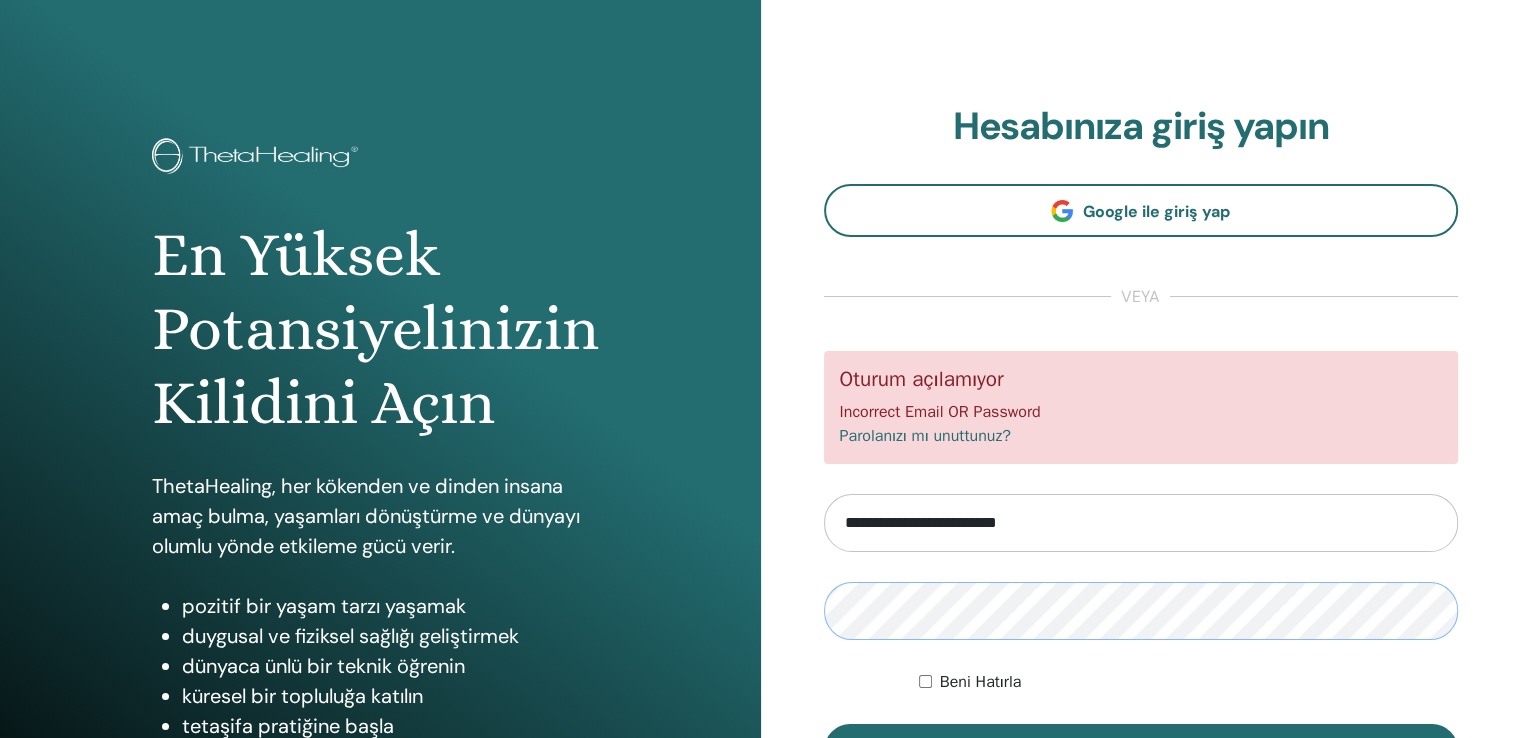 click on "Giriş Yap" at bounding box center (1141, 750) 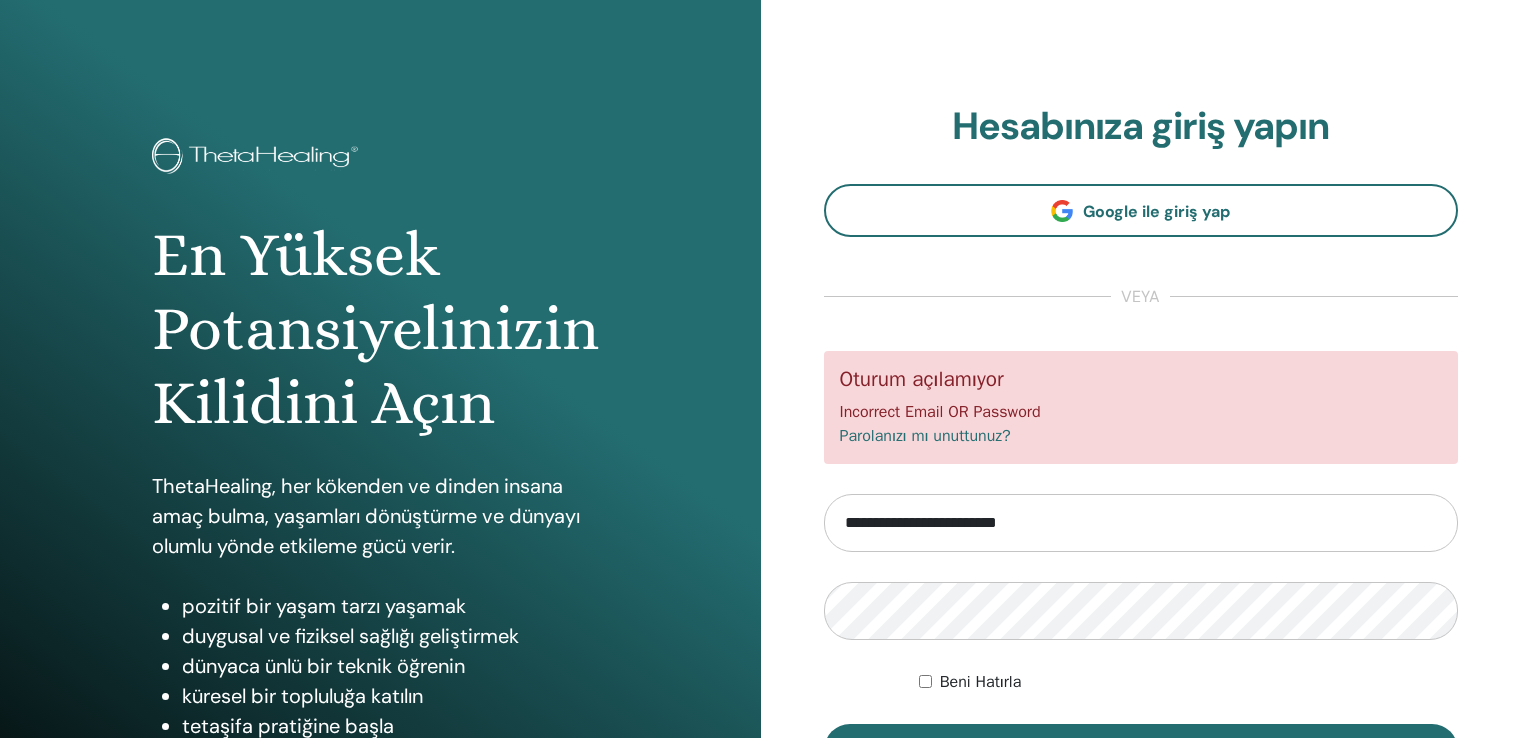 scroll, scrollTop: 0, scrollLeft: 0, axis: both 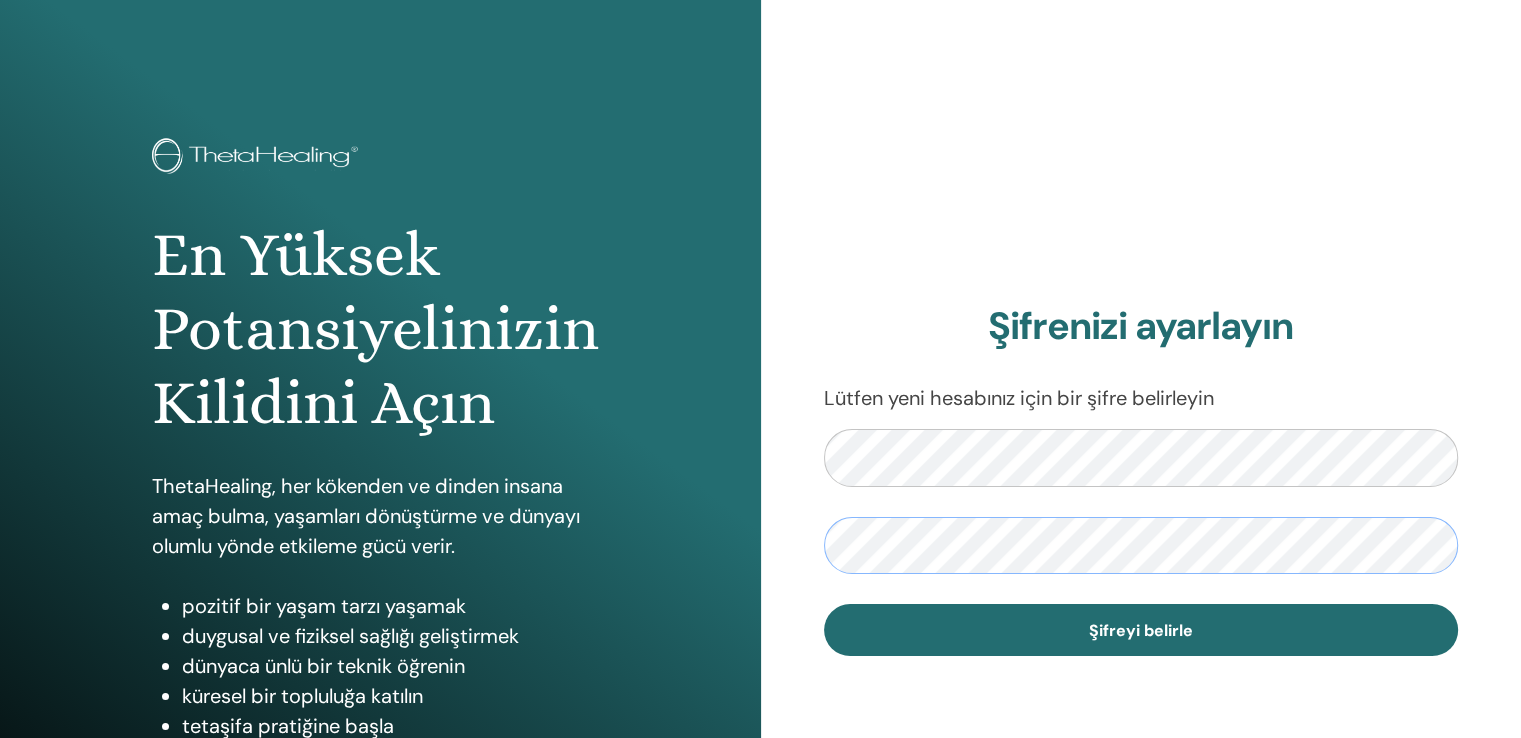 click on "Şifreyi belirle" at bounding box center [1141, 630] 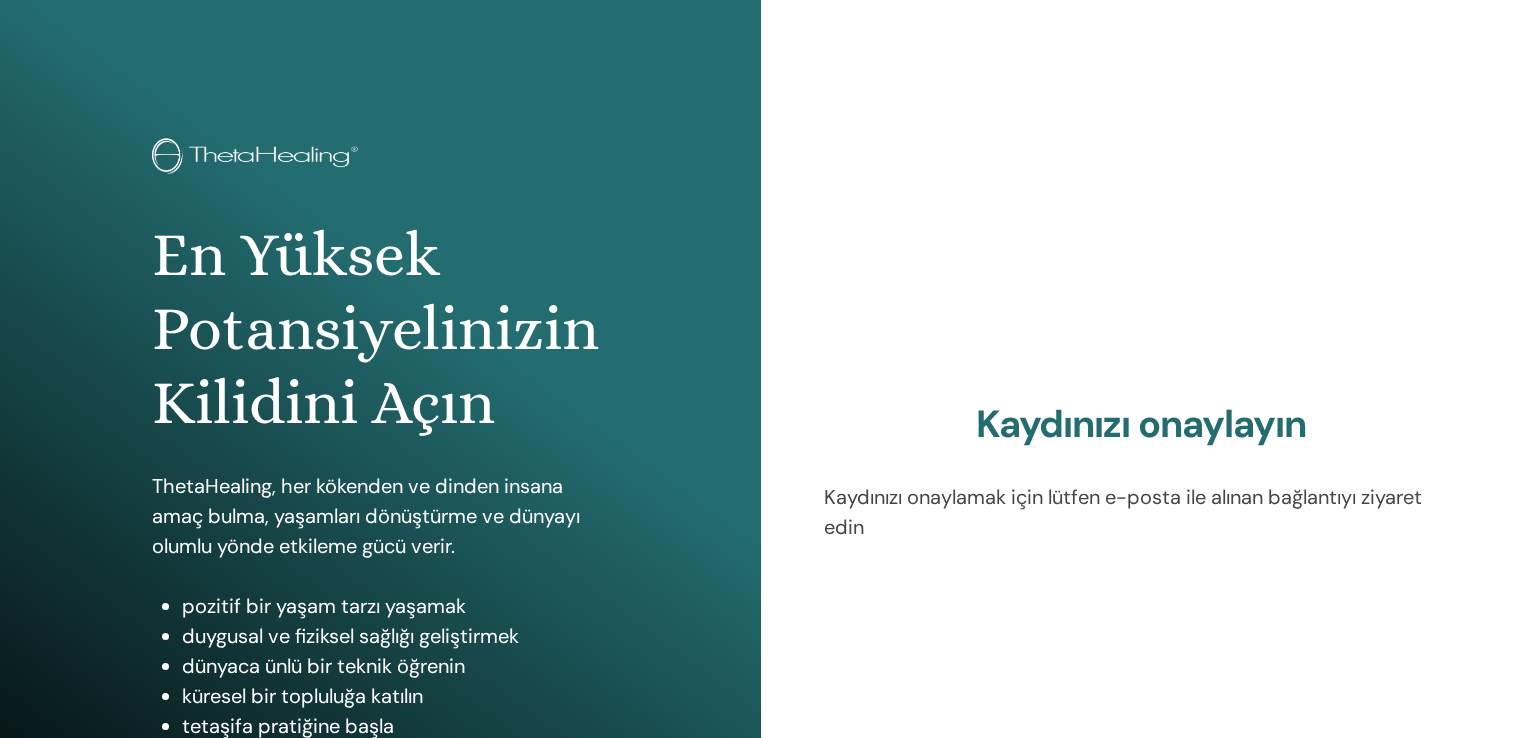 scroll, scrollTop: 0, scrollLeft: 0, axis: both 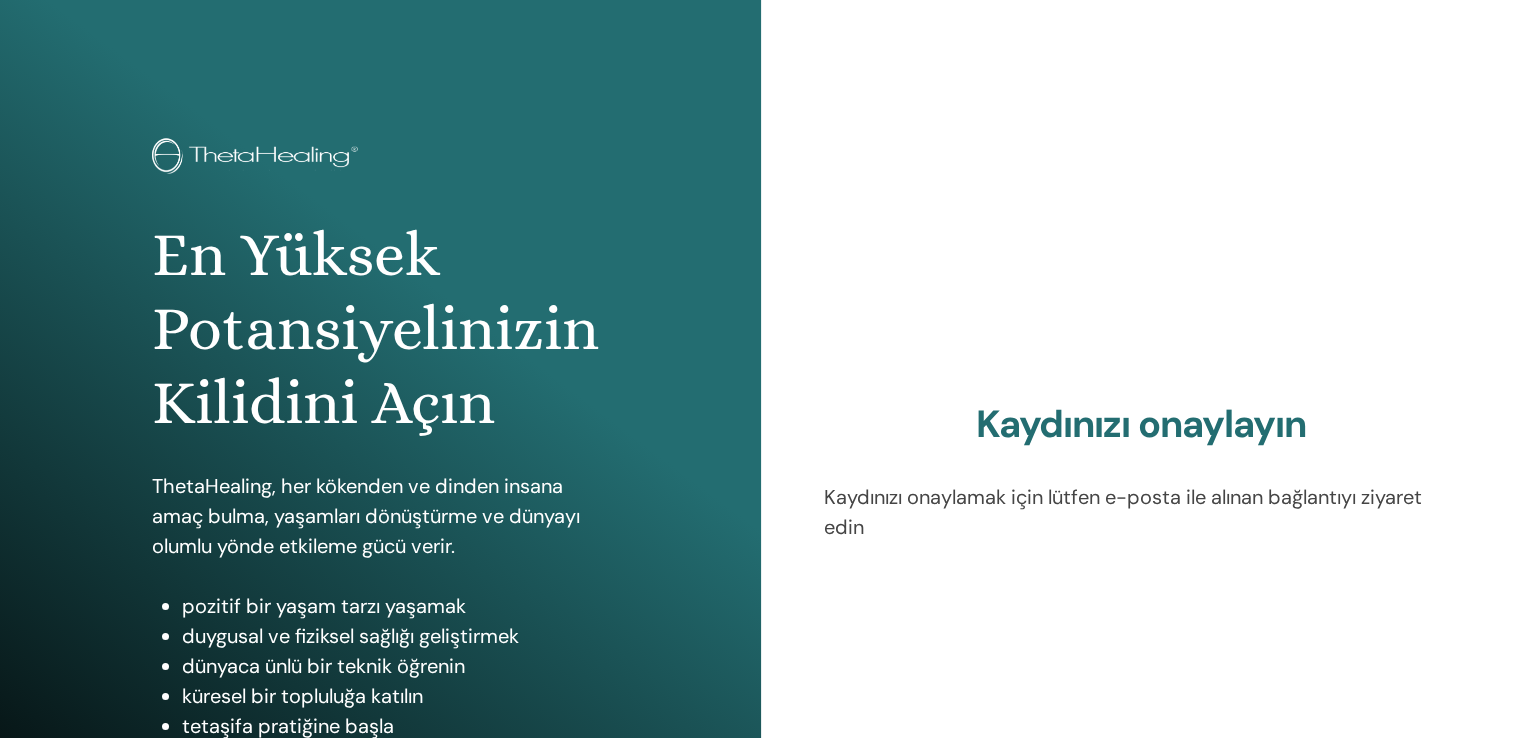 click on "Kaydınızı onaylayın
Kaydınızı onaylamak için lütfen e-posta ile alınan bağlantıyı ziyaret edin" at bounding box center (1141, 472) 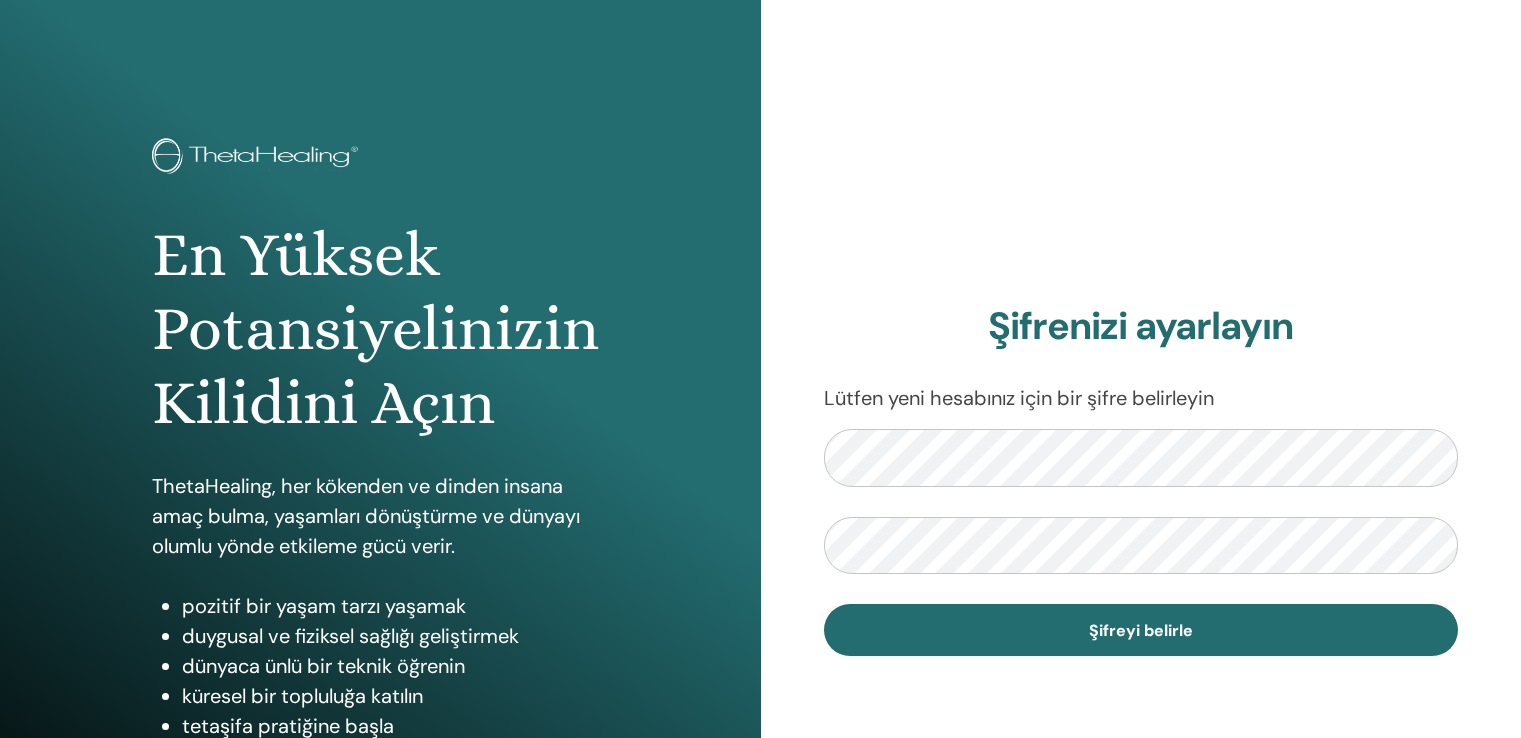 scroll, scrollTop: 0, scrollLeft: 0, axis: both 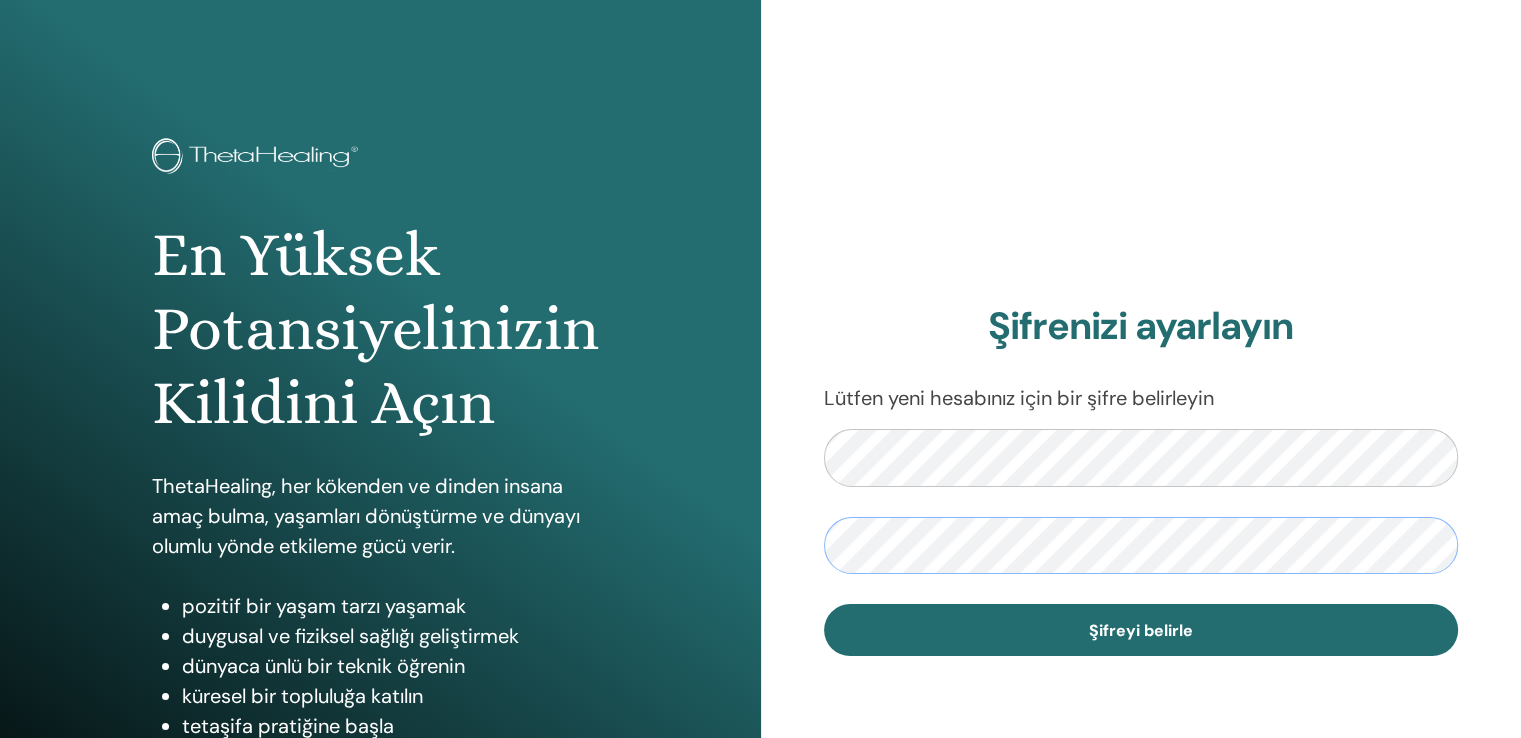 click on "Şifreyi belirle" at bounding box center [1141, 630] 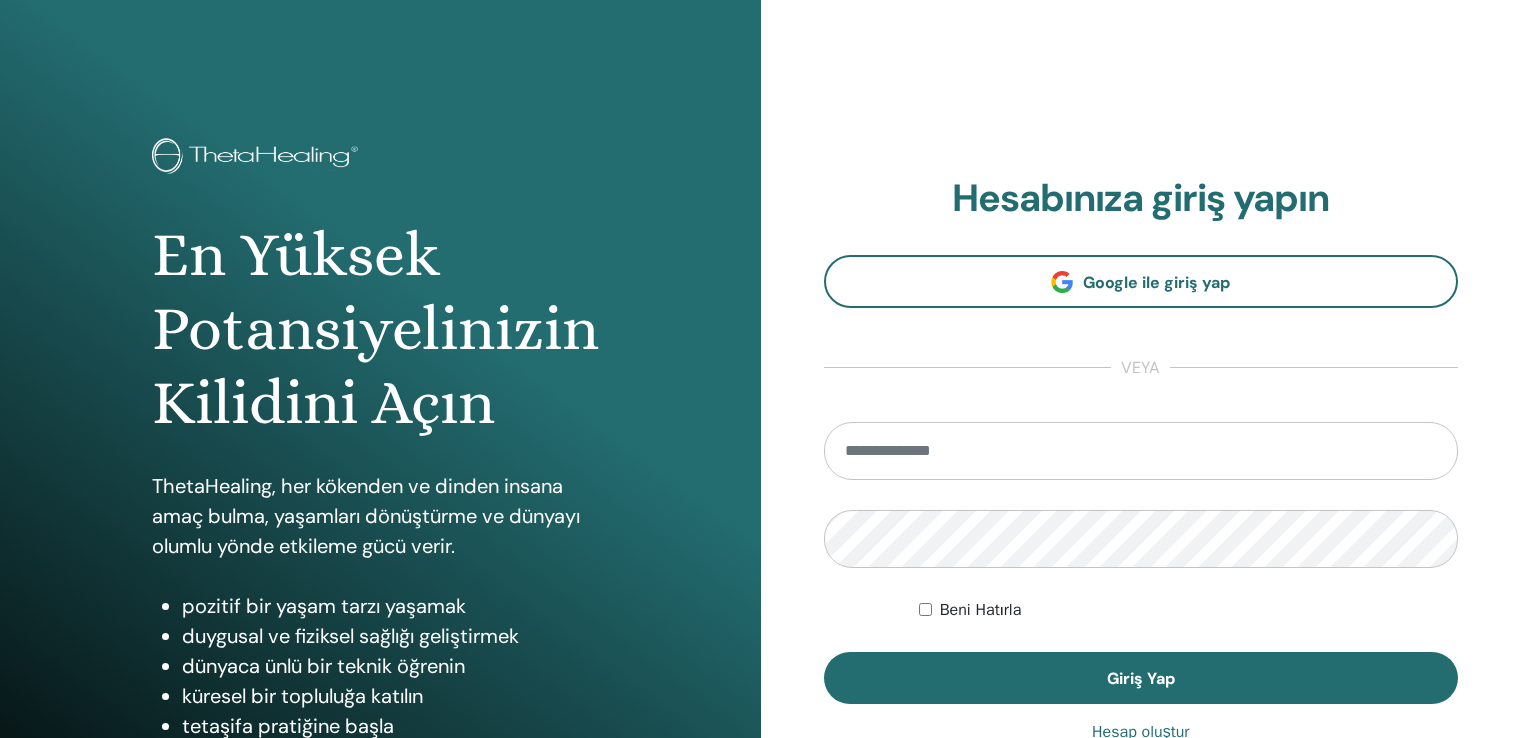 scroll, scrollTop: 0, scrollLeft: 0, axis: both 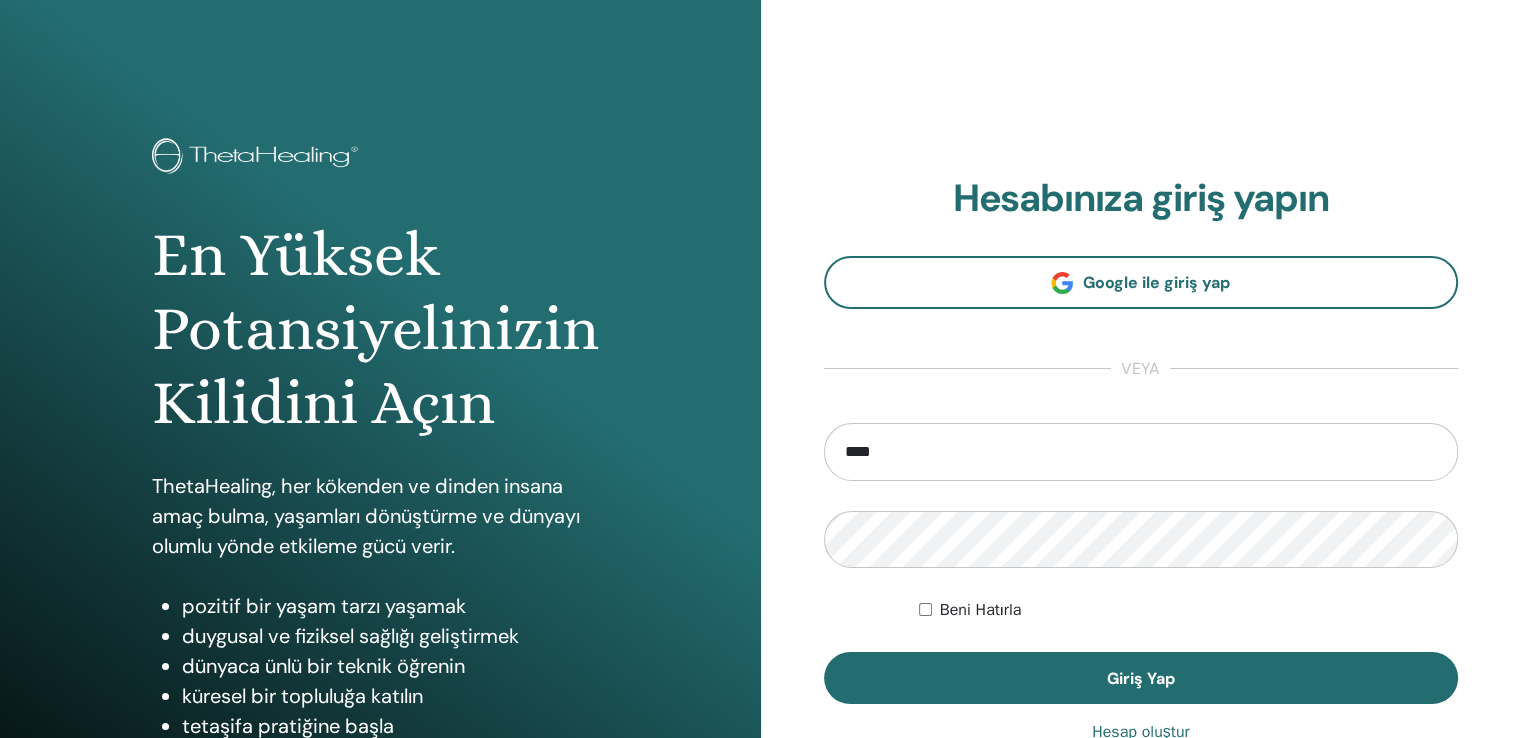 type on "**********" 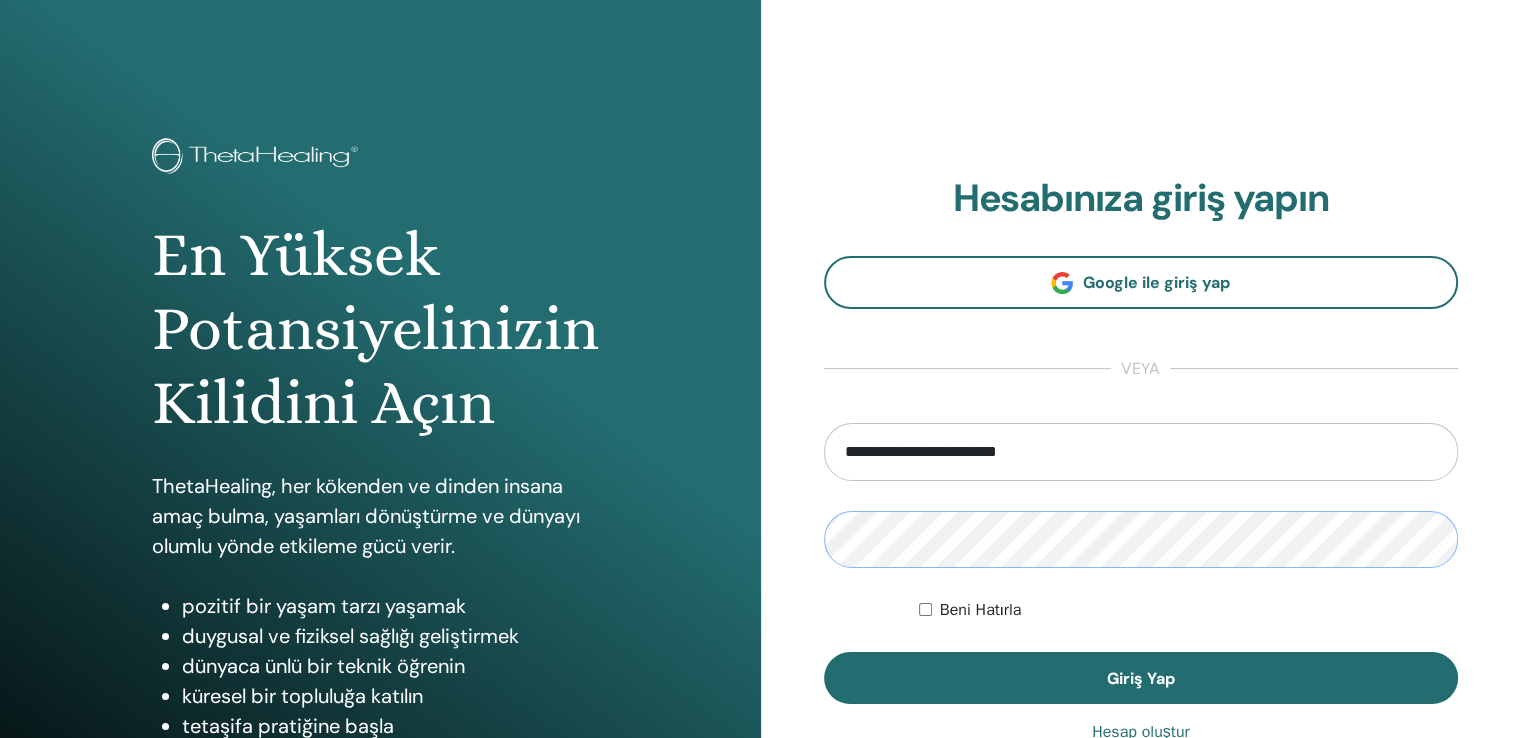 click on "Giriş Yap" at bounding box center [1141, 678] 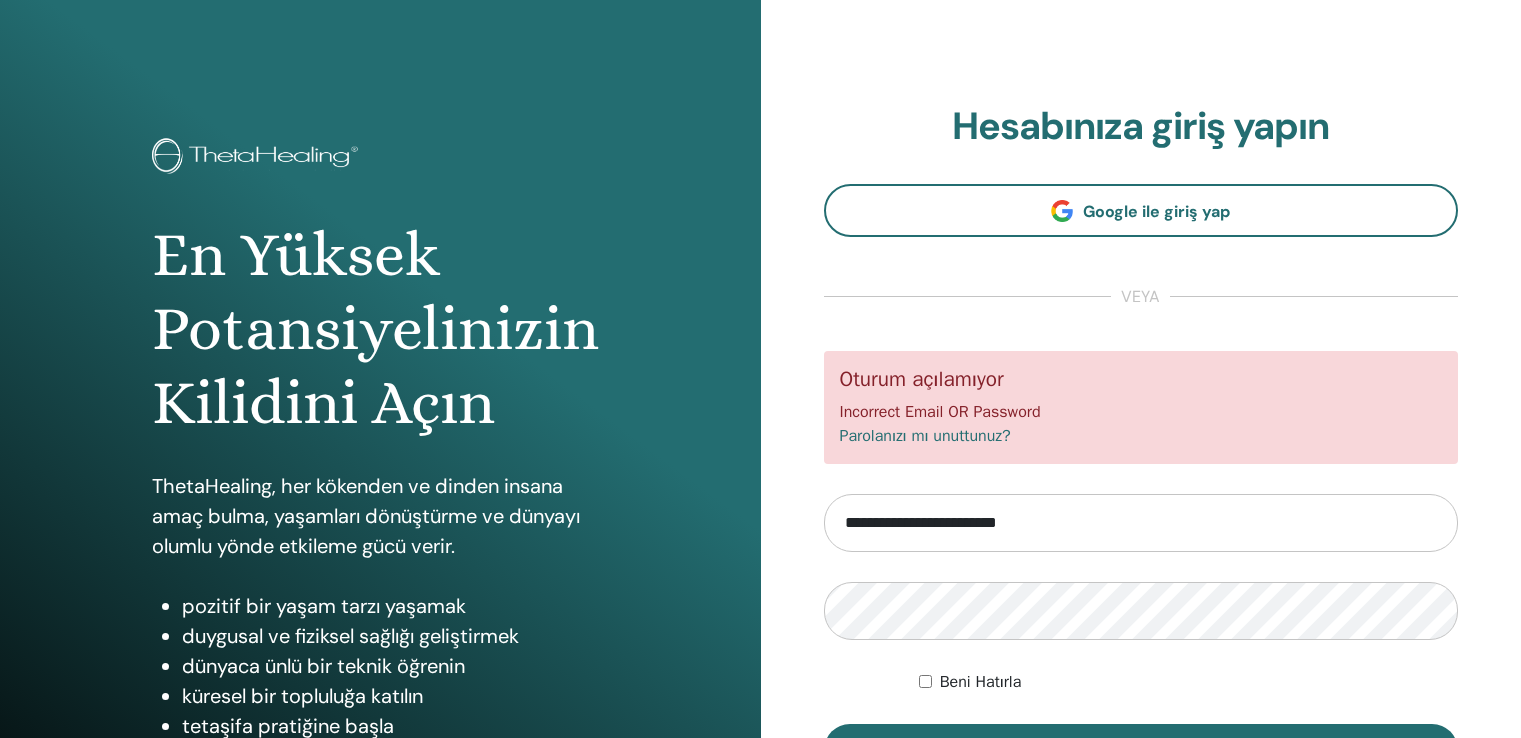 scroll, scrollTop: 0, scrollLeft: 0, axis: both 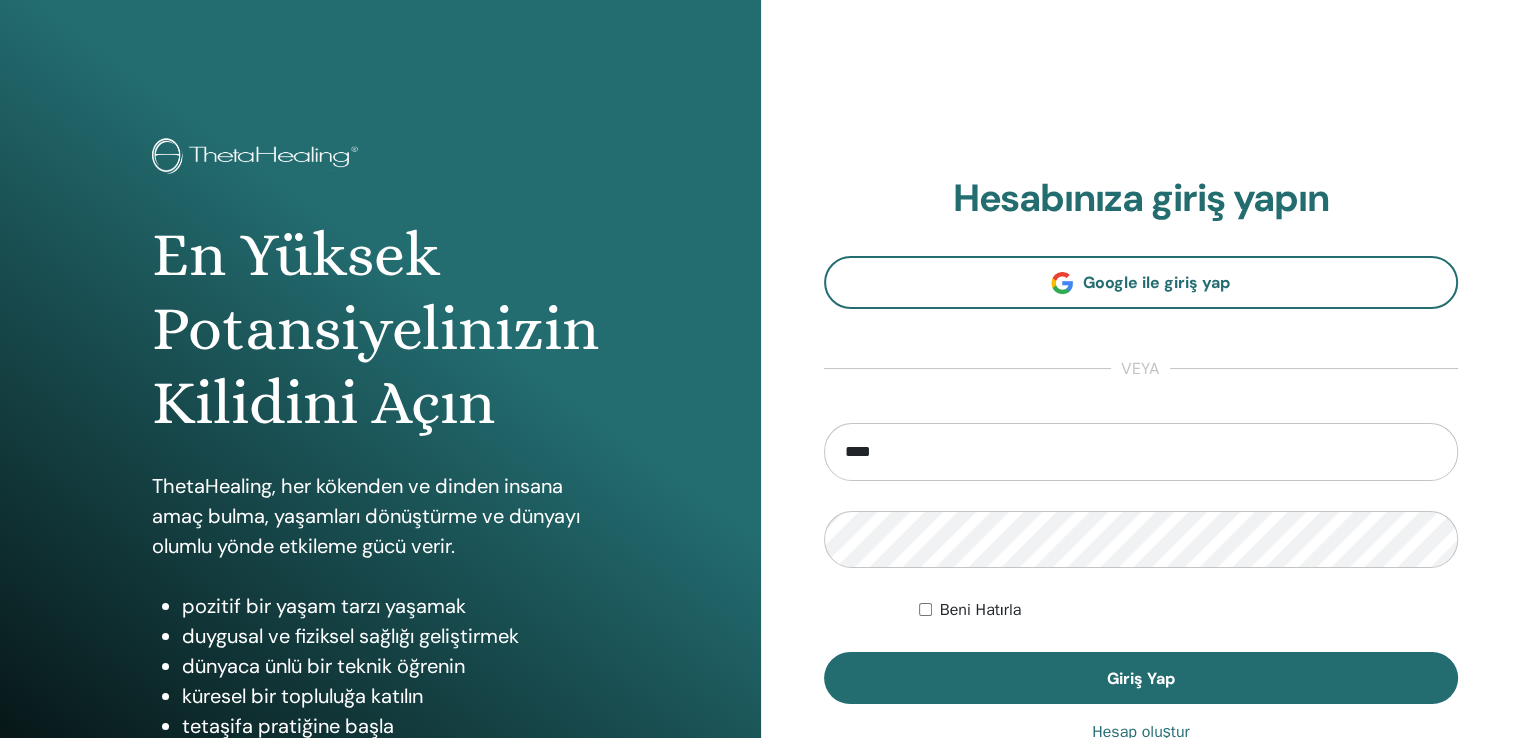 type on "**********" 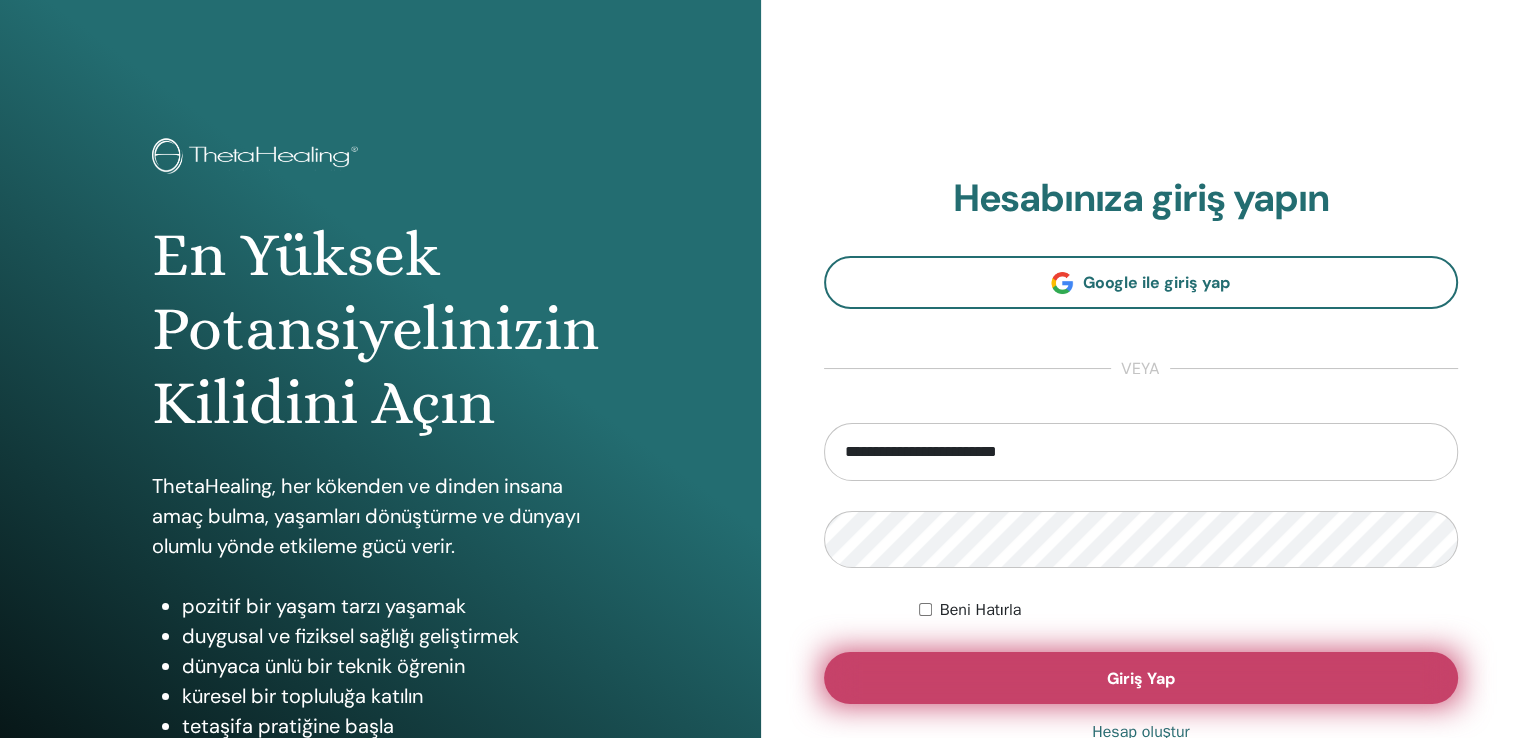 click on "Giriş Yap" at bounding box center (1141, 678) 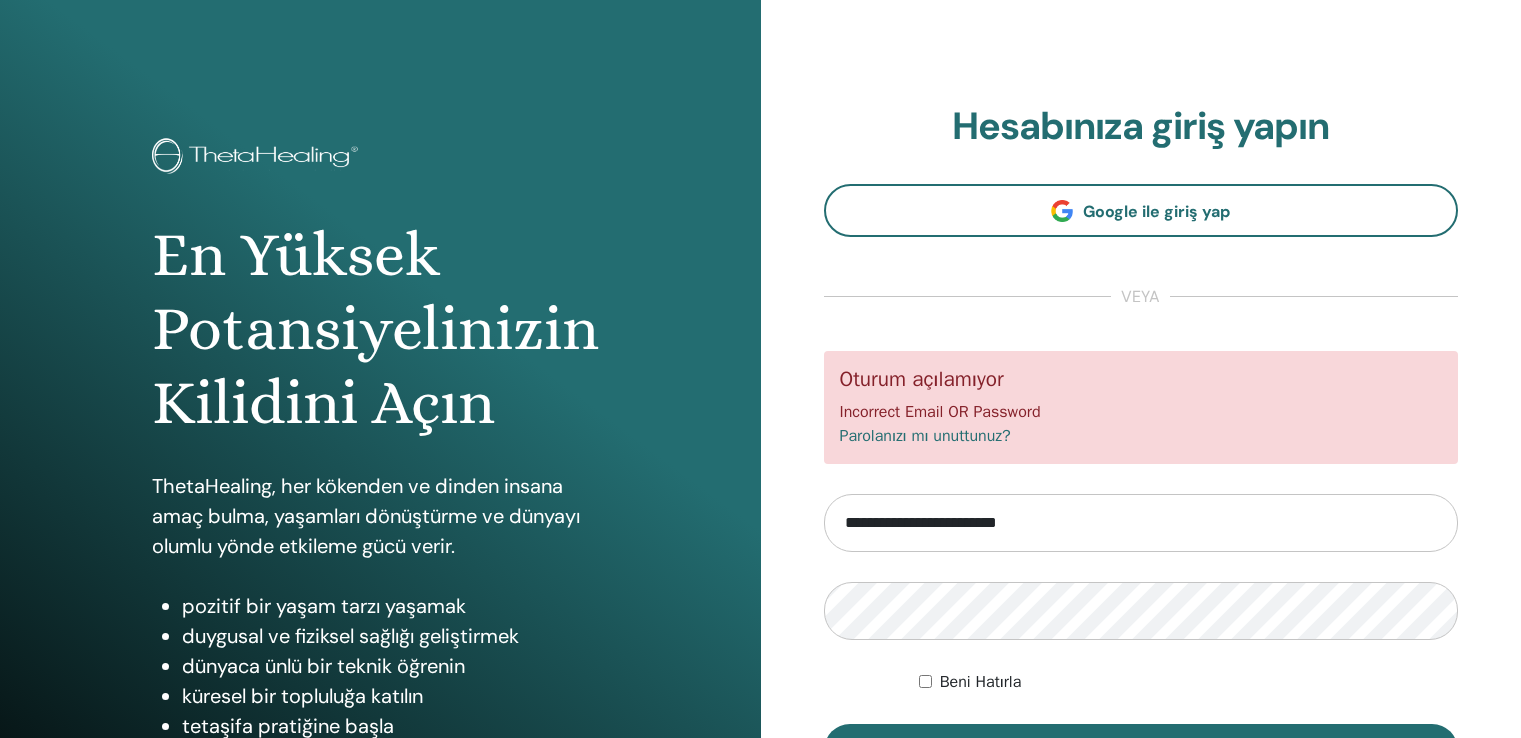 scroll, scrollTop: 0, scrollLeft: 0, axis: both 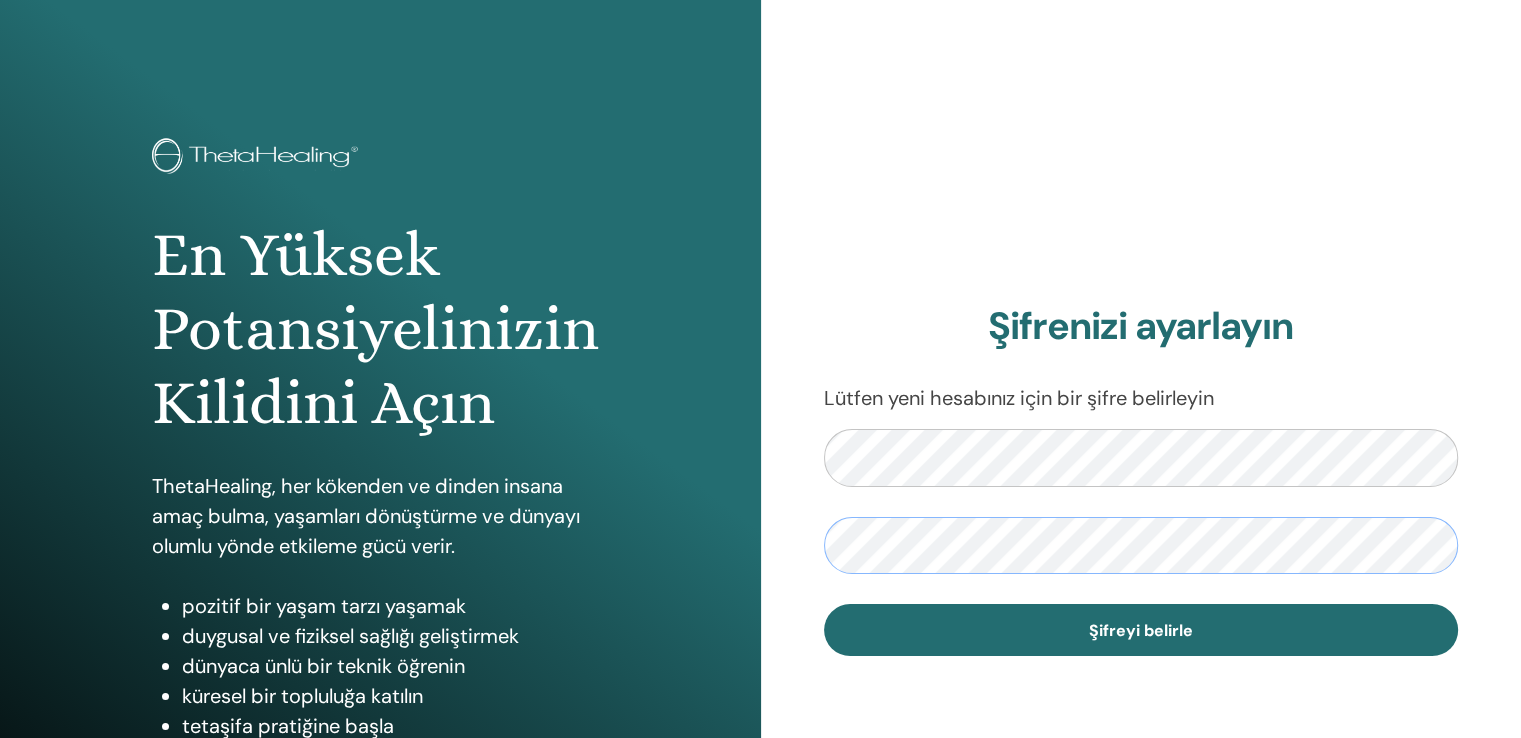 click on "Şifreyi belirle" at bounding box center [1141, 630] 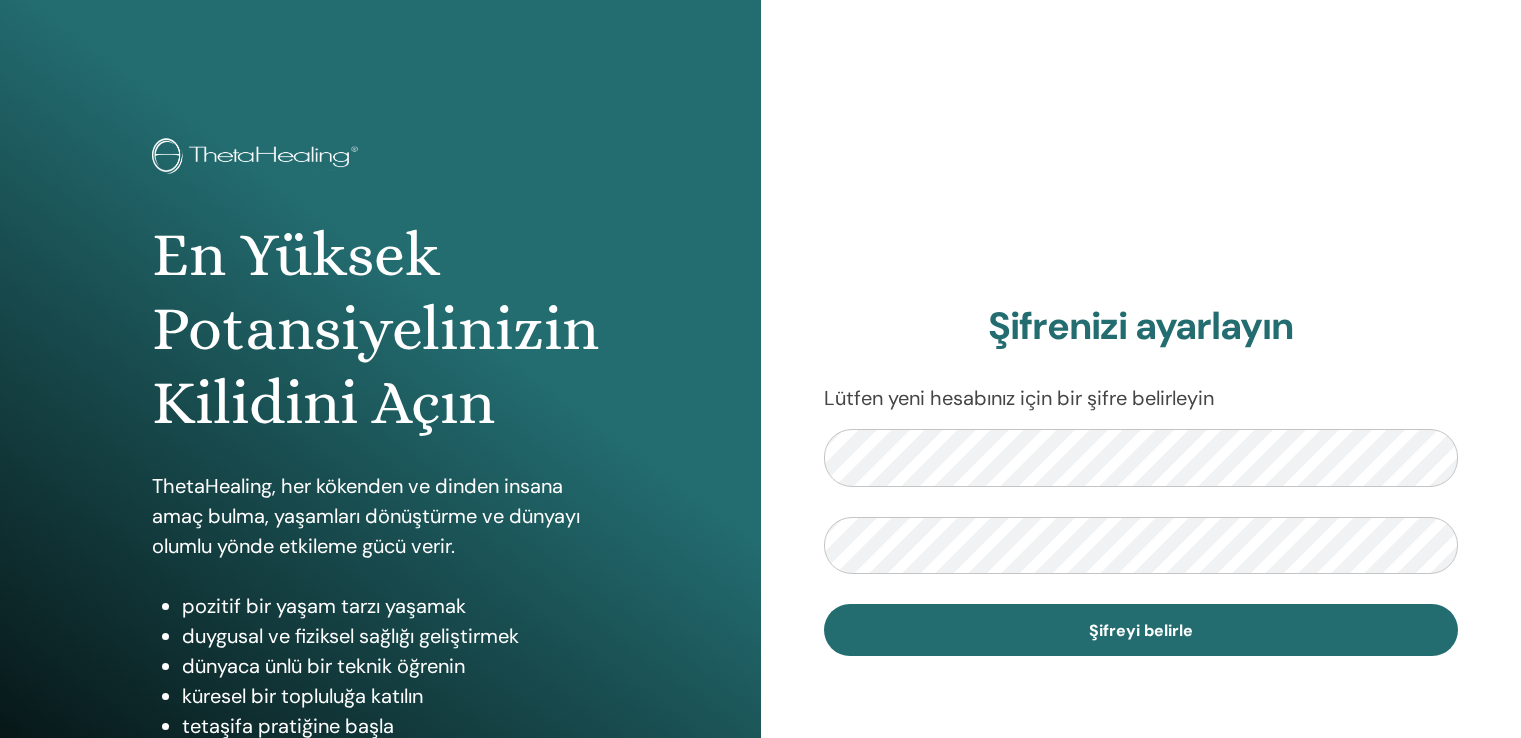 scroll, scrollTop: 0, scrollLeft: 0, axis: both 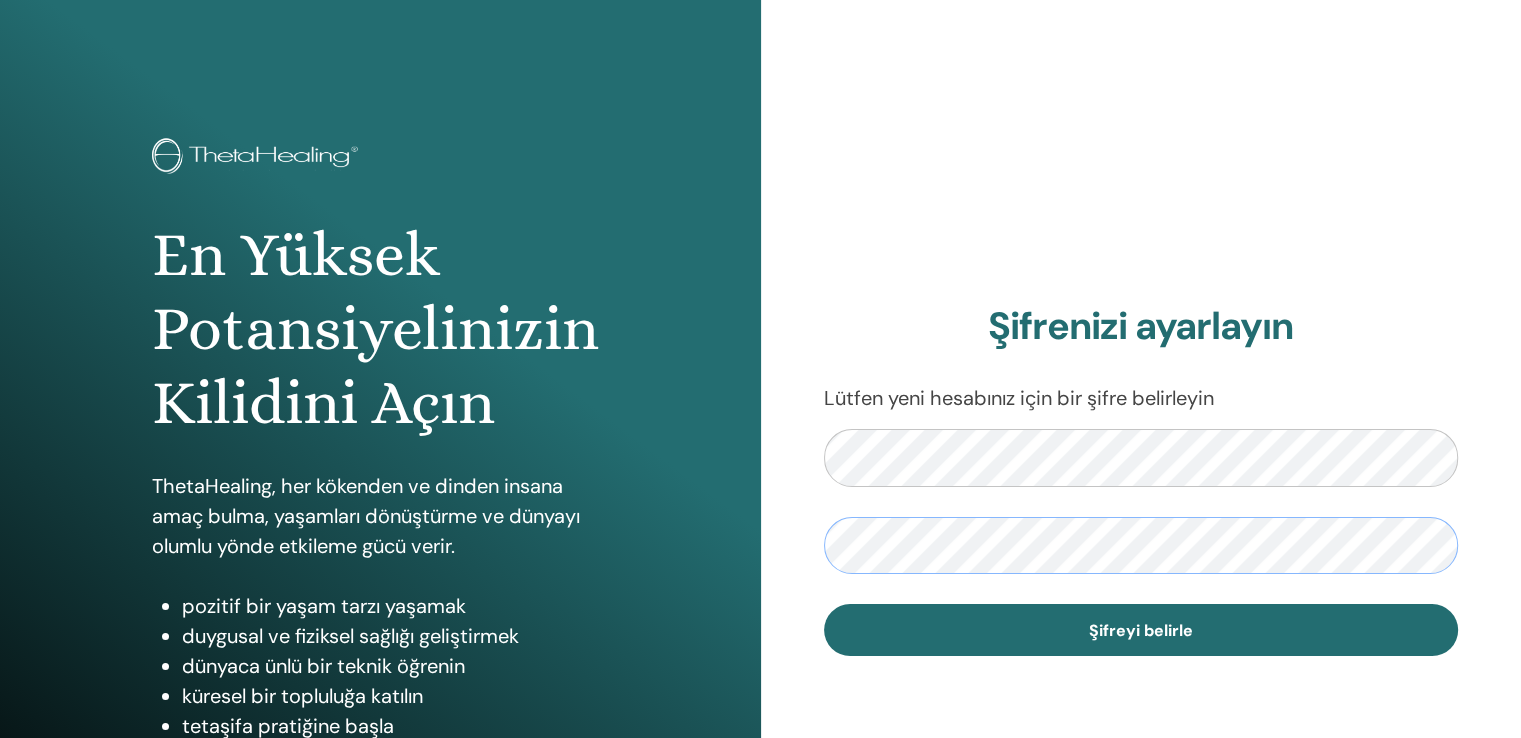 click on "Şifreyi belirle" at bounding box center [1141, 630] 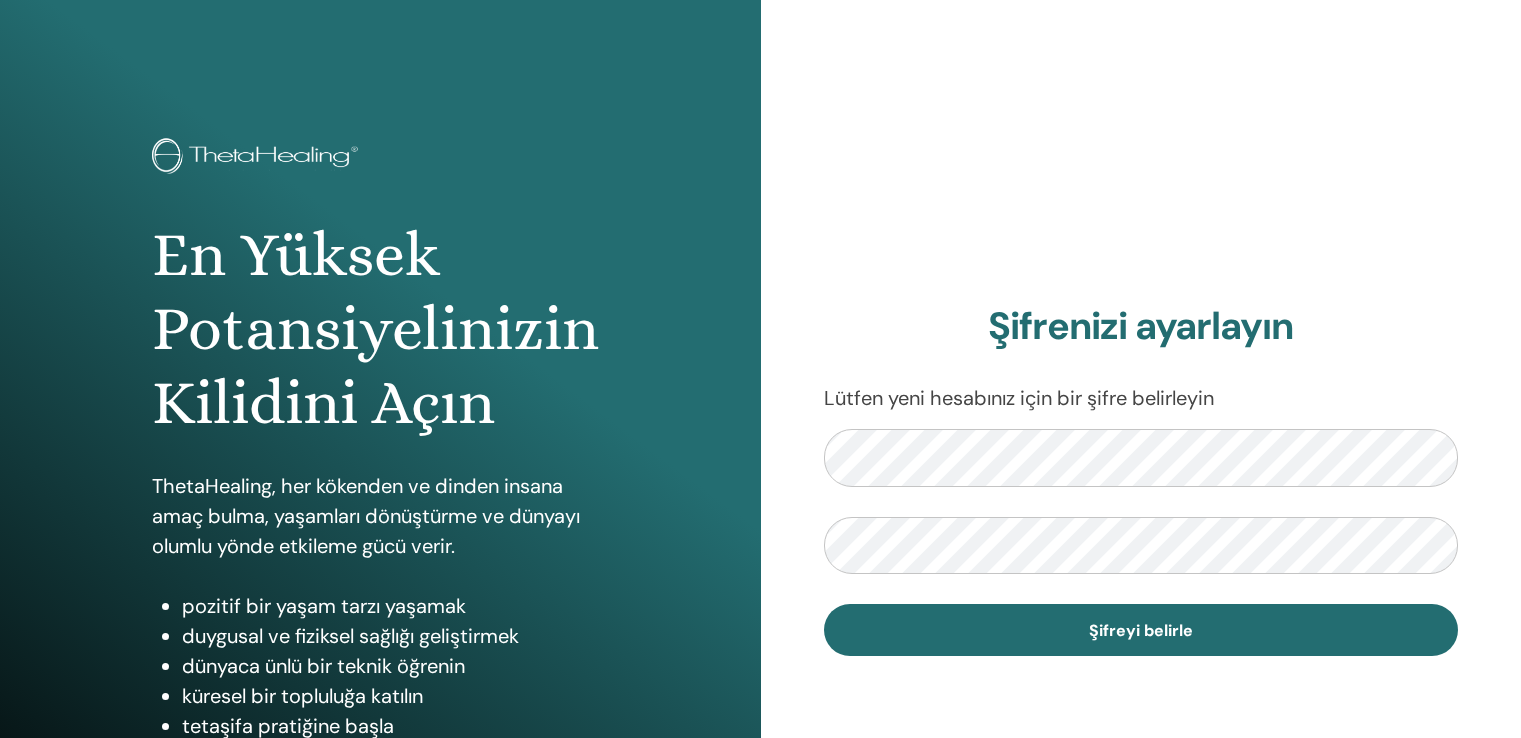 scroll, scrollTop: 0, scrollLeft: 0, axis: both 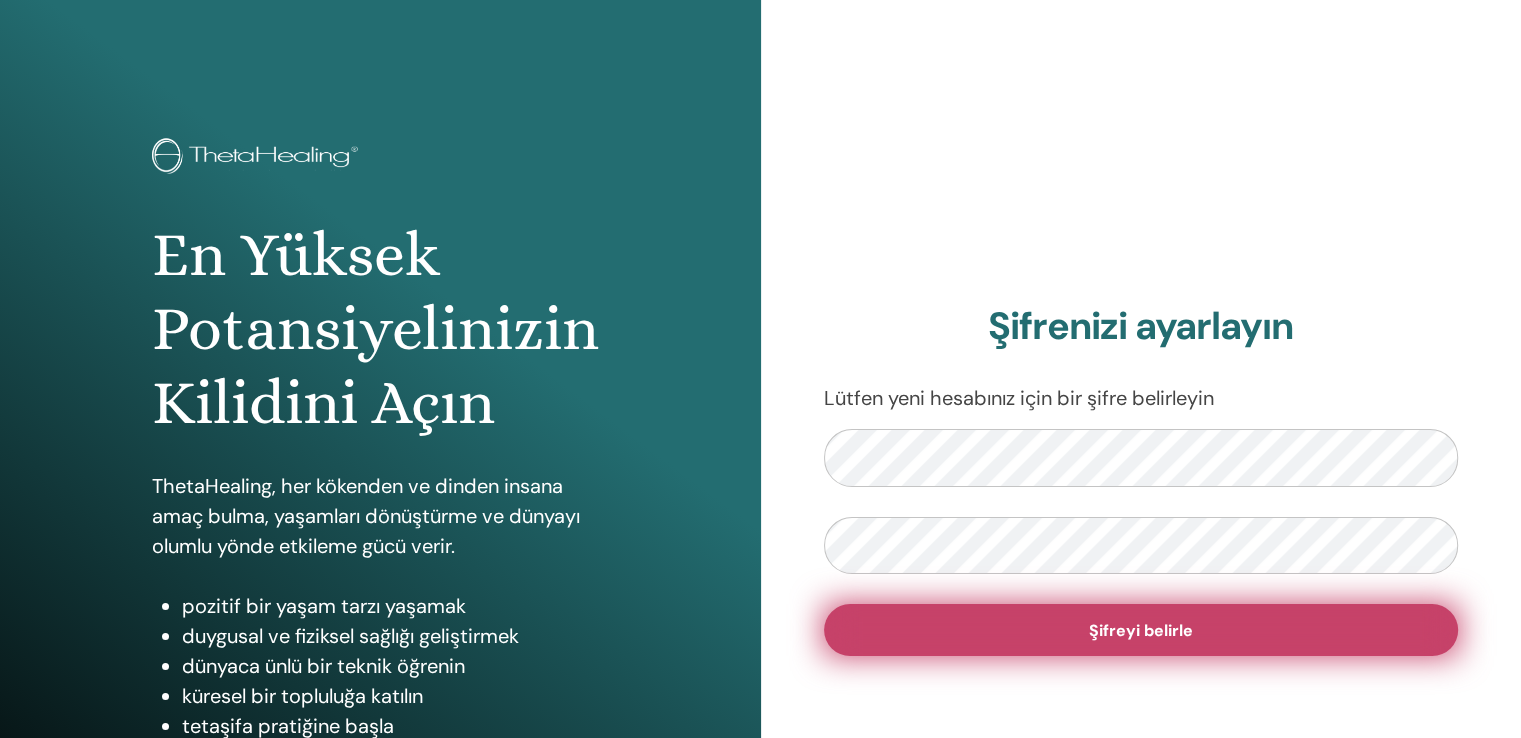 click on "Şifreyi belirle" at bounding box center [1141, 630] 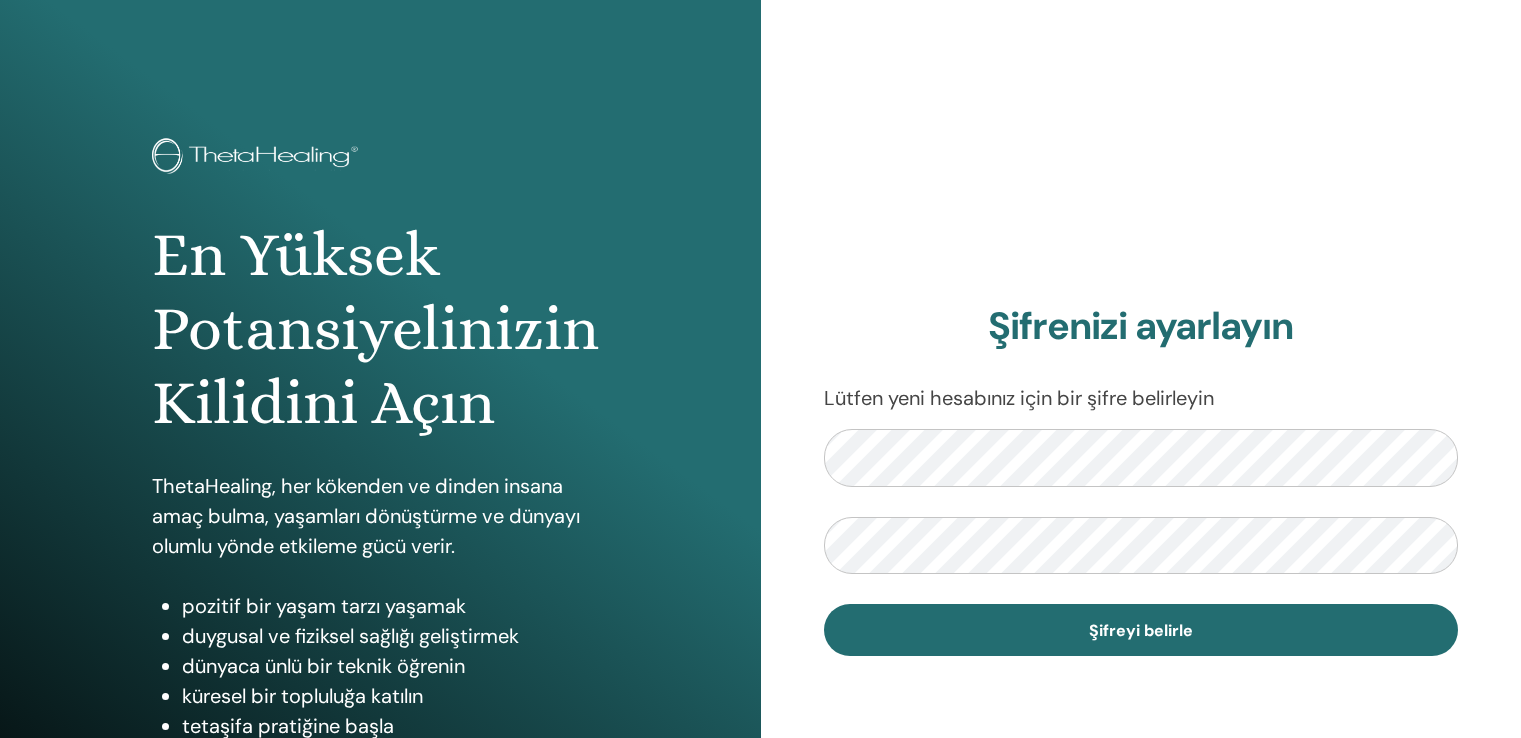 scroll, scrollTop: 0, scrollLeft: 0, axis: both 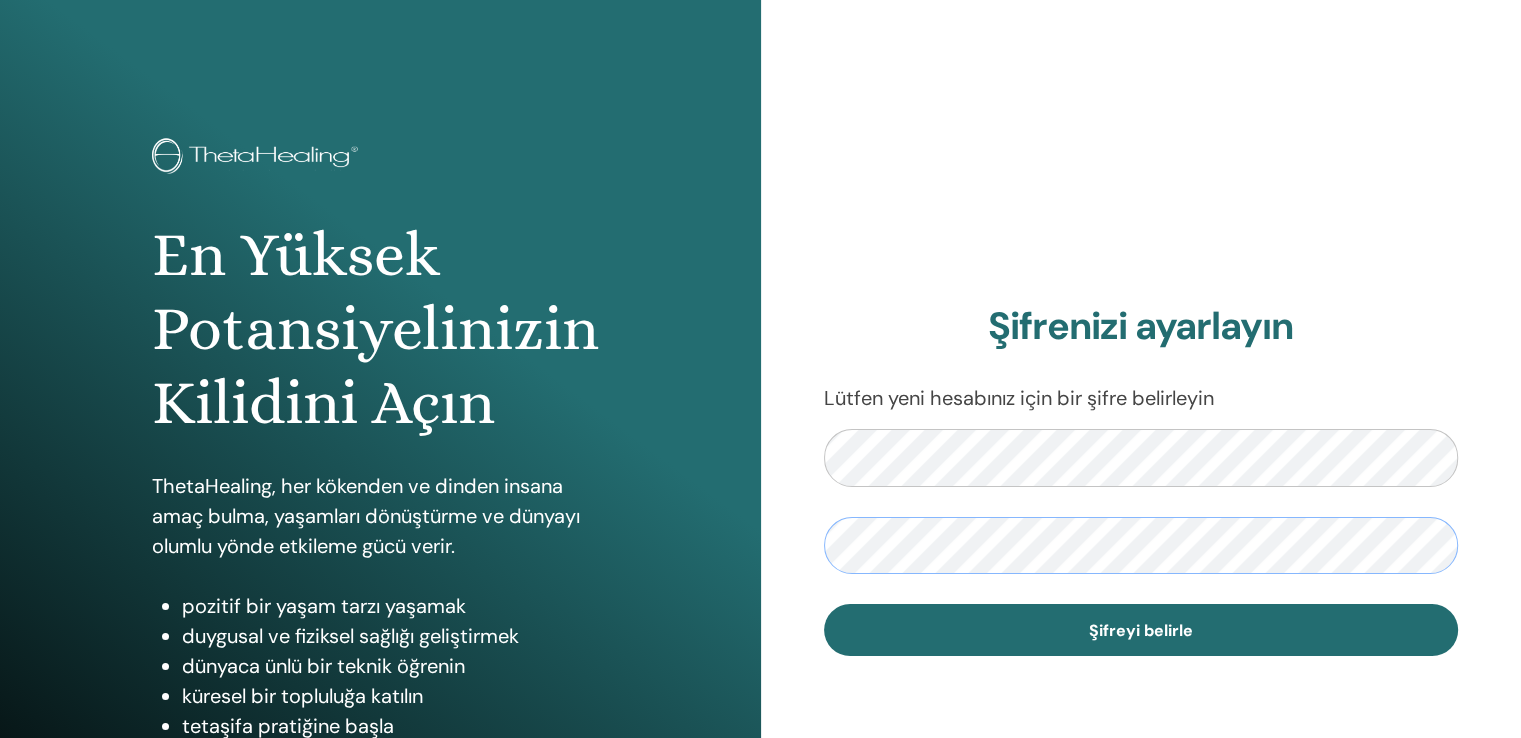 click on "Şifreyi belirle" at bounding box center (1141, 630) 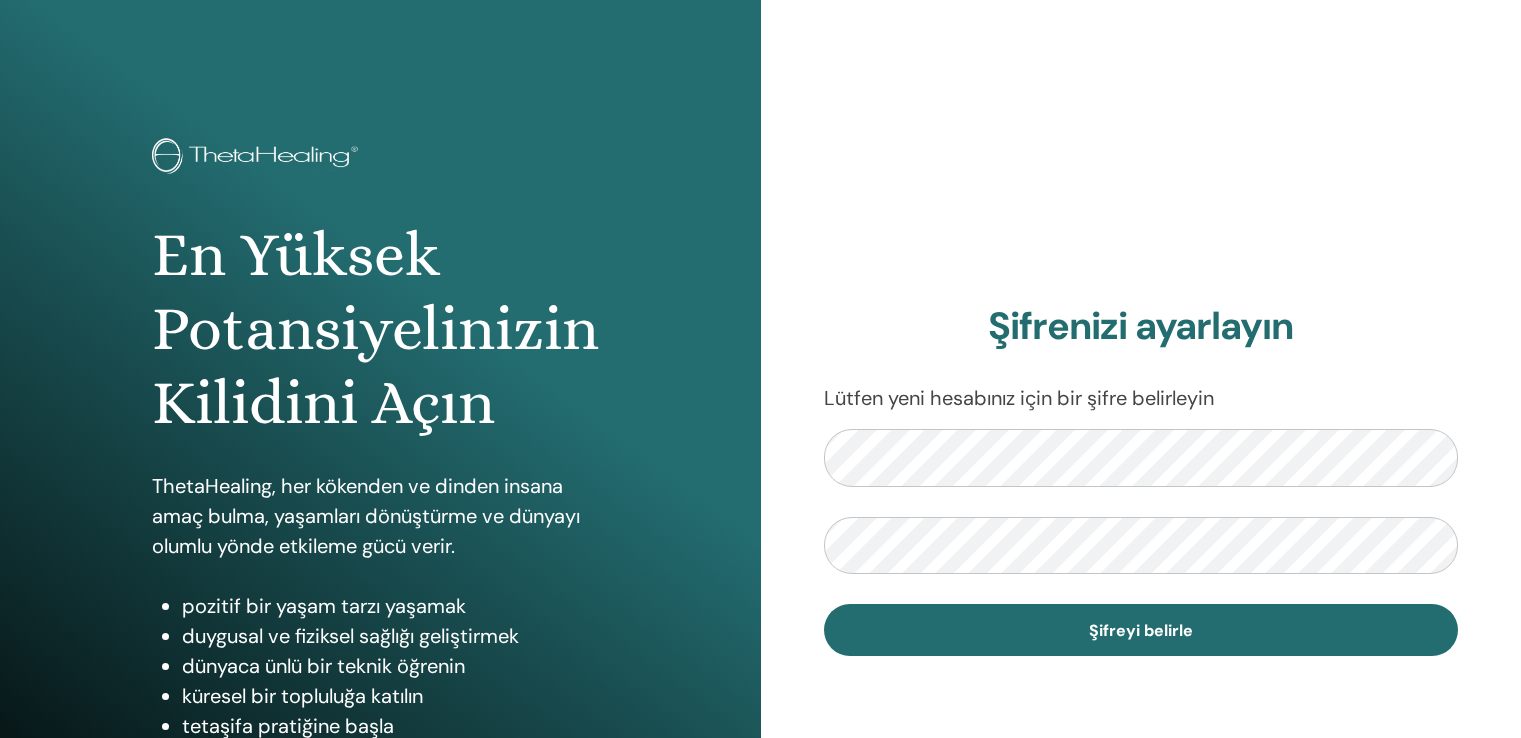 scroll, scrollTop: 0, scrollLeft: 0, axis: both 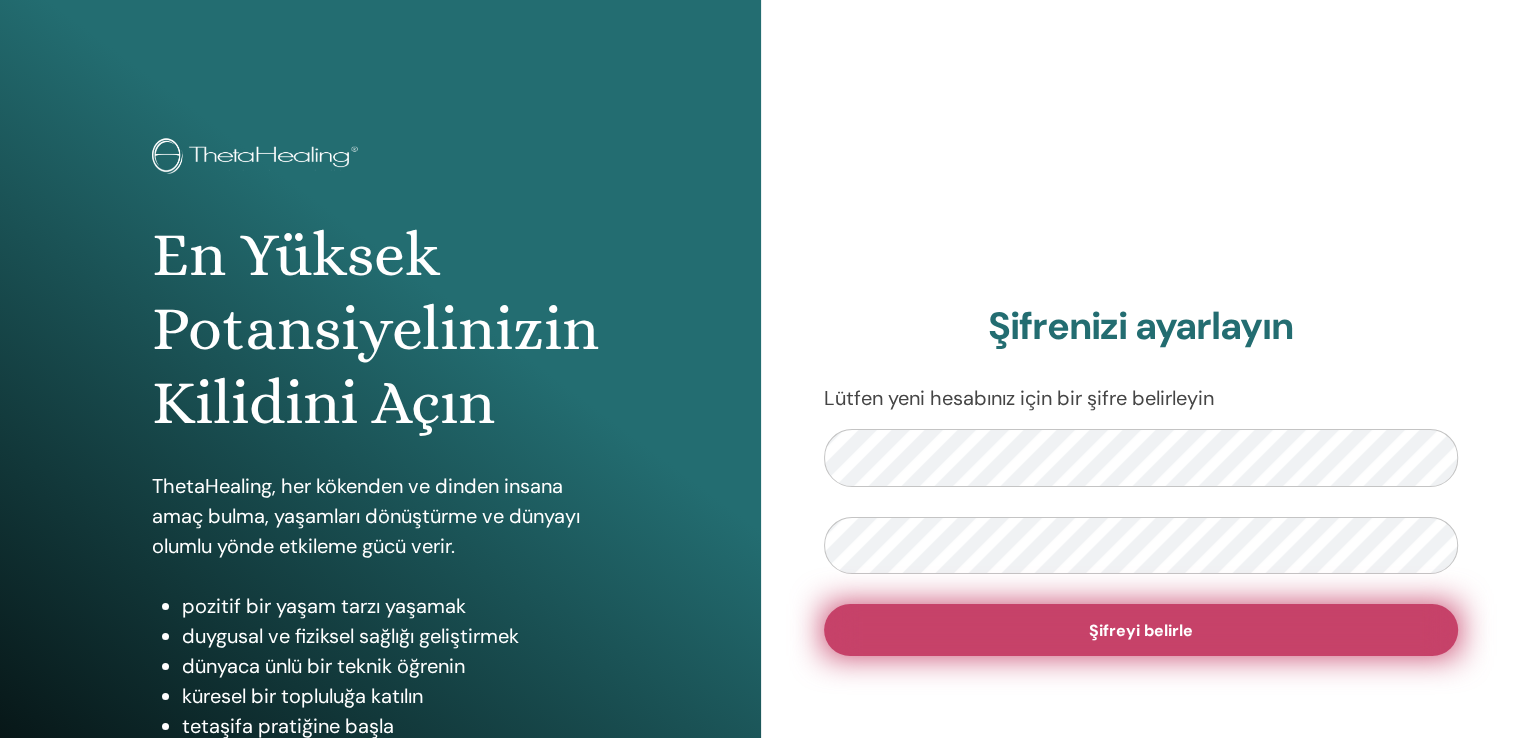 click on "Şifreyi belirle" at bounding box center [1141, 630] 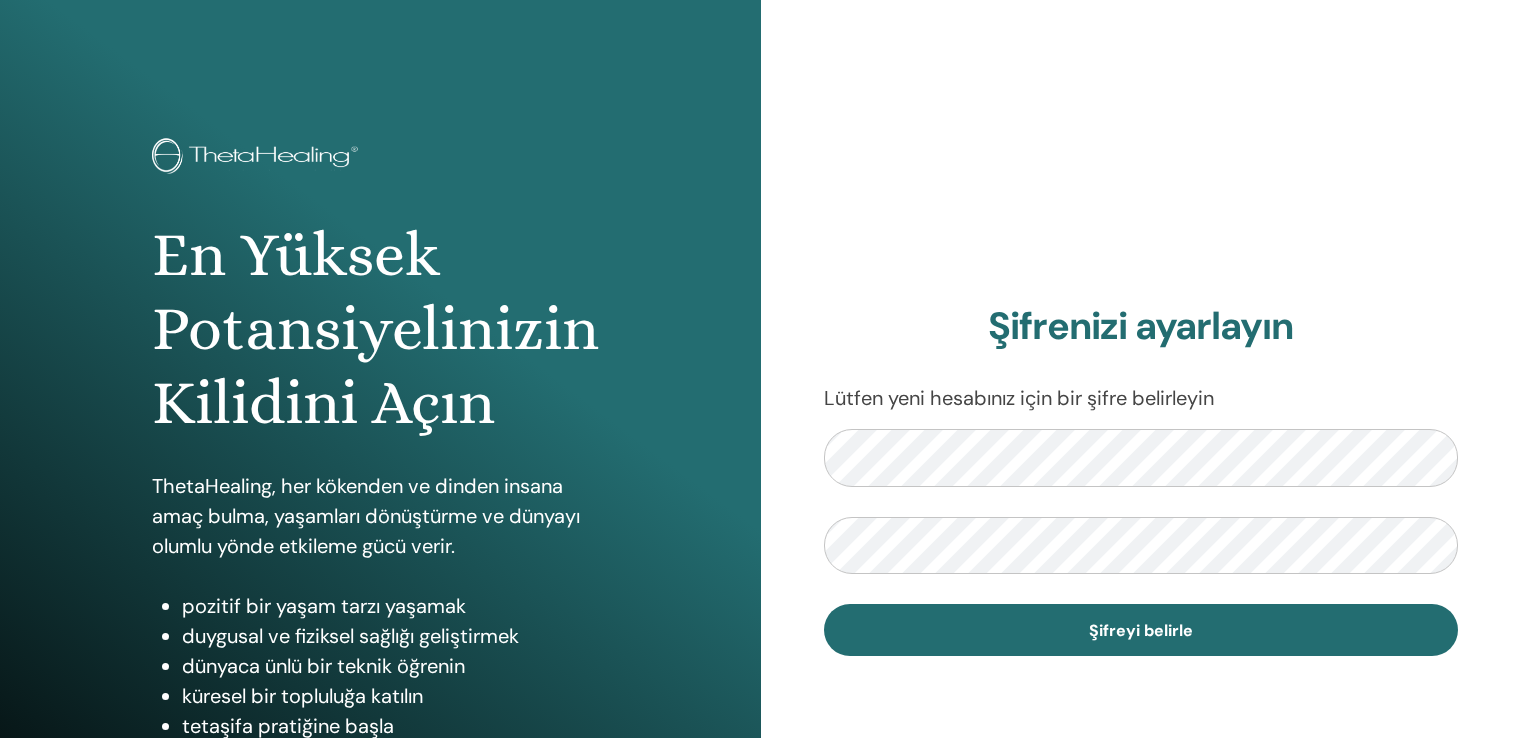 scroll, scrollTop: 0, scrollLeft: 0, axis: both 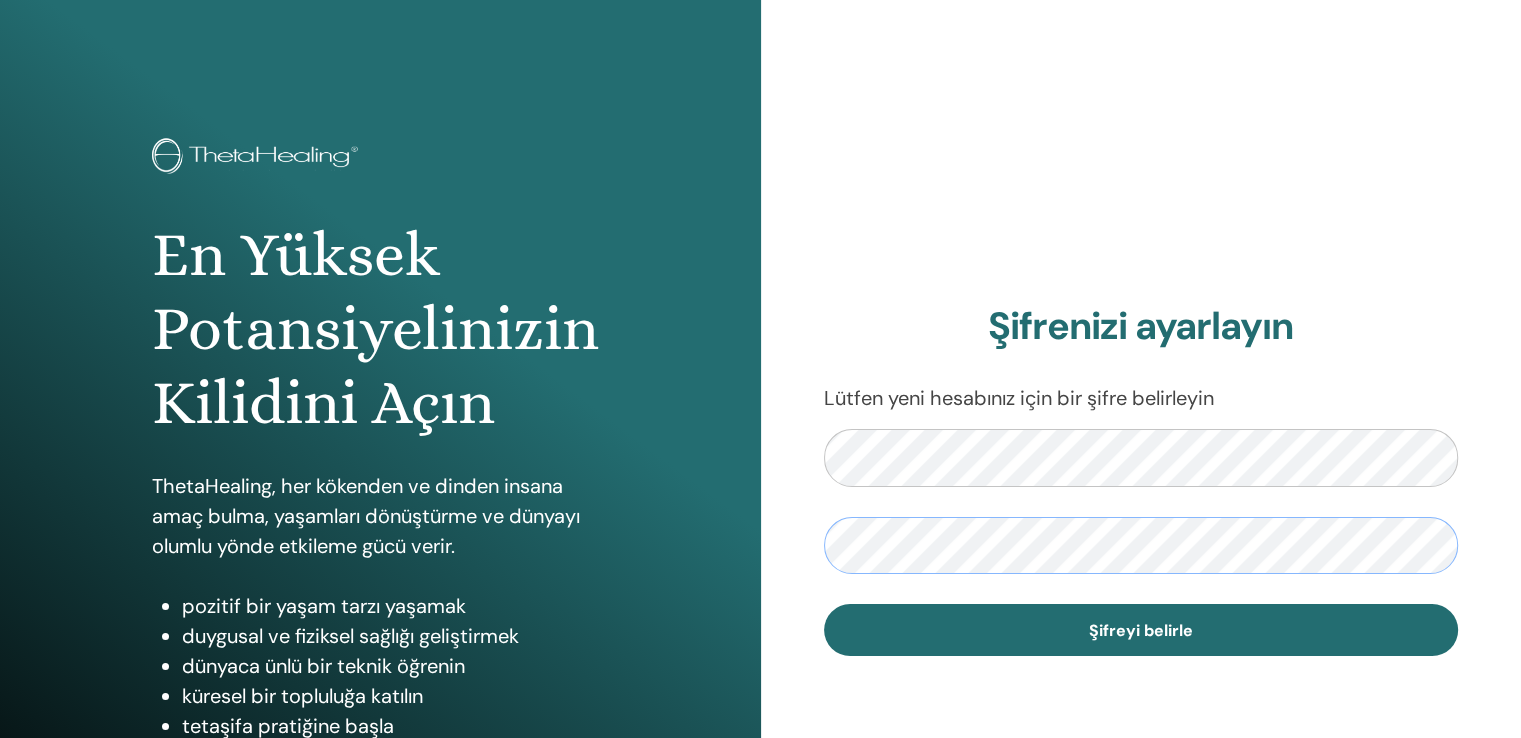 click on "Şifreyi belirle" at bounding box center (1141, 630) 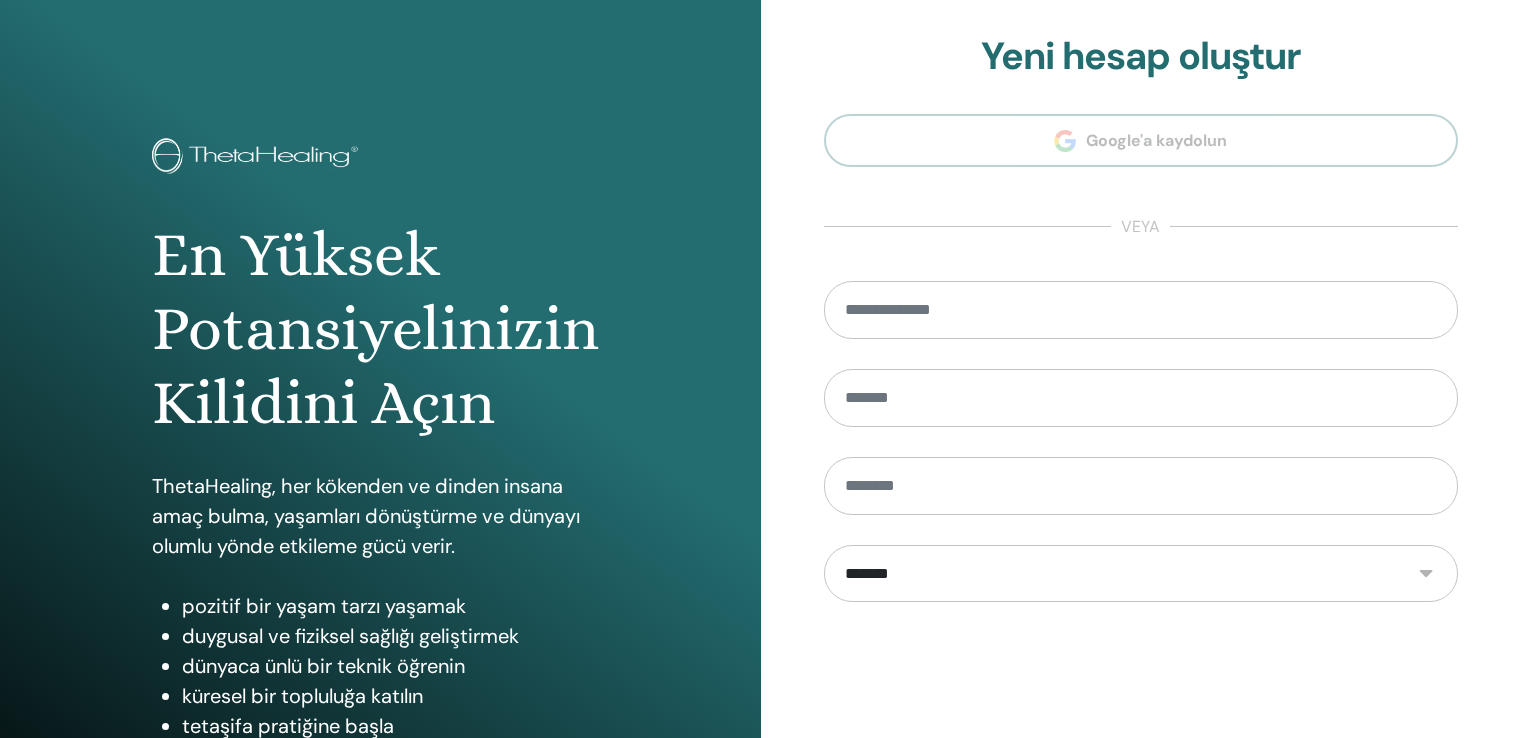 scroll, scrollTop: 0, scrollLeft: 0, axis: both 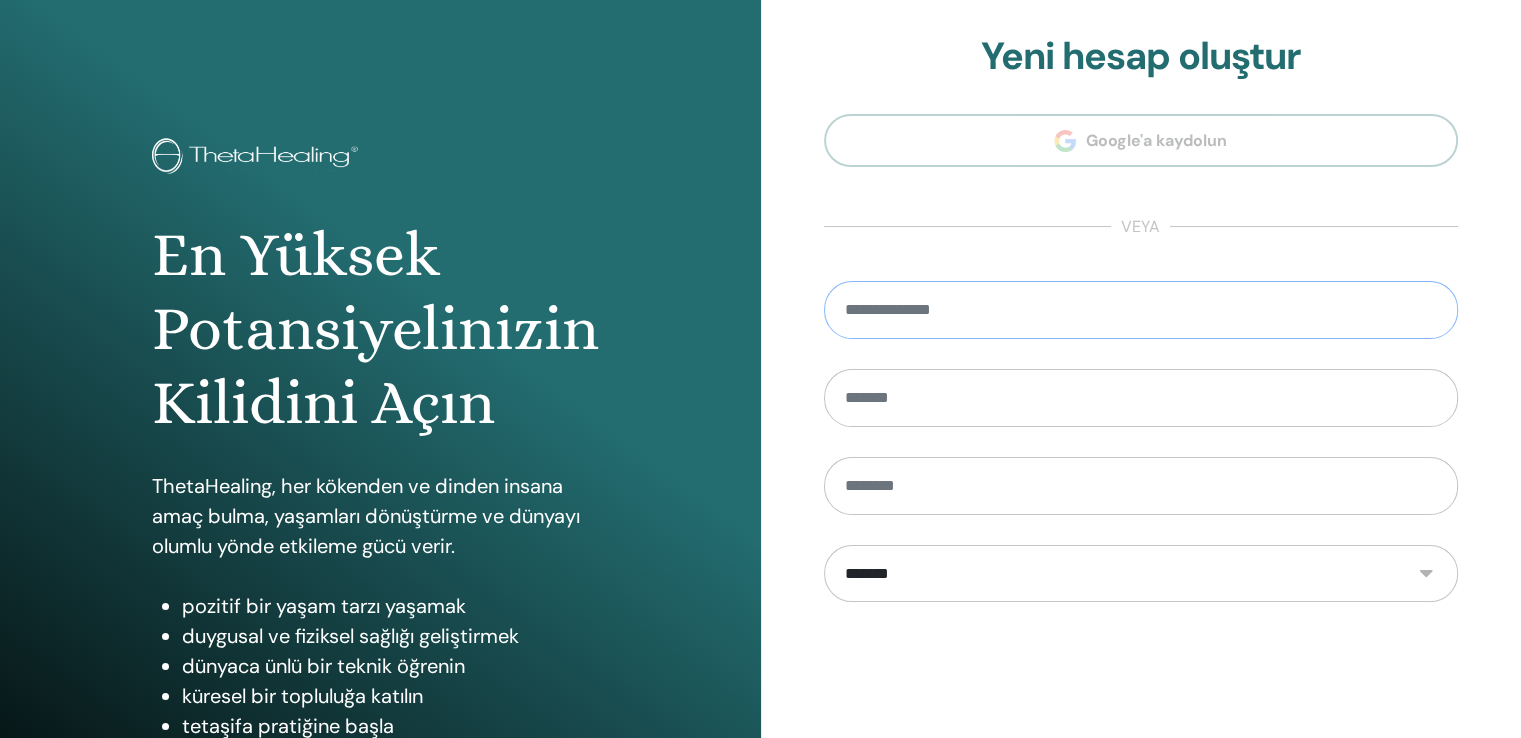 click at bounding box center (1141, 310) 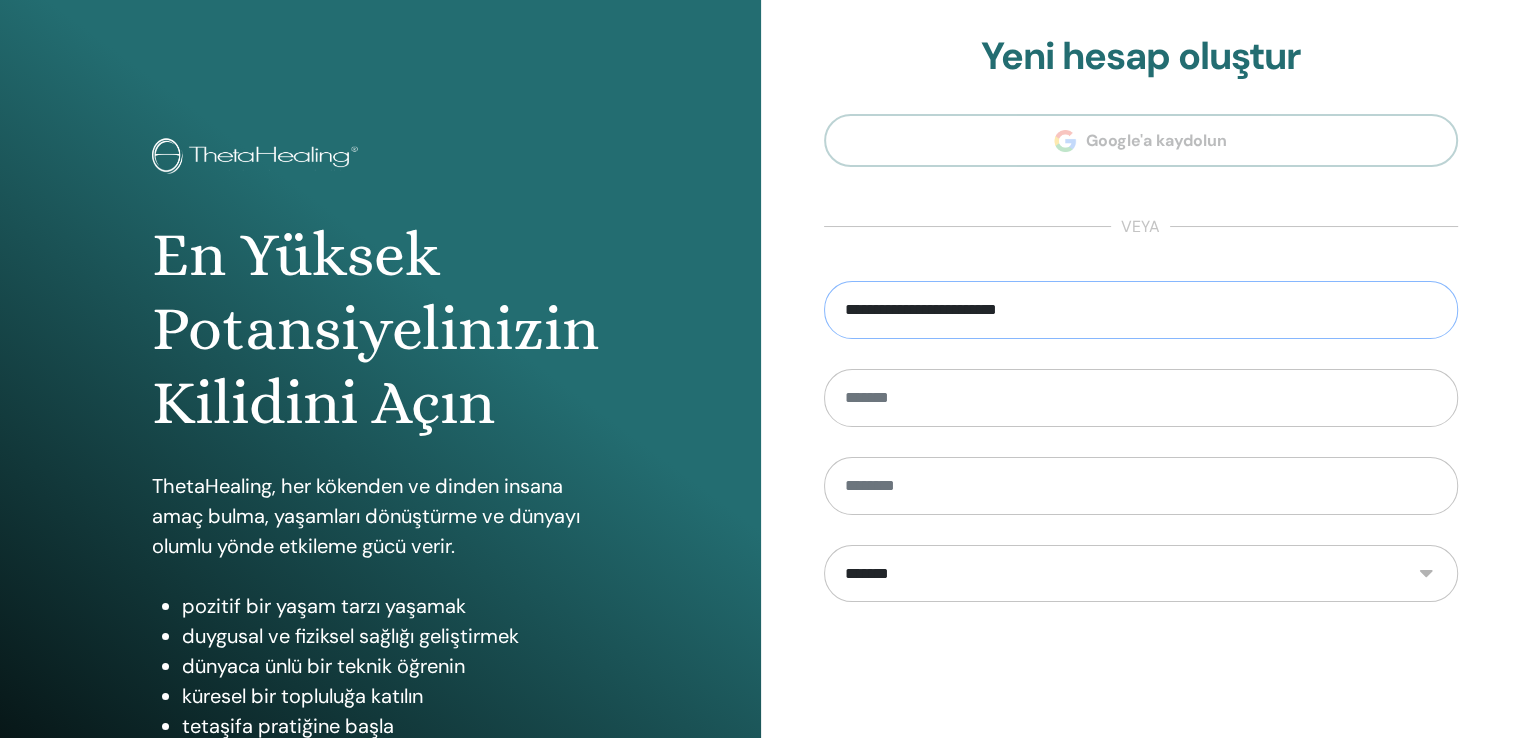type on "**********" 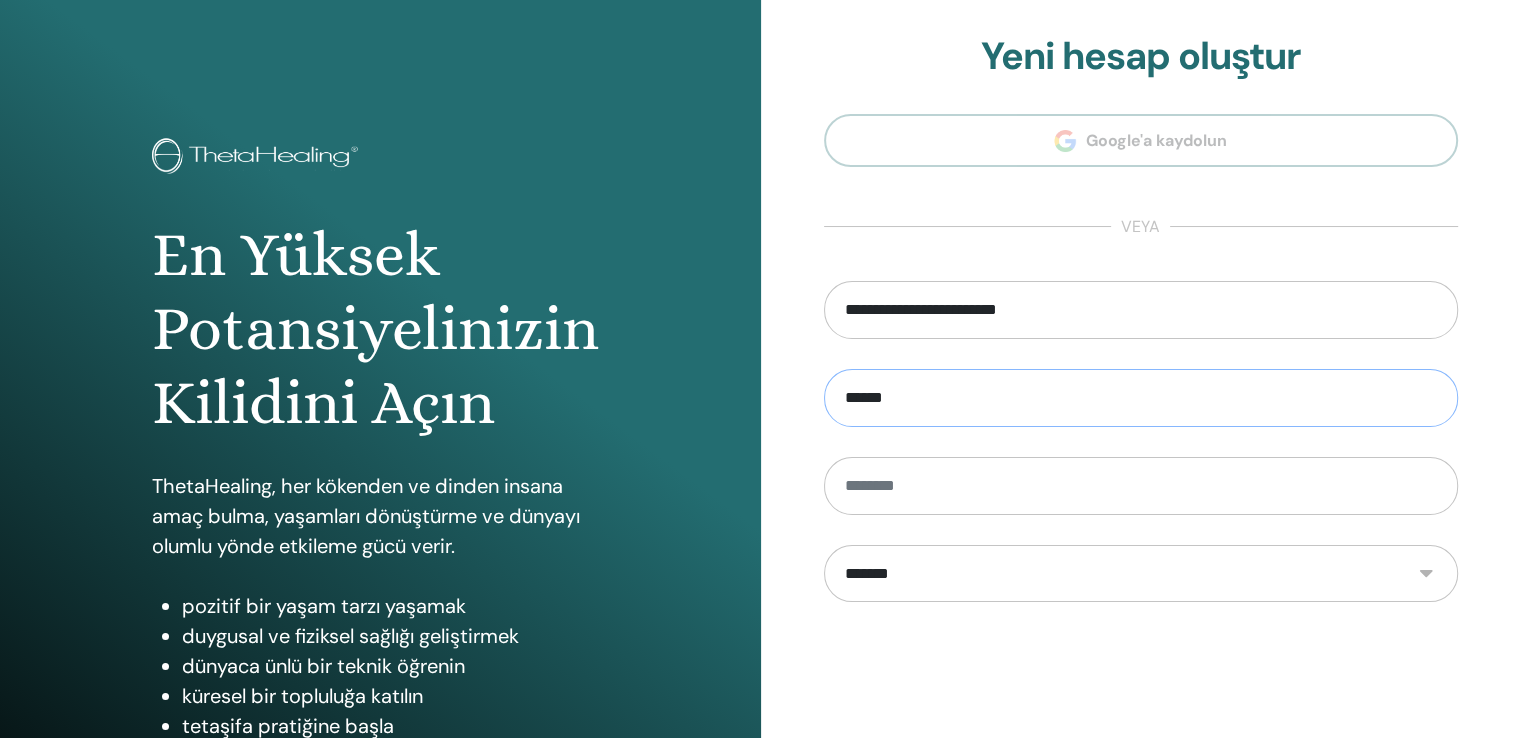 type on "*****" 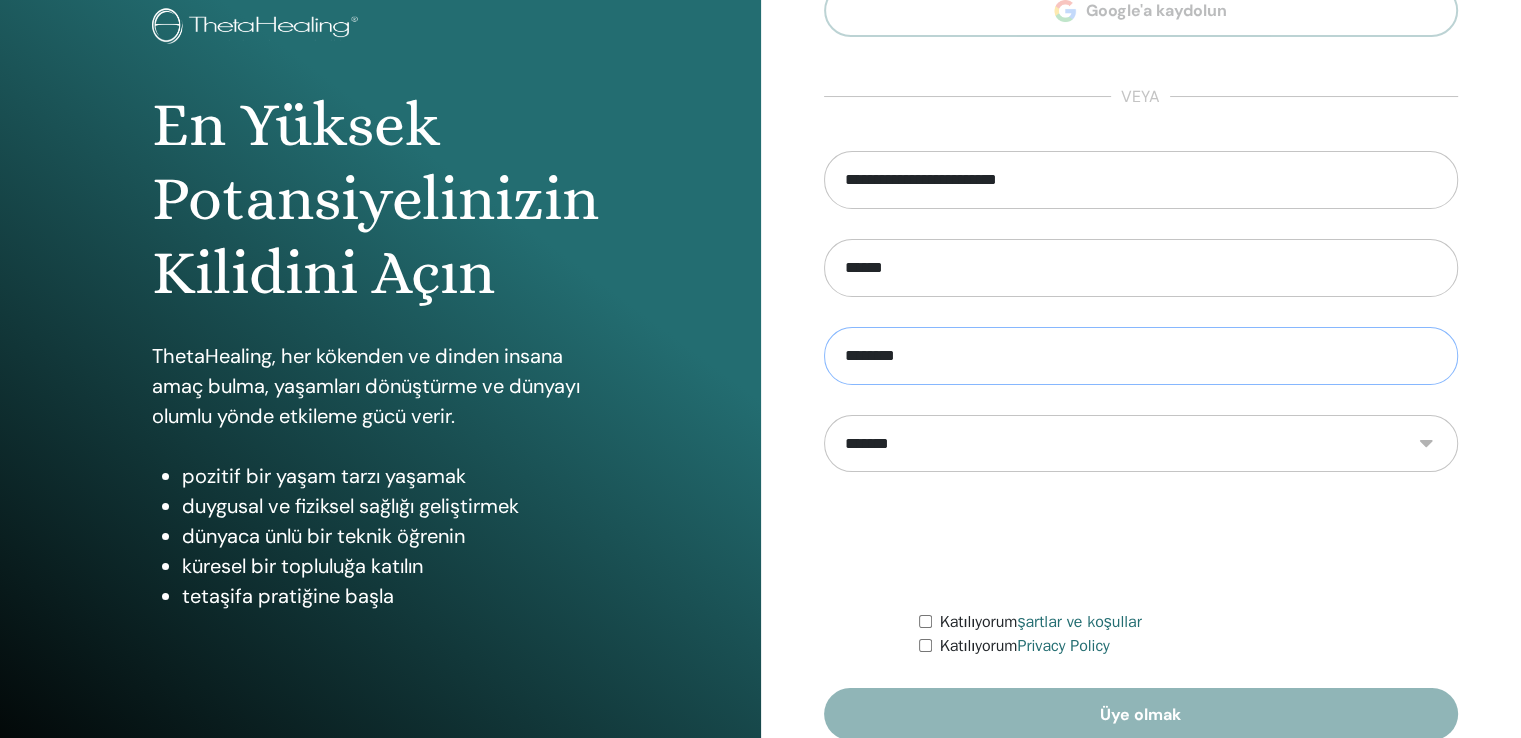 scroll, scrollTop: 128, scrollLeft: 0, axis: vertical 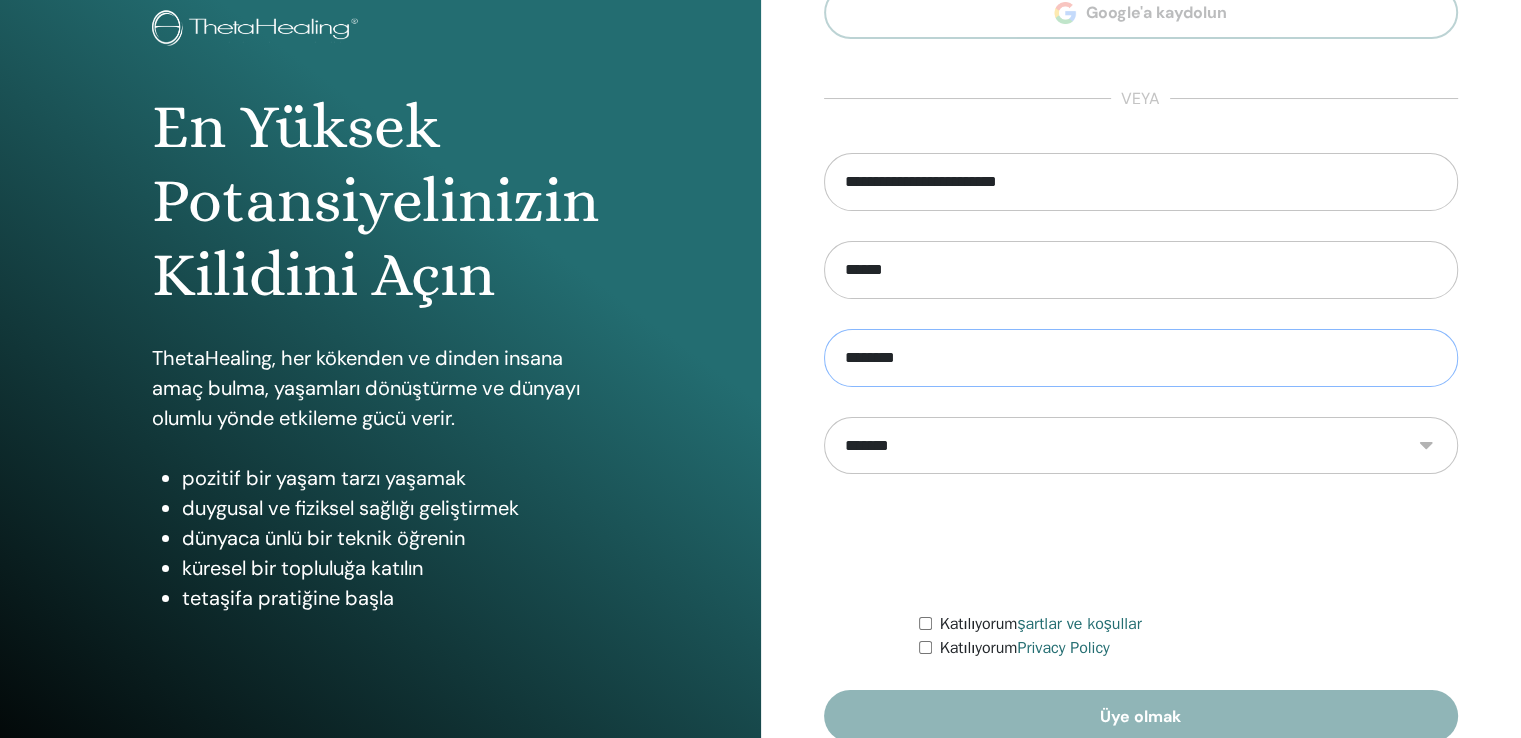 type on "********" 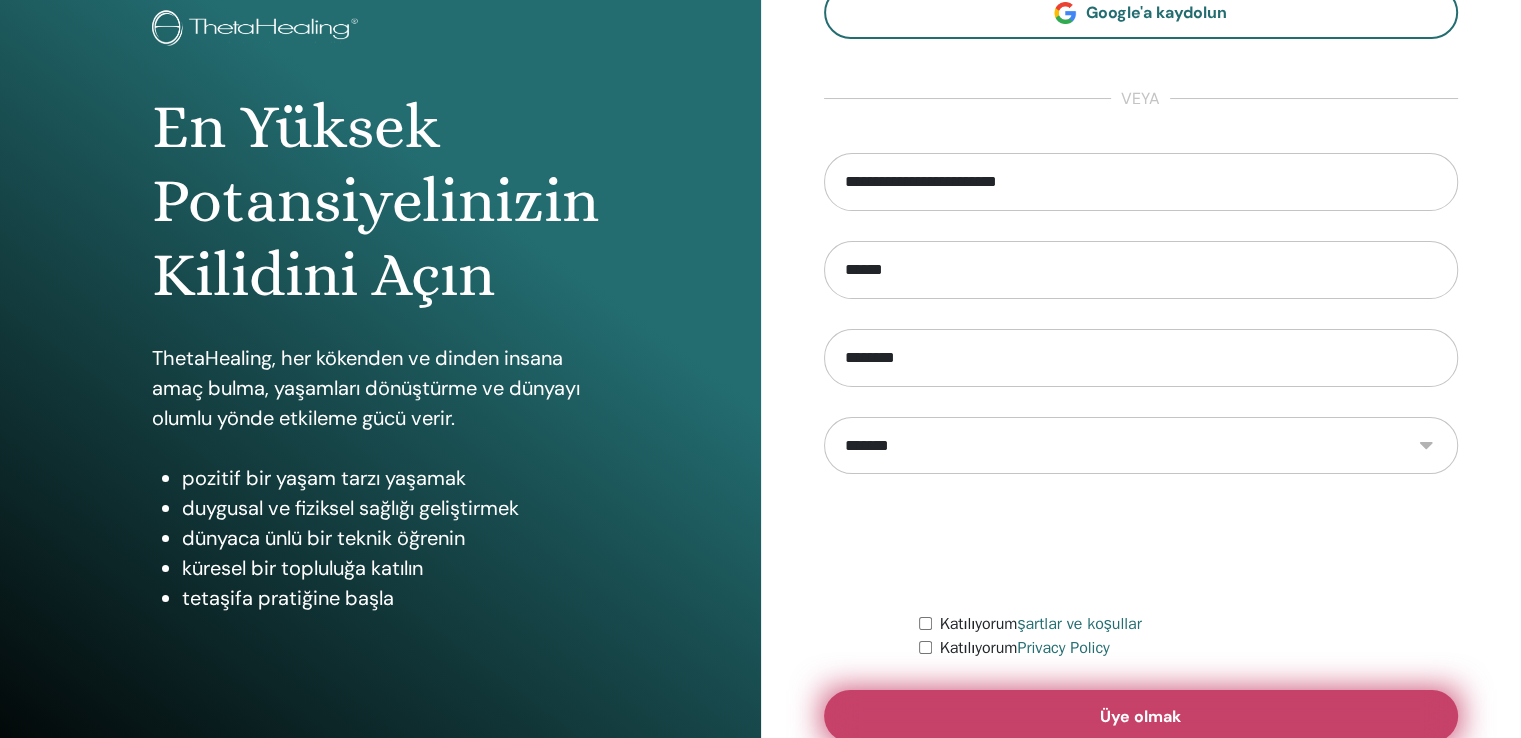 click on "Üye olmak" at bounding box center (1141, 716) 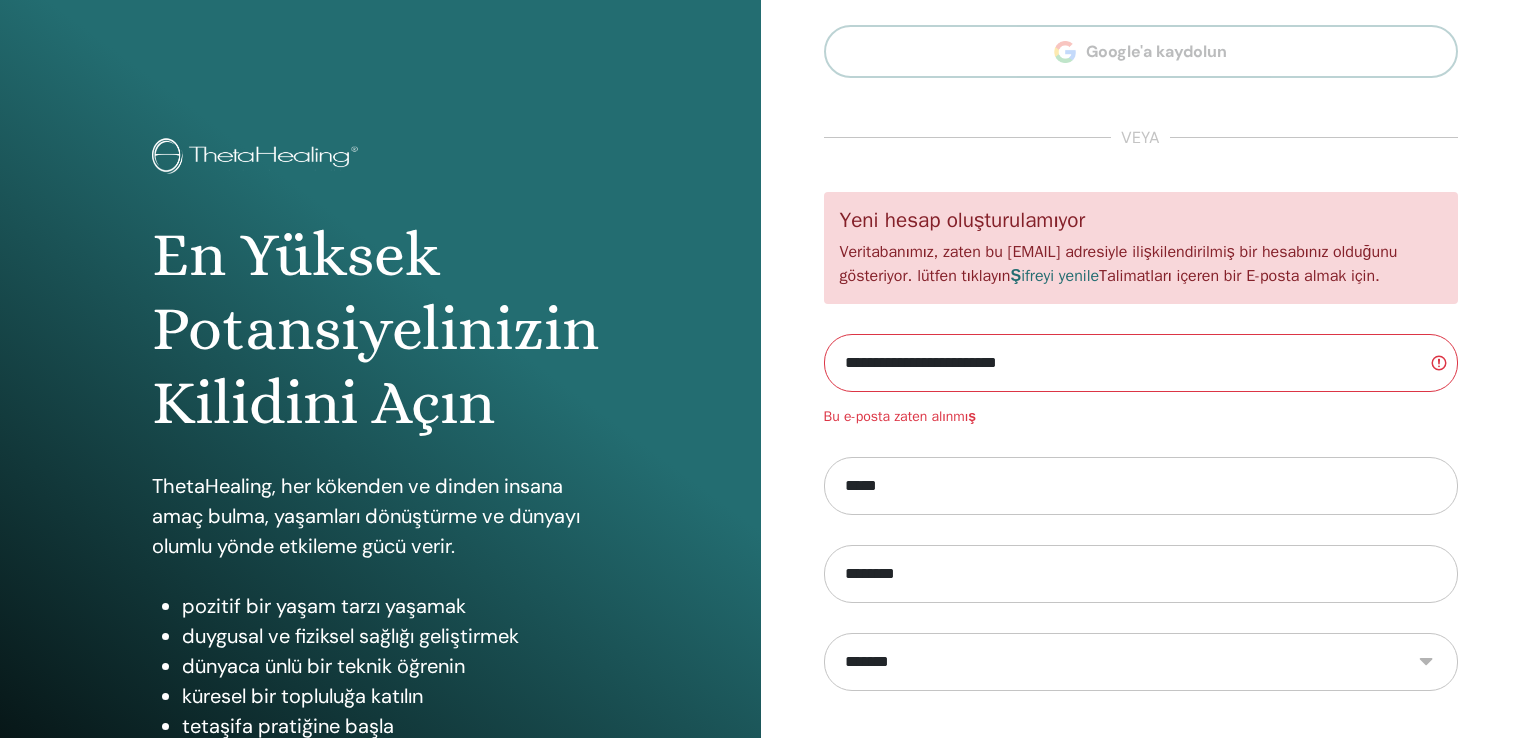 scroll, scrollTop: 0, scrollLeft: 0, axis: both 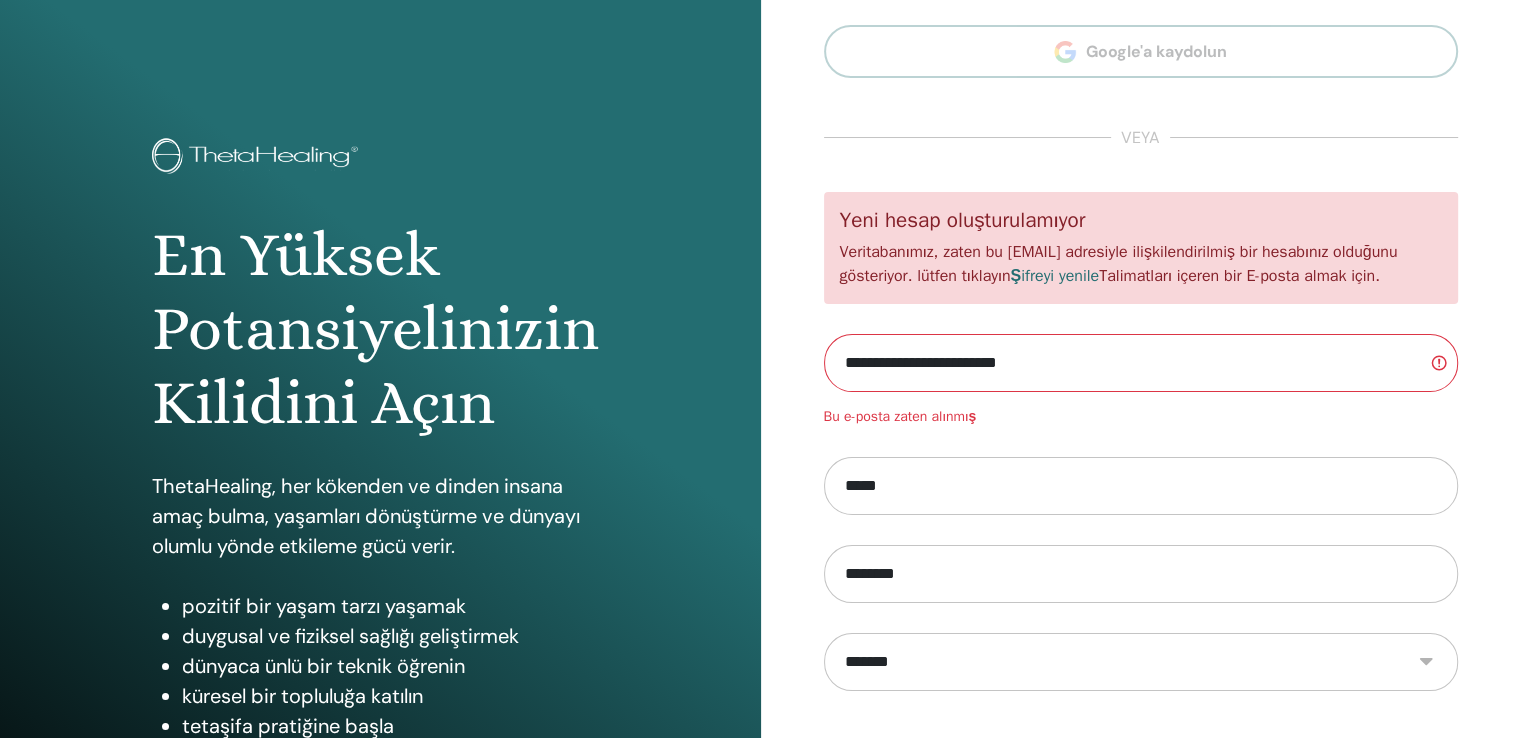 click on "Şifreyi yenile" at bounding box center (1054, 276) 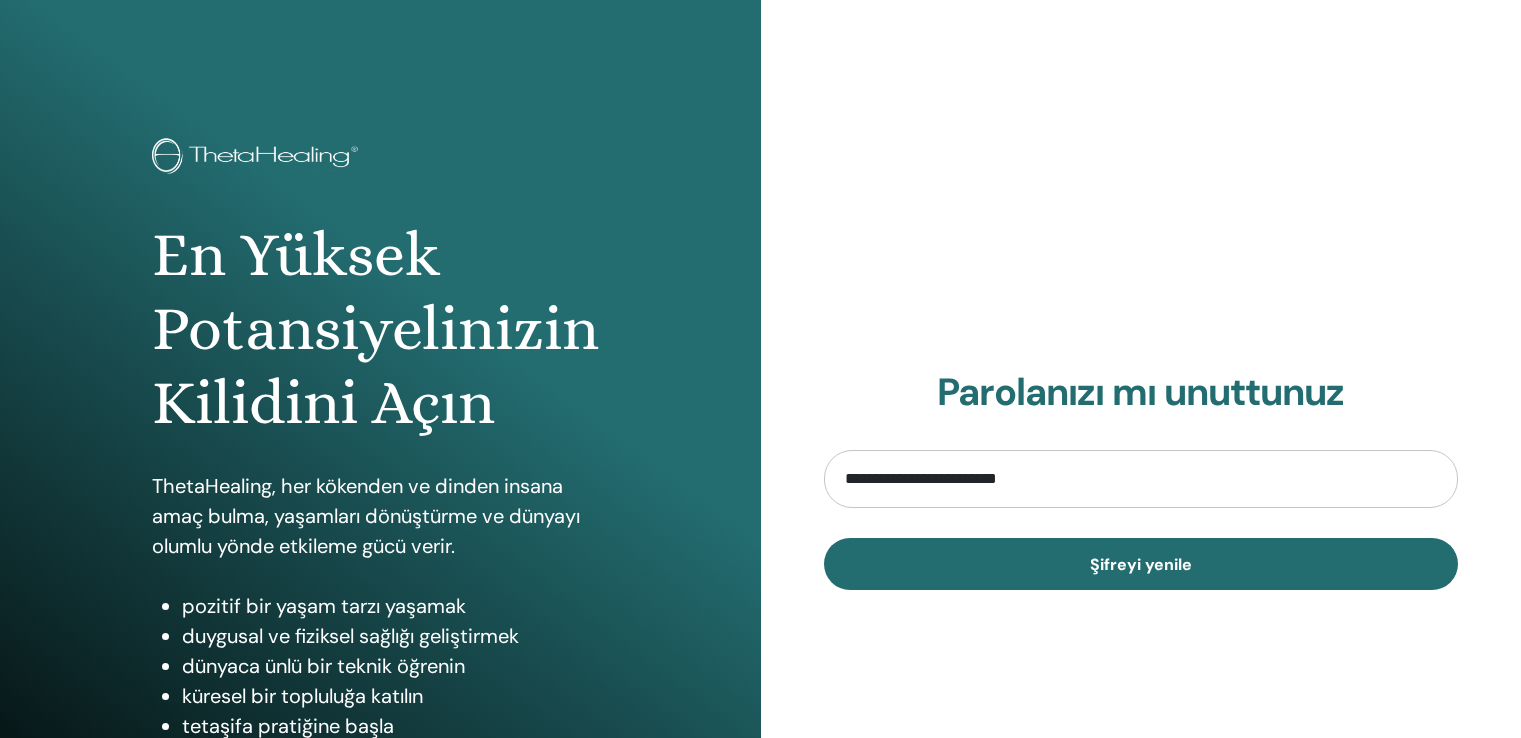 scroll, scrollTop: 0, scrollLeft: 0, axis: both 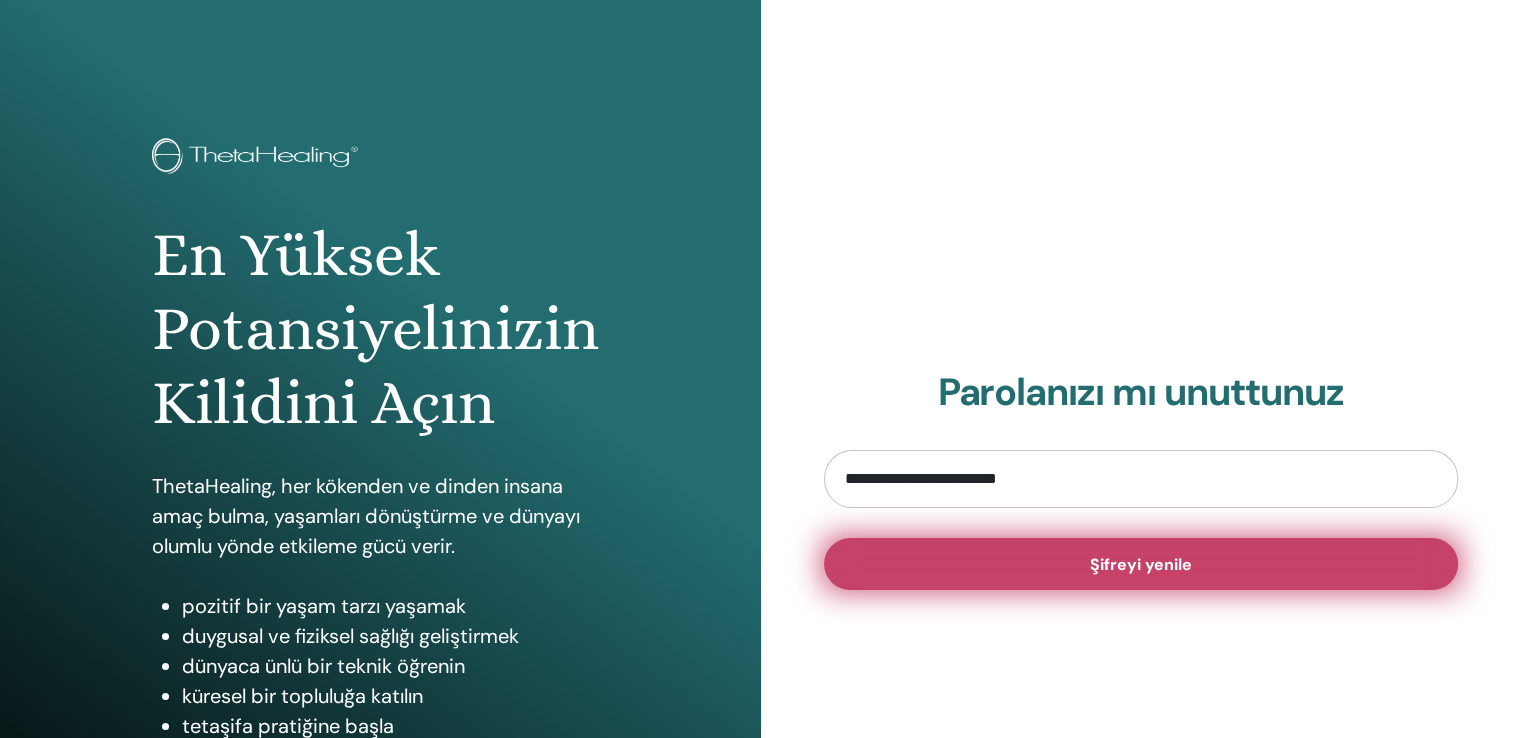 click on "Şifreyi yenile" at bounding box center (1141, 564) 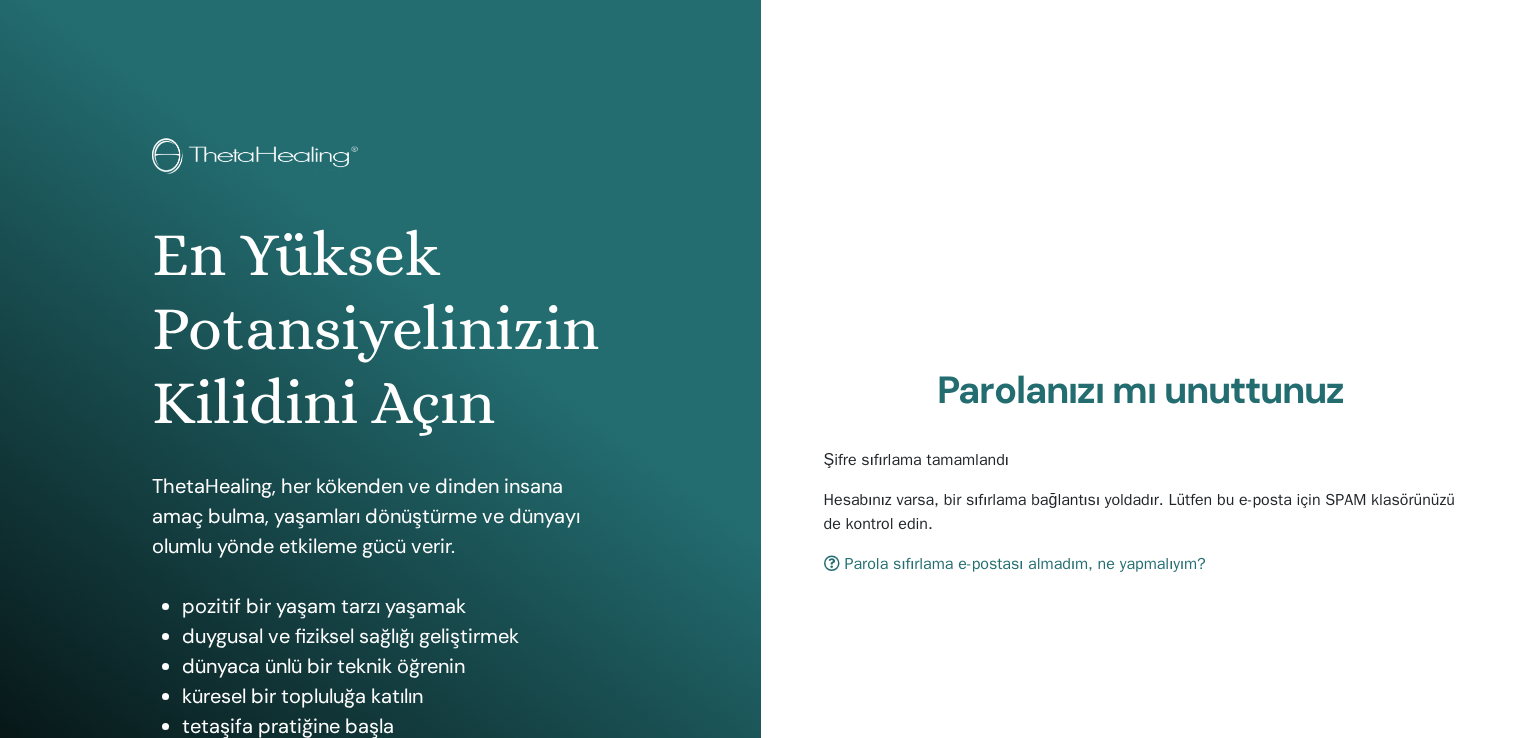 scroll, scrollTop: 0, scrollLeft: 0, axis: both 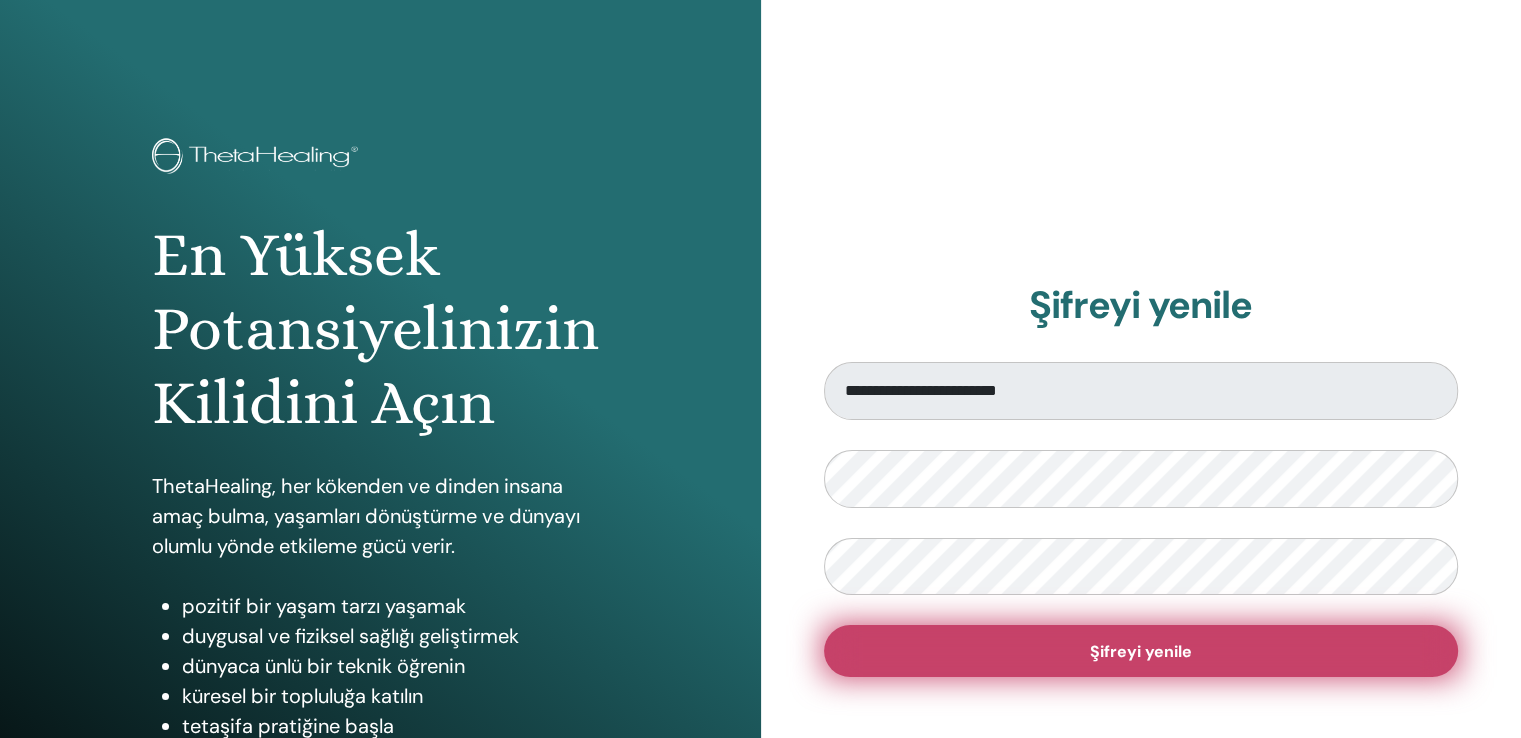 click on "Şifreyi yenile" at bounding box center (1141, 651) 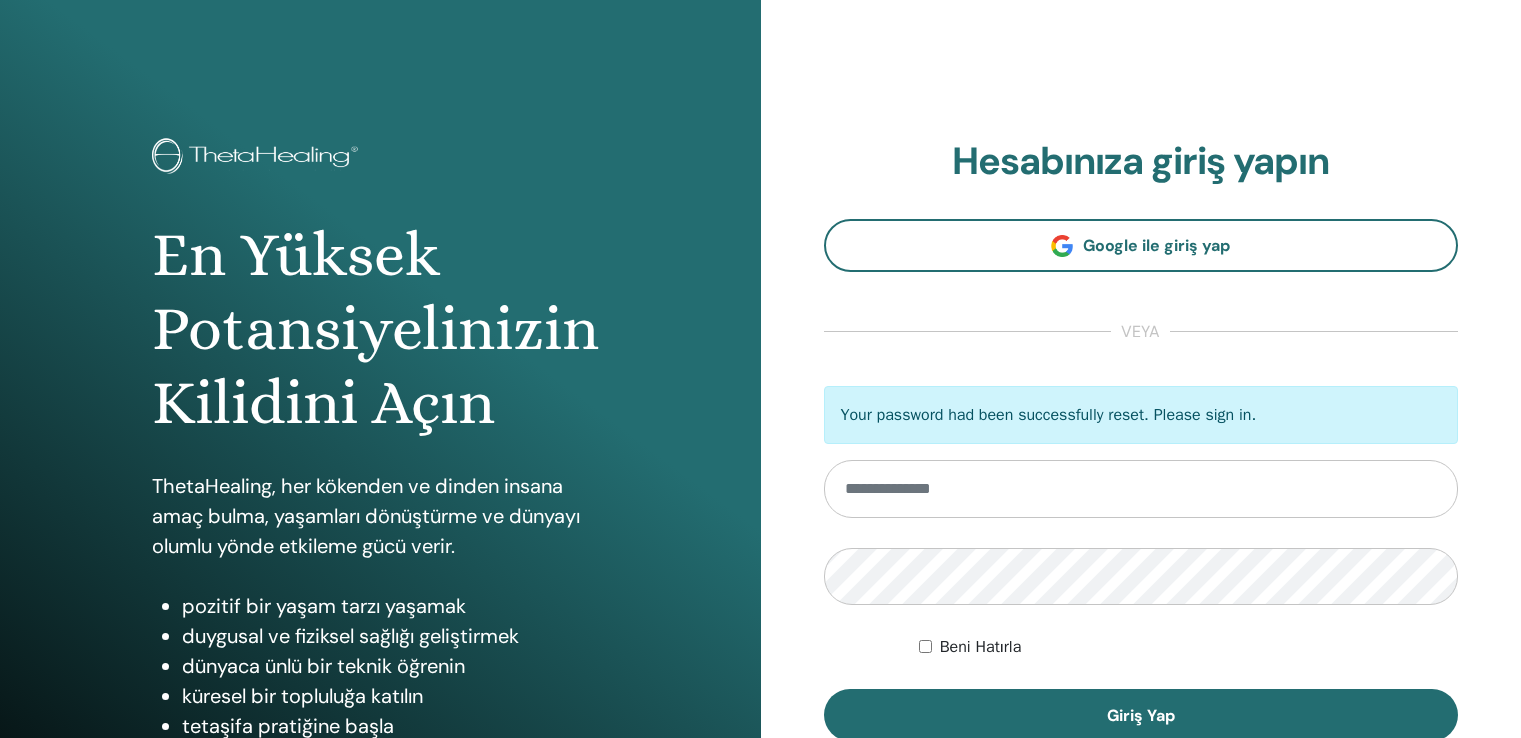 scroll, scrollTop: 0, scrollLeft: 0, axis: both 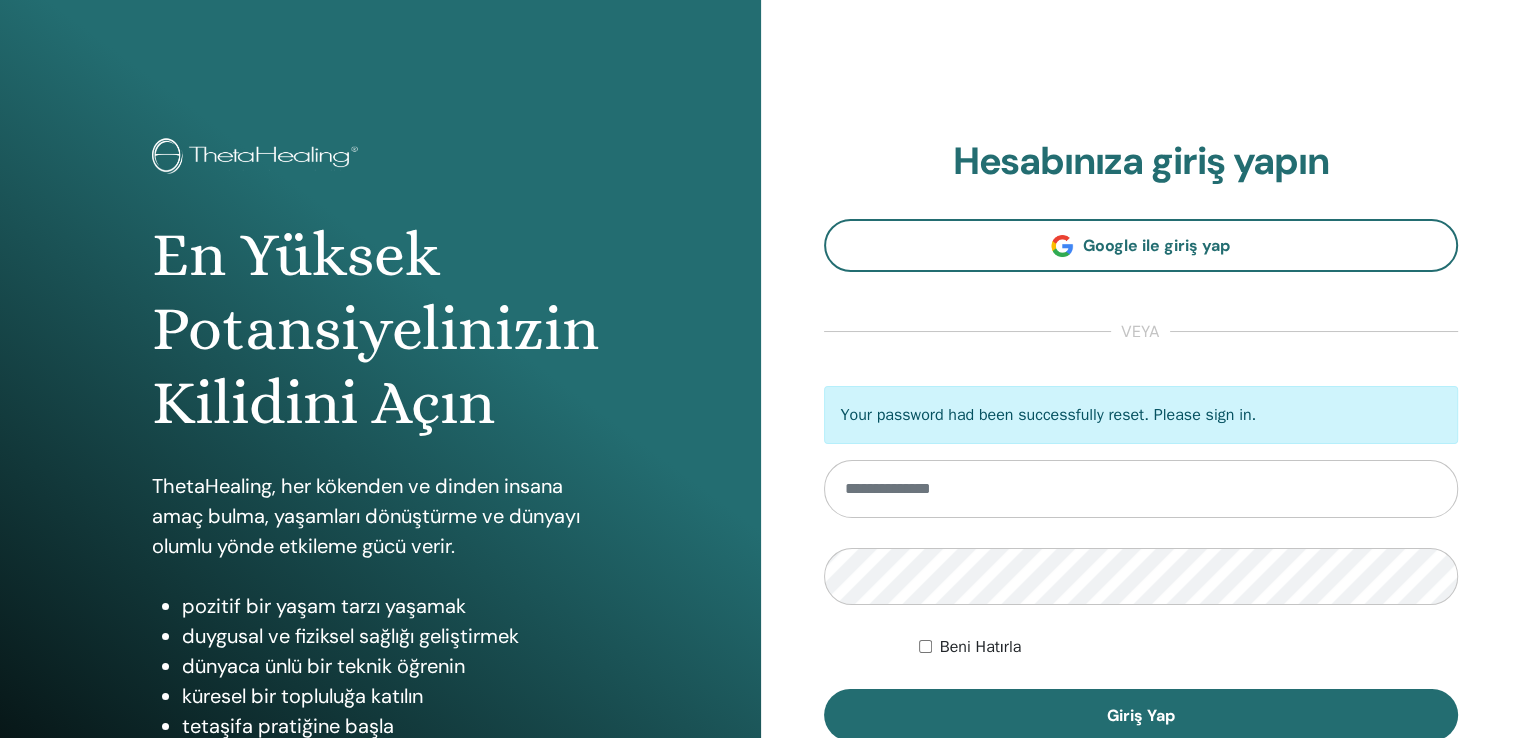 click at bounding box center [1141, 489] 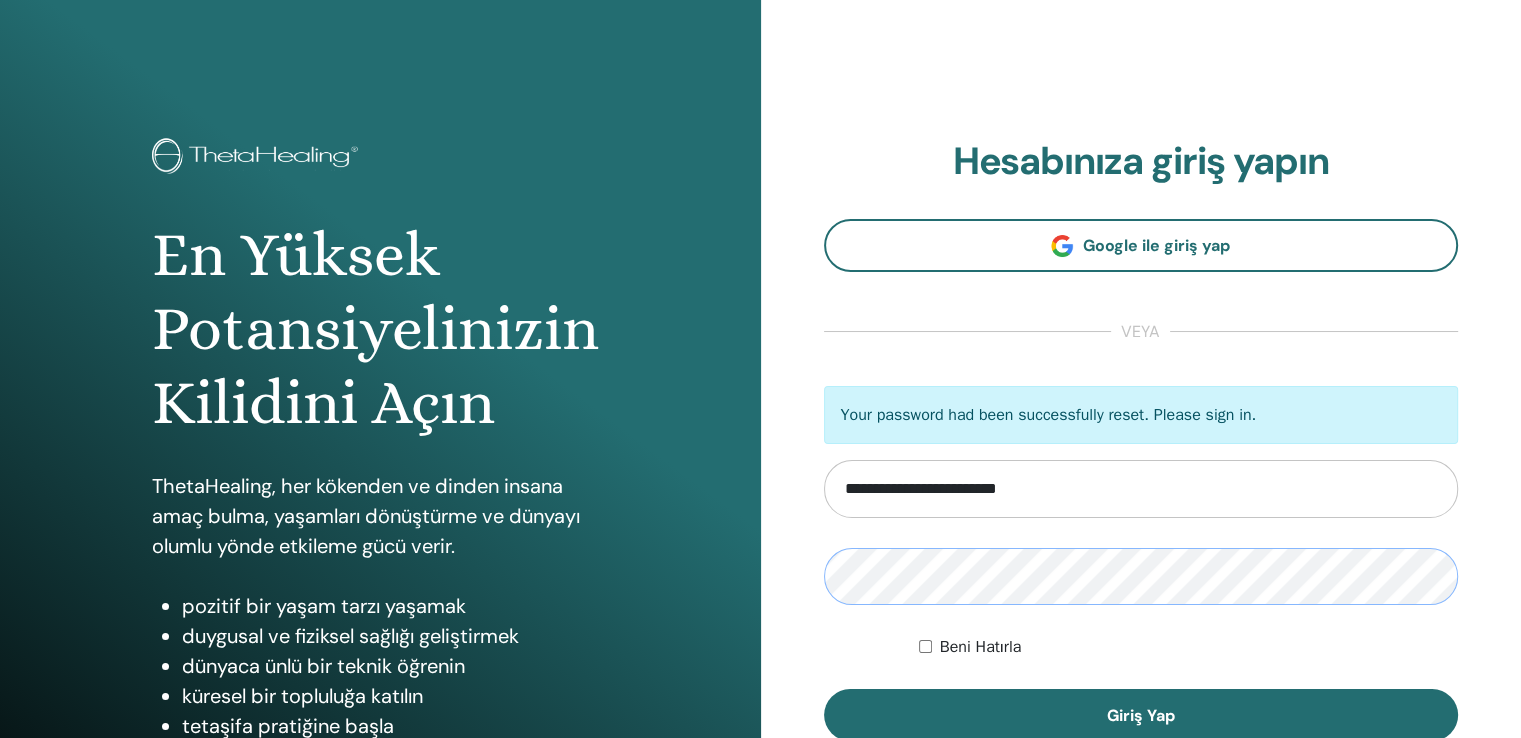 click on "Giriş Yap" at bounding box center [1141, 715] 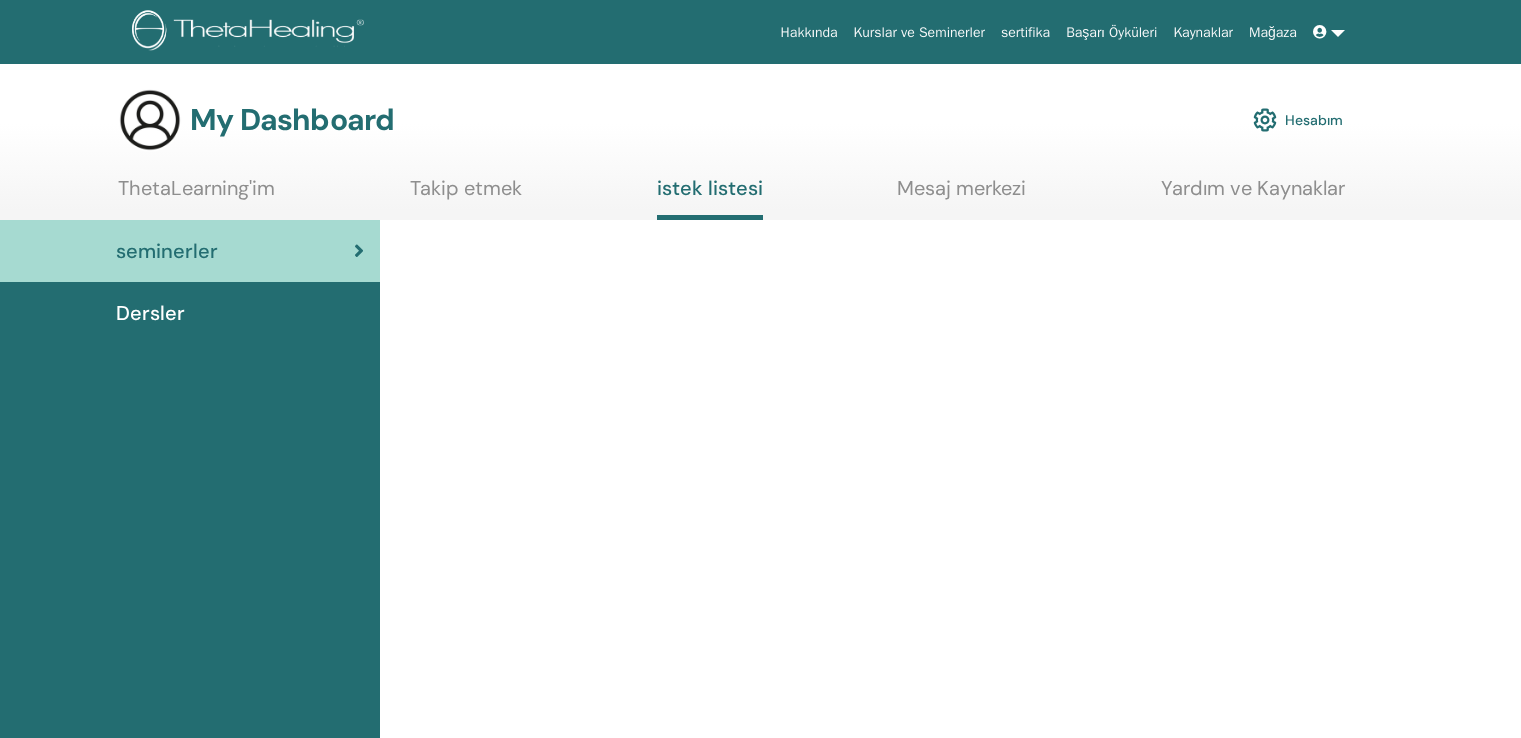 scroll, scrollTop: 0, scrollLeft: 0, axis: both 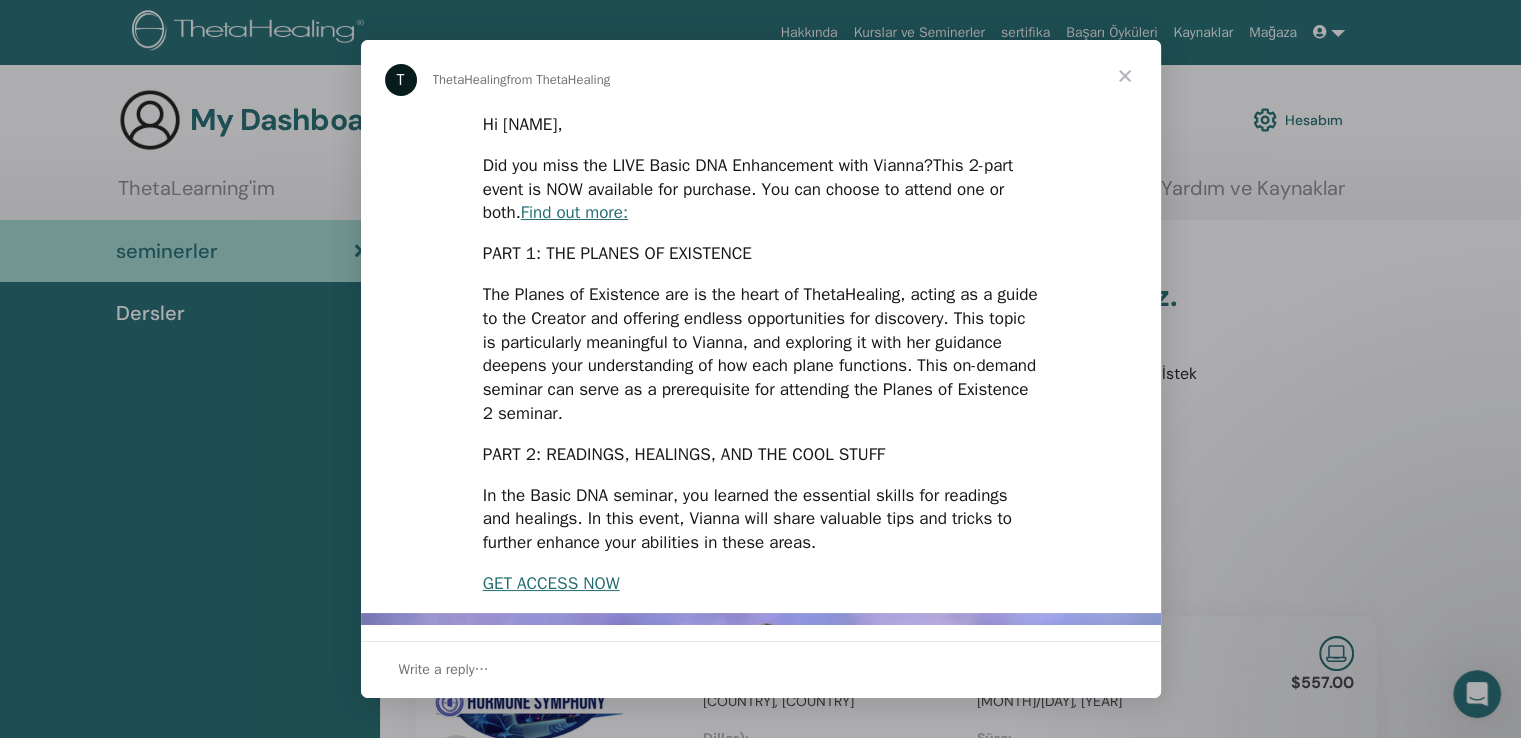 click at bounding box center [1125, 76] 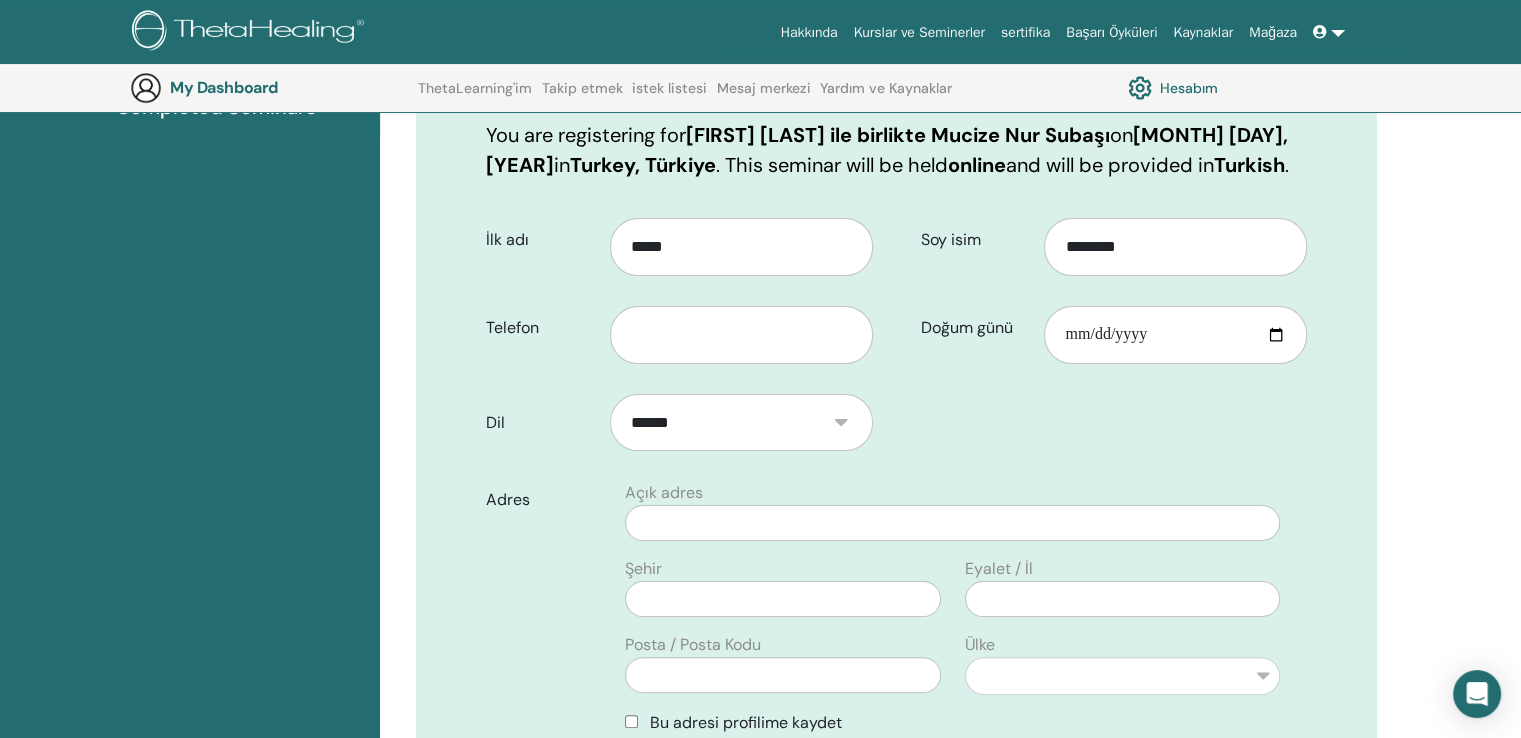 scroll, scrollTop: 310, scrollLeft: 0, axis: vertical 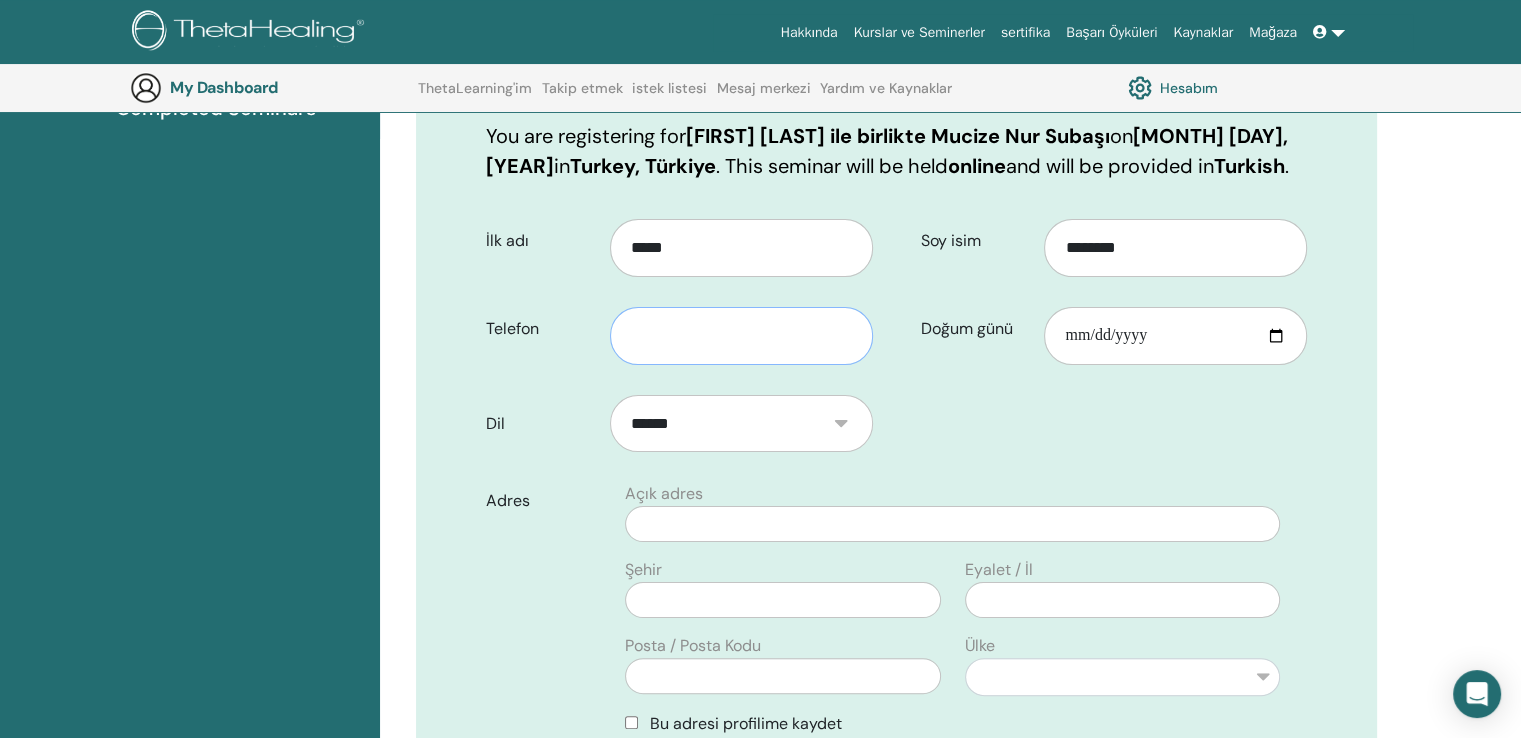 click at bounding box center [741, 336] 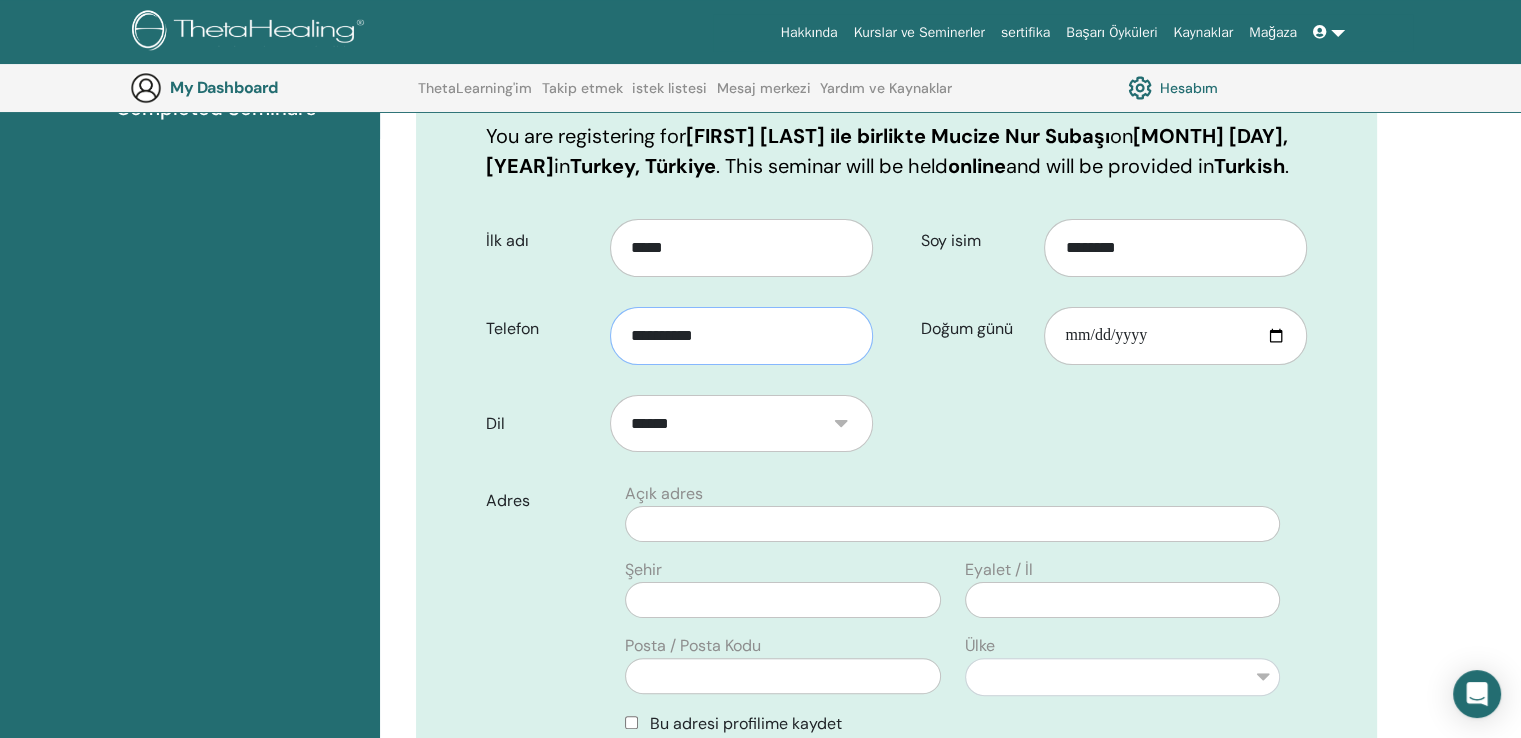 type on "**********" 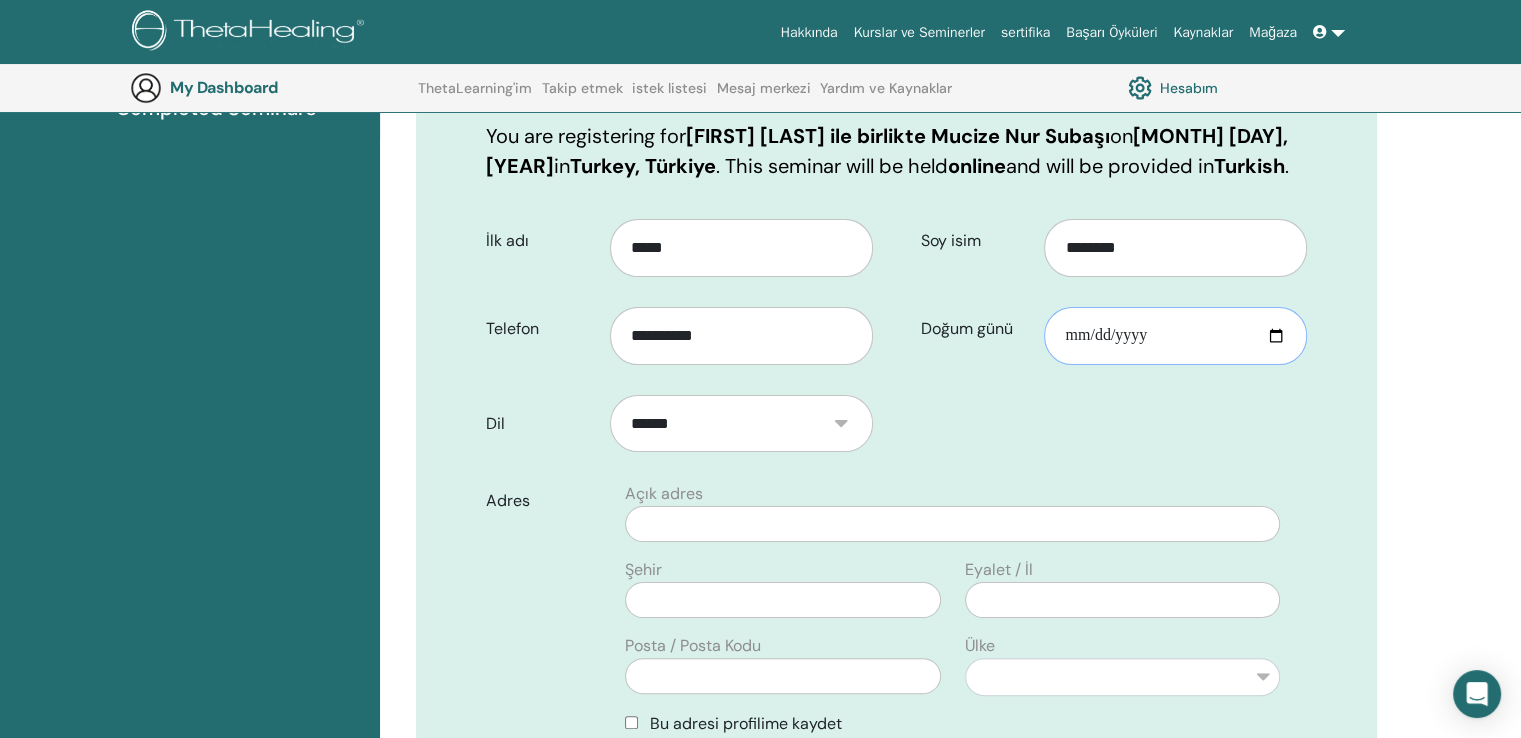 click on "Doğum günü" at bounding box center (1175, 336) 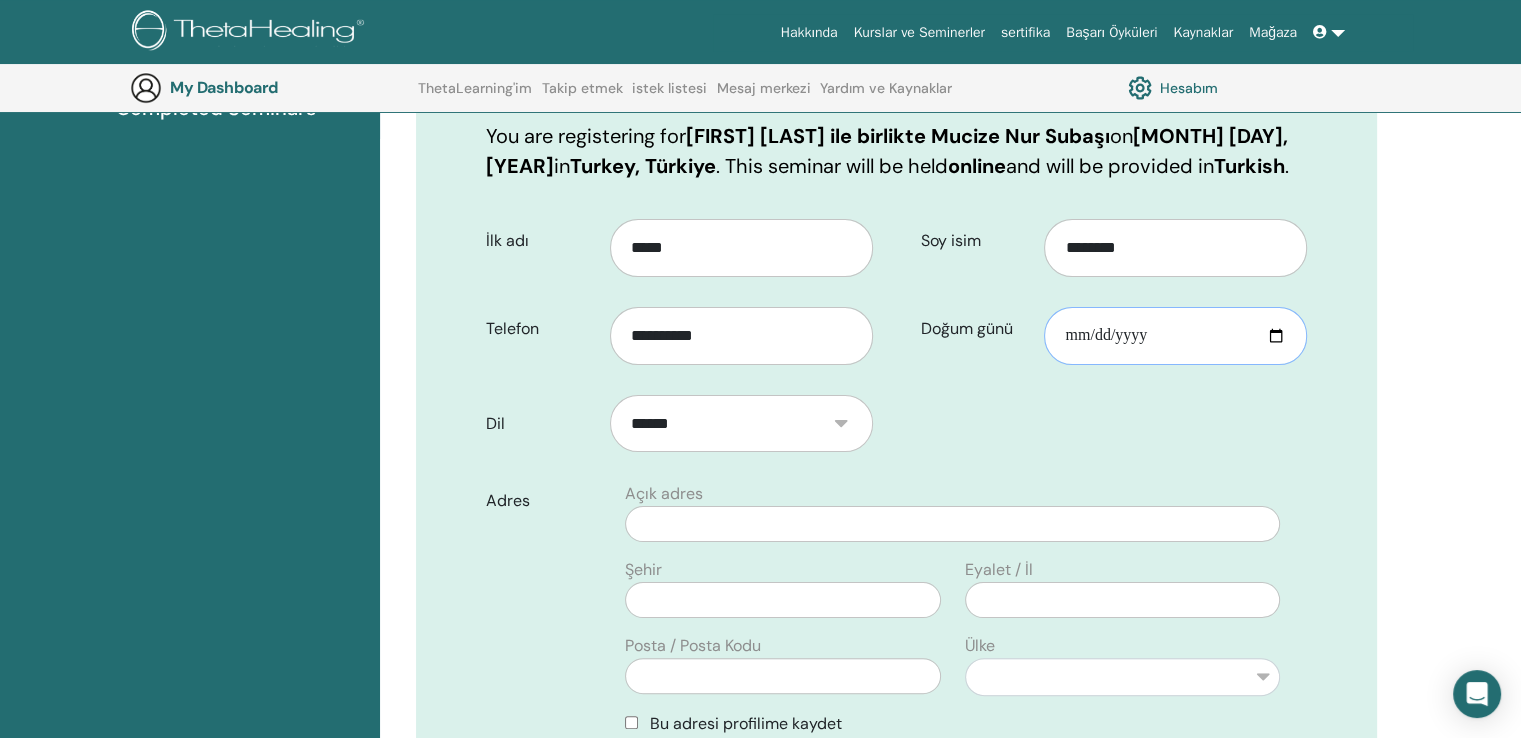 type on "**********" 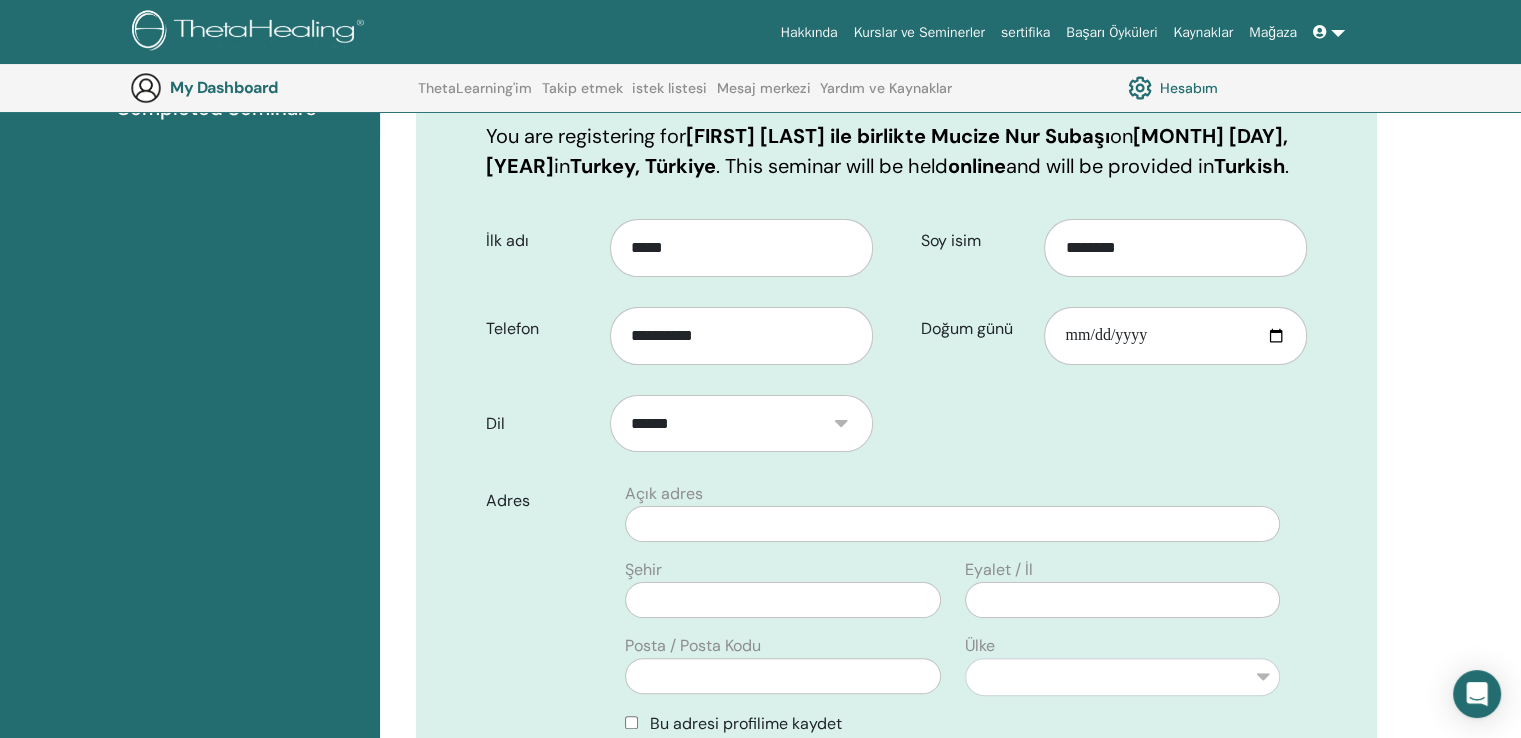 click on "**********" at bounding box center [896, 638] 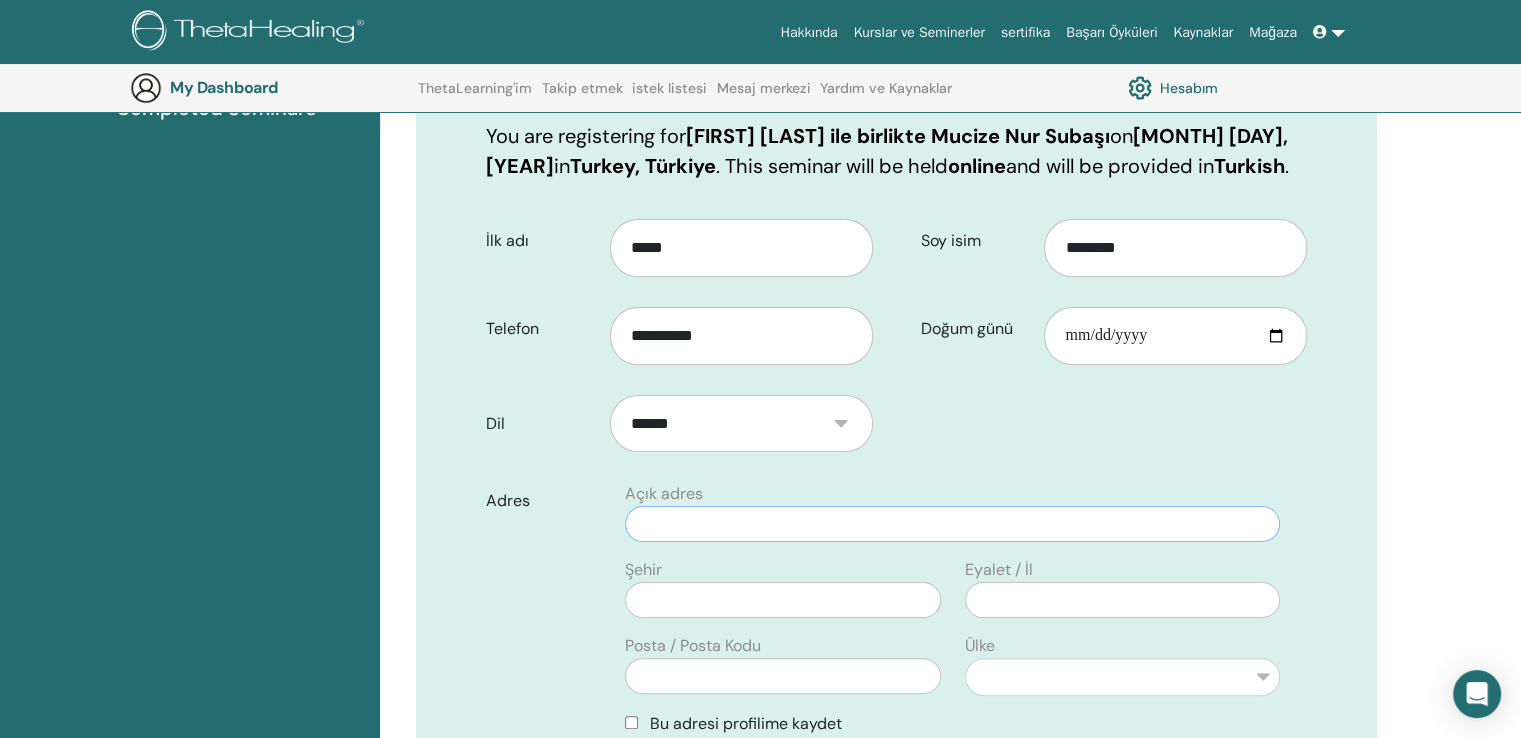 click at bounding box center [952, 524] 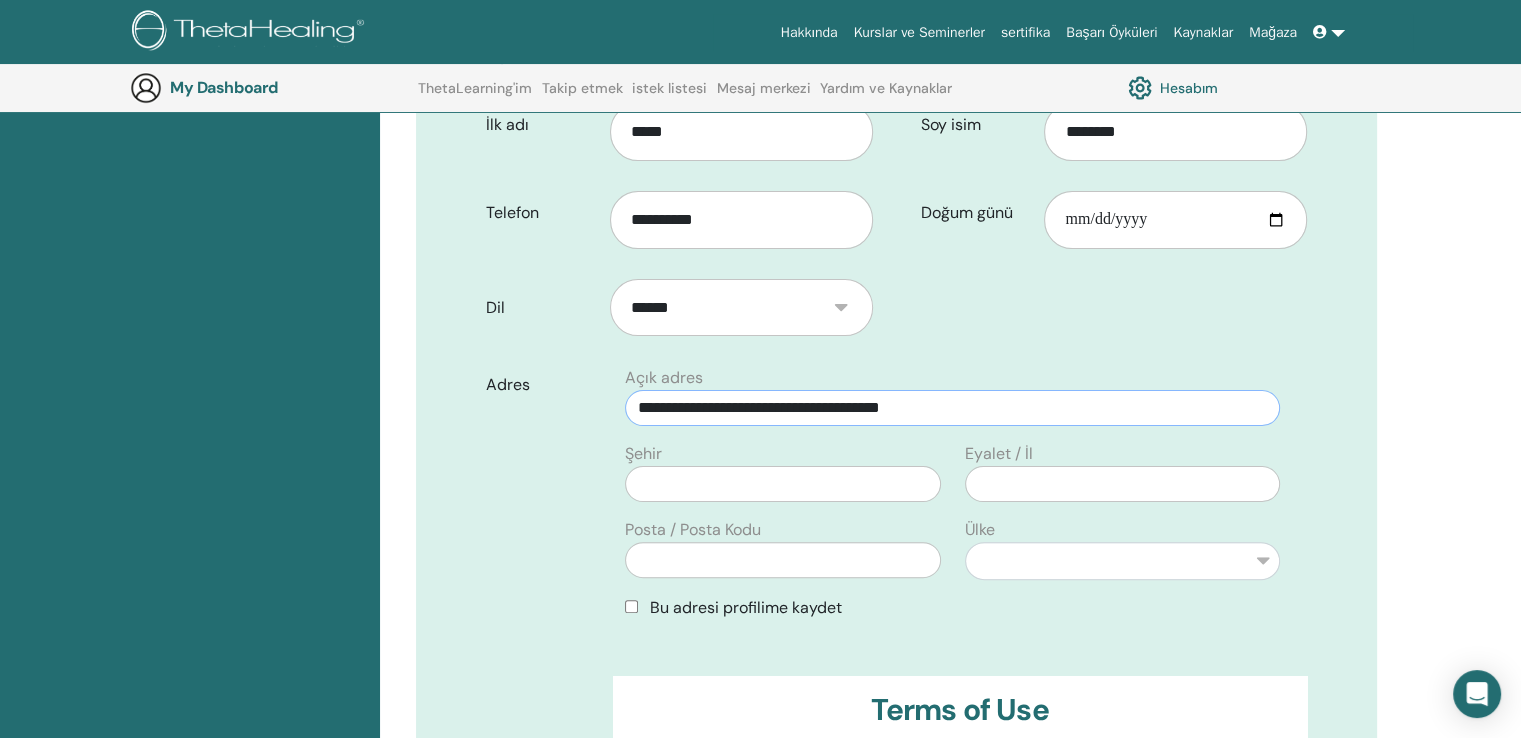 scroll, scrollTop: 428, scrollLeft: 0, axis: vertical 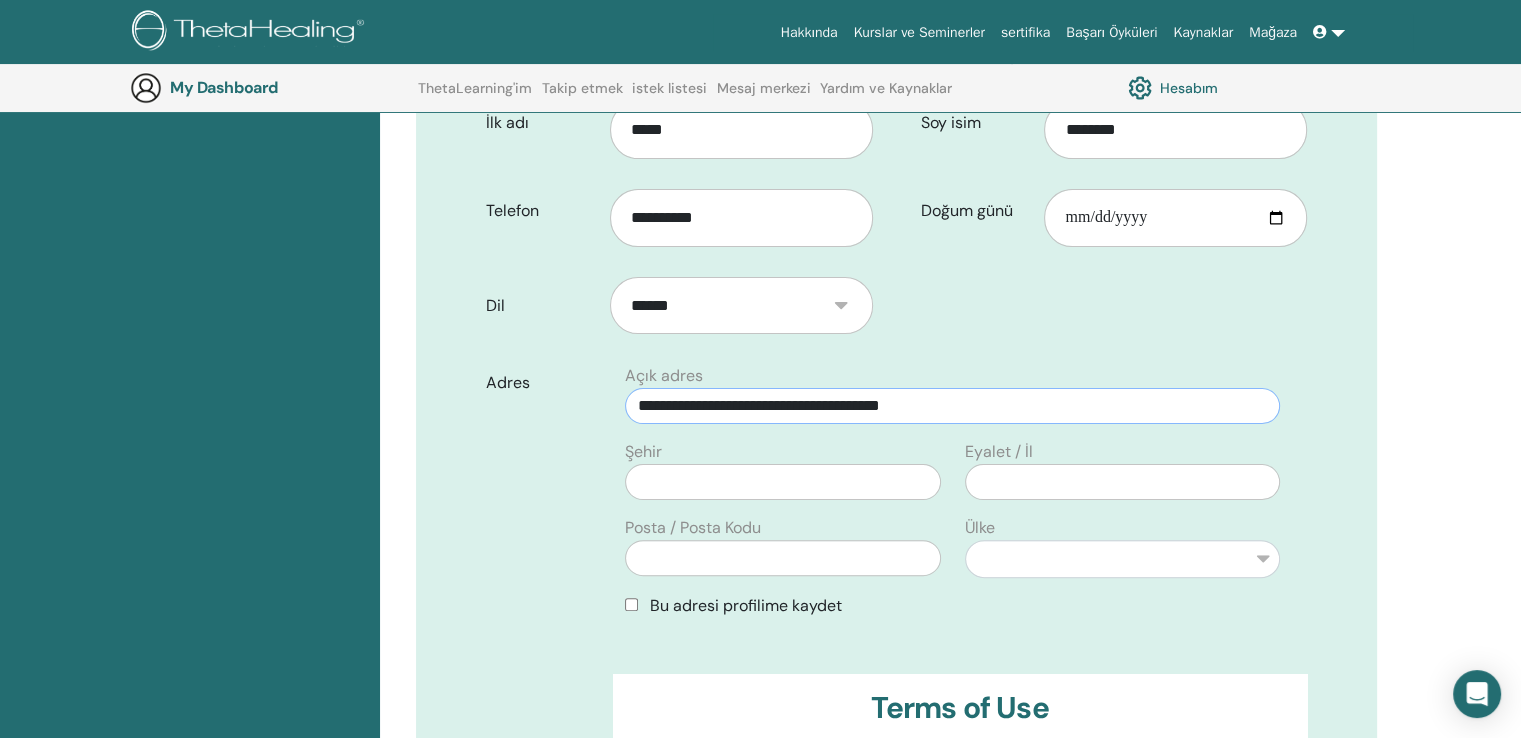 type on "**********" 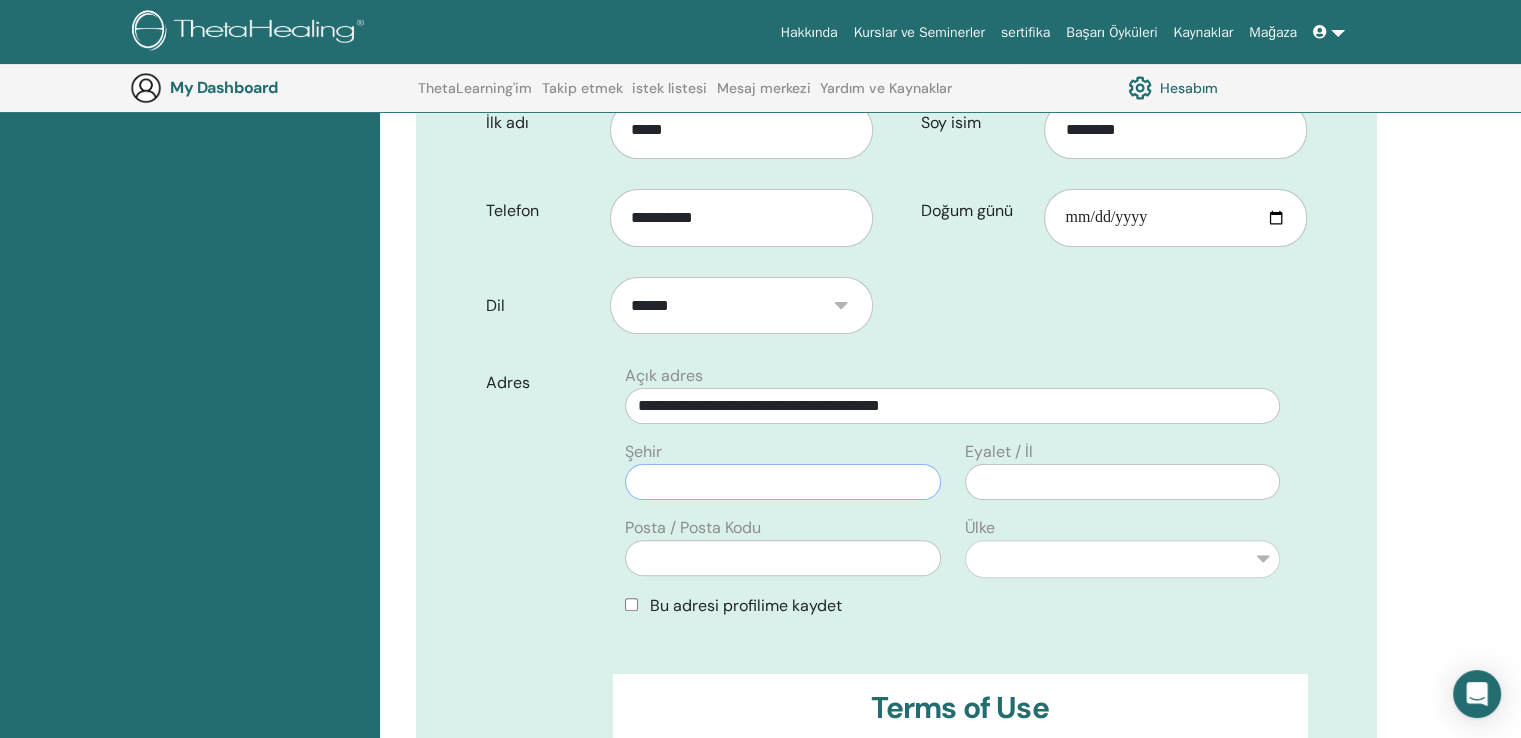click at bounding box center (782, 482) 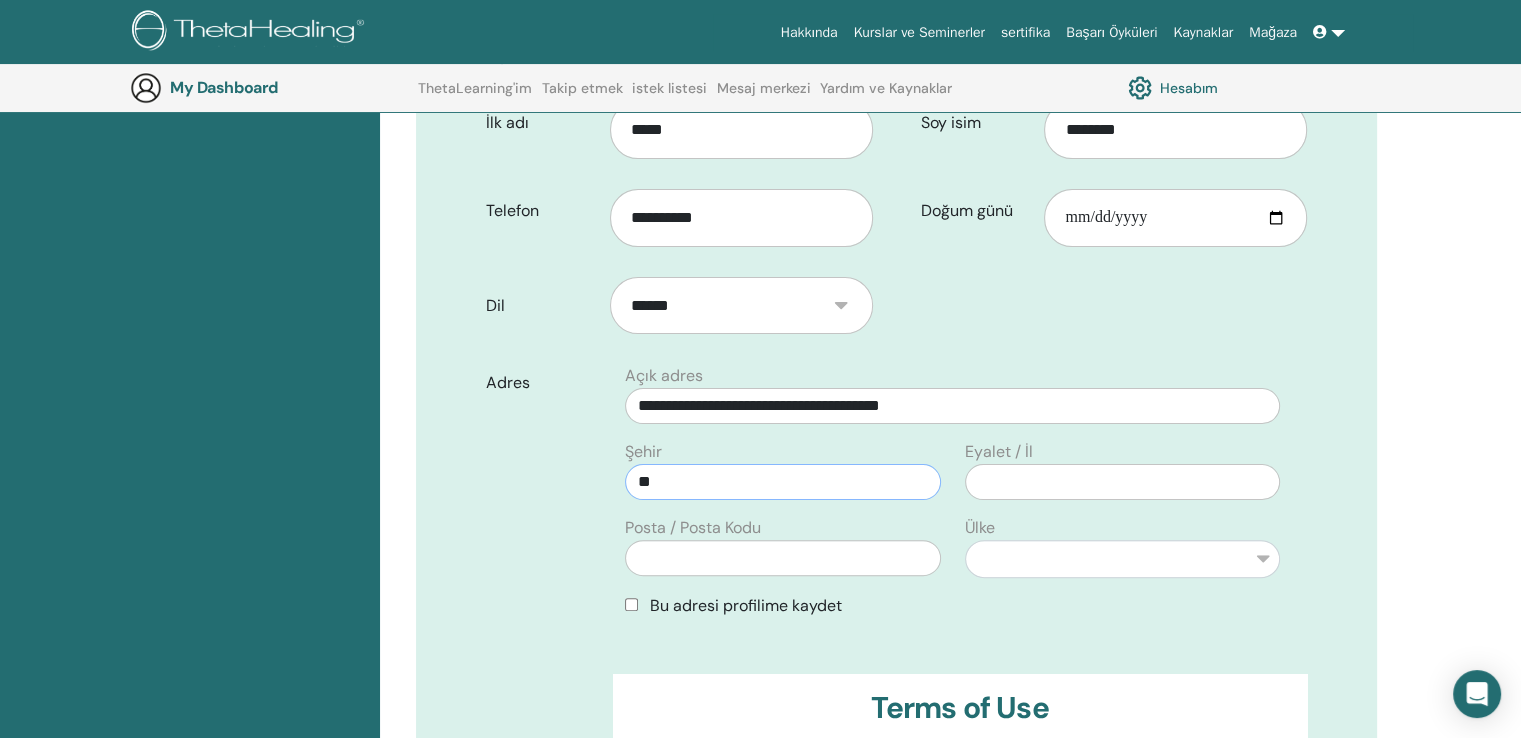 type on "*" 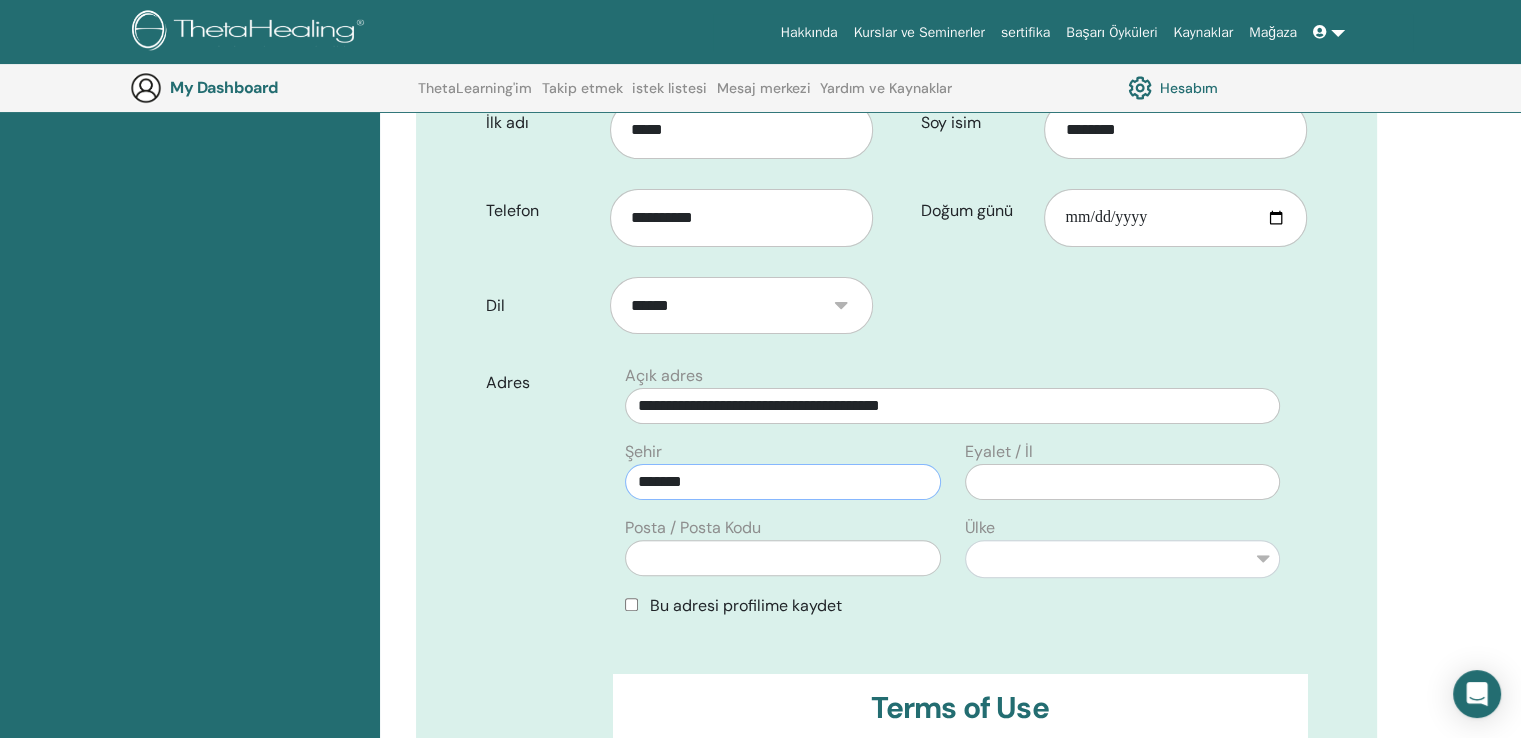type on "*******" 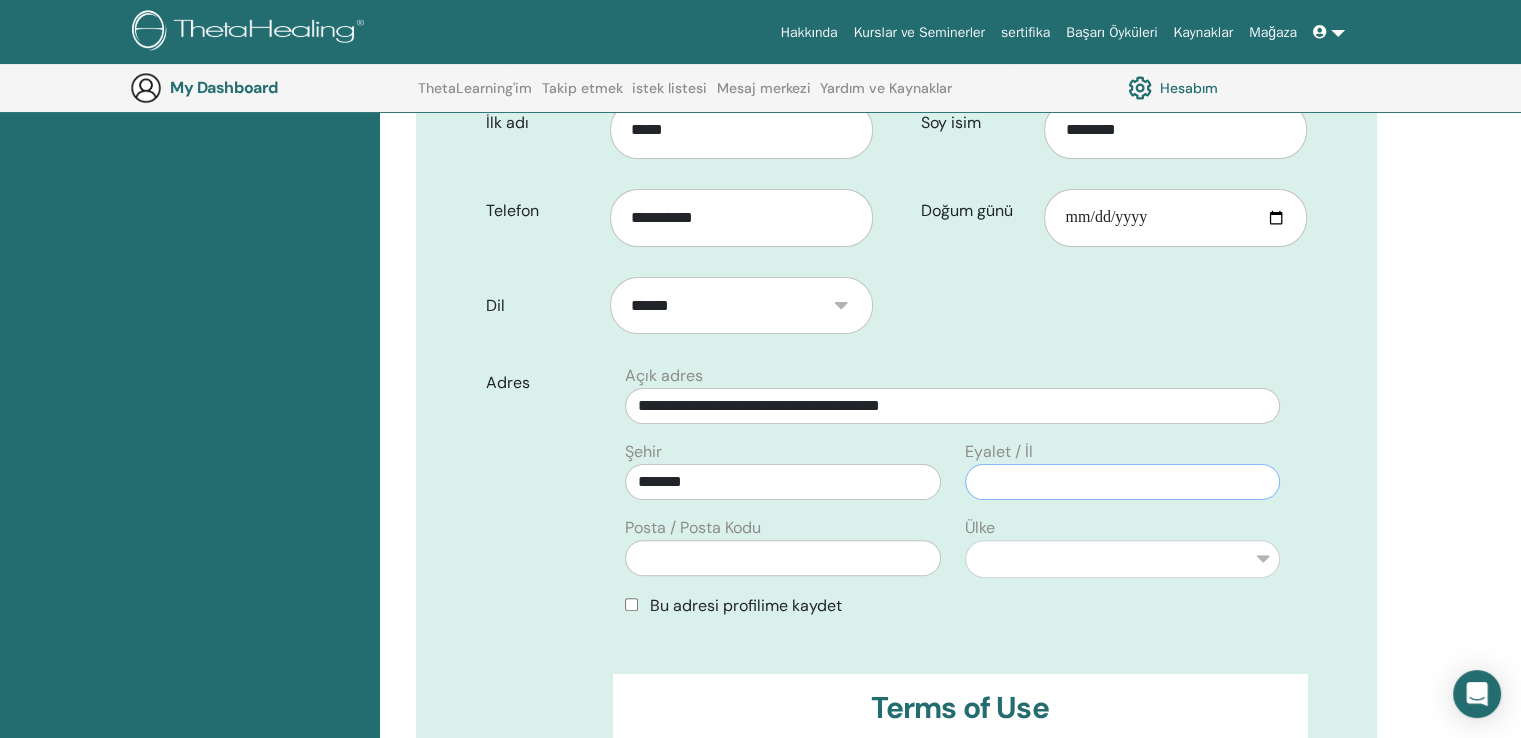 click at bounding box center [1122, 482] 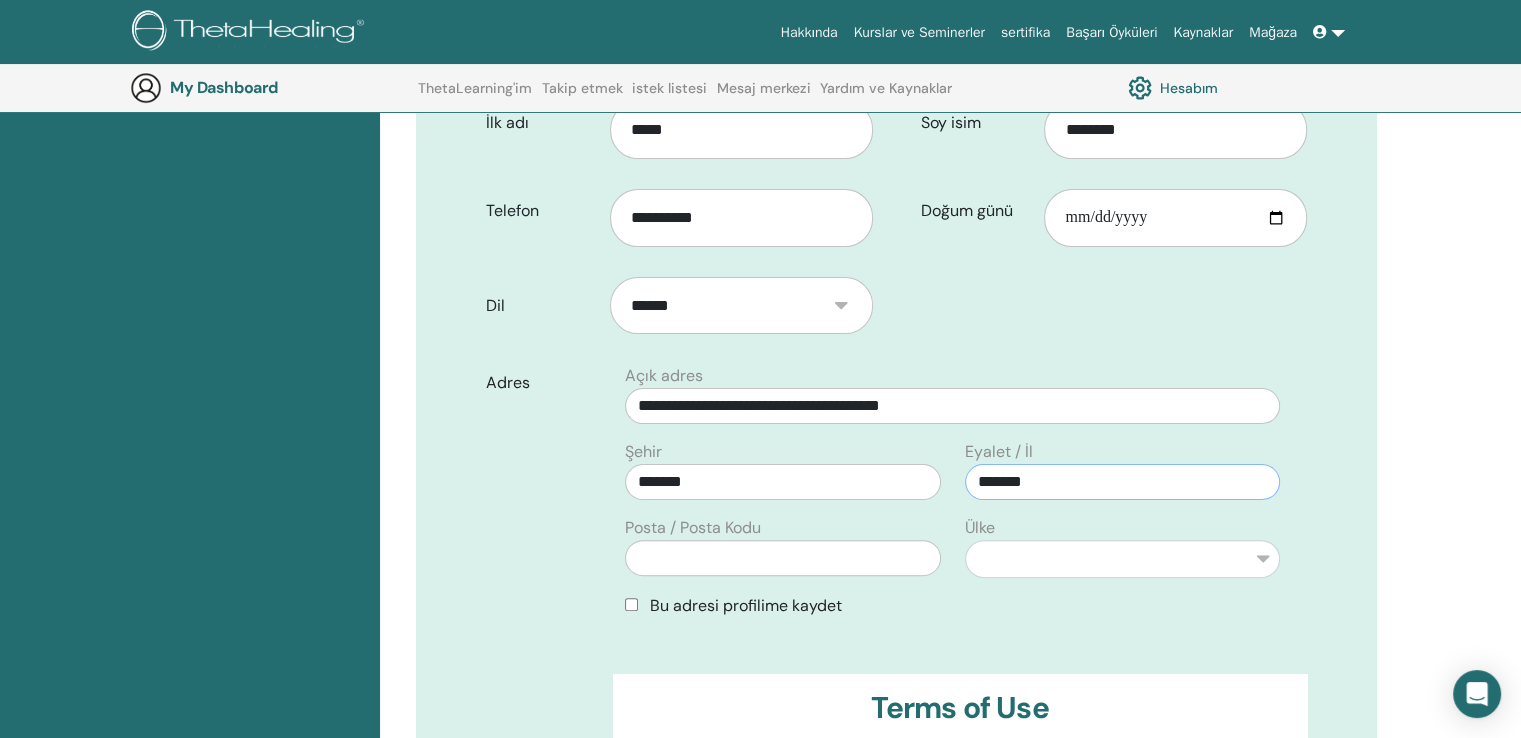 type on "*******" 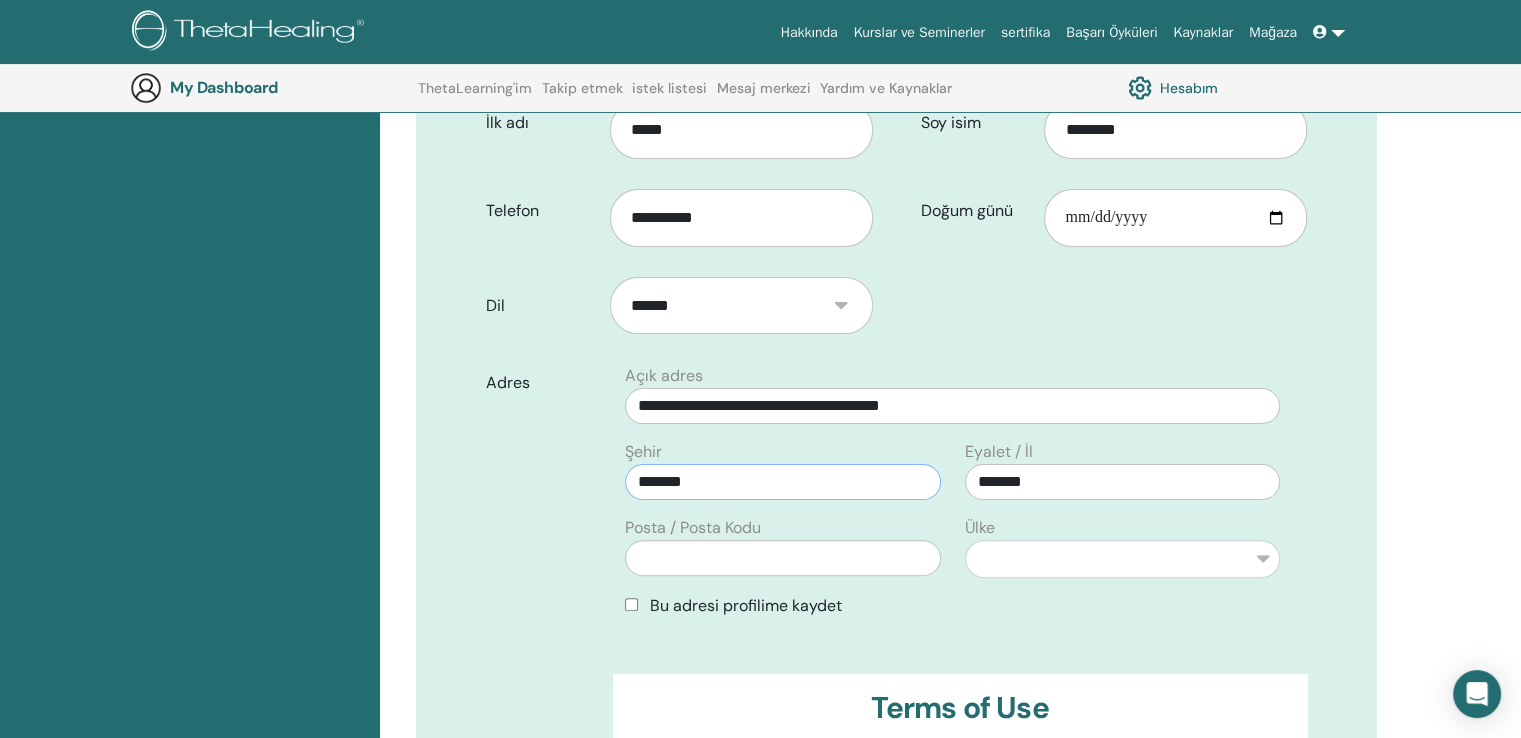 click on "*******" at bounding box center [782, 482] 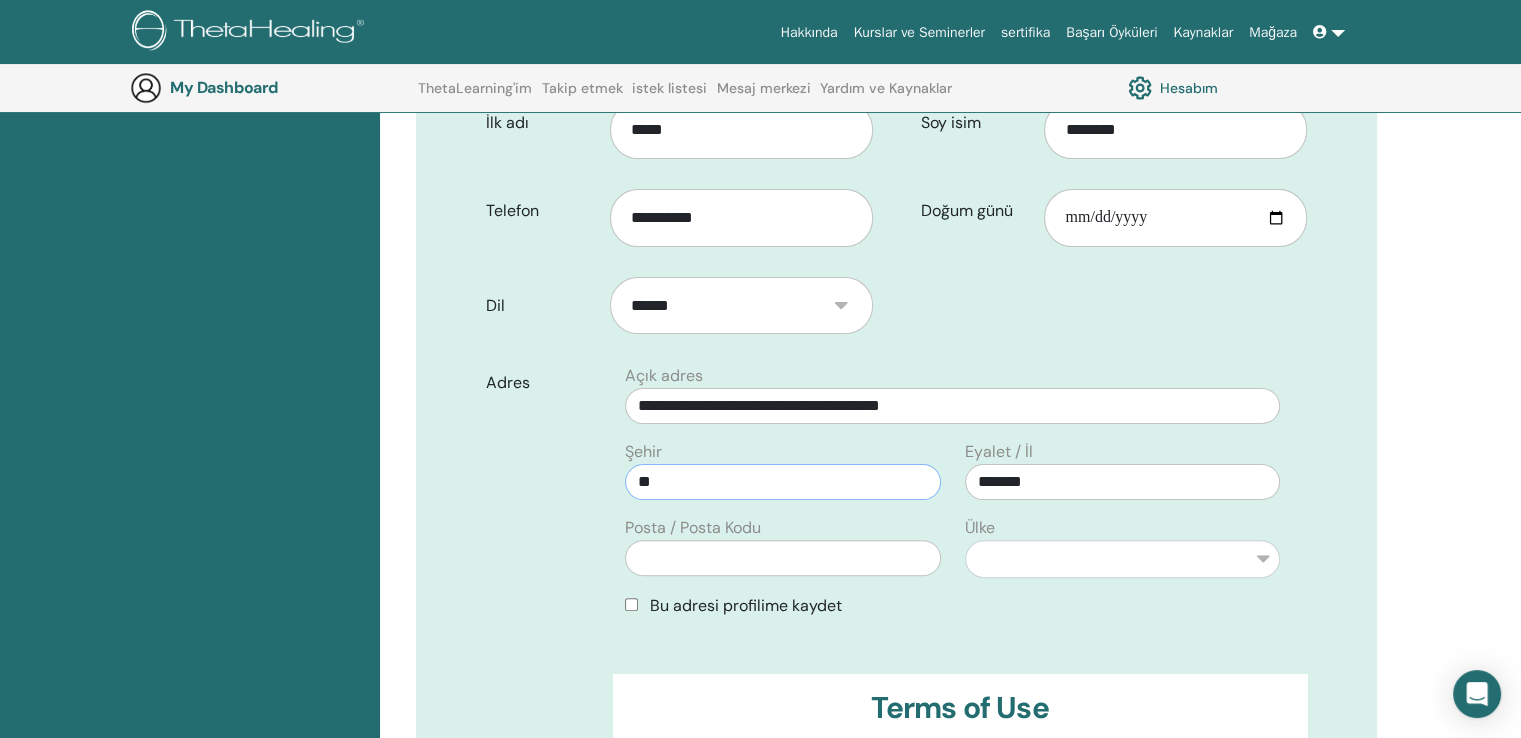 type on "*" 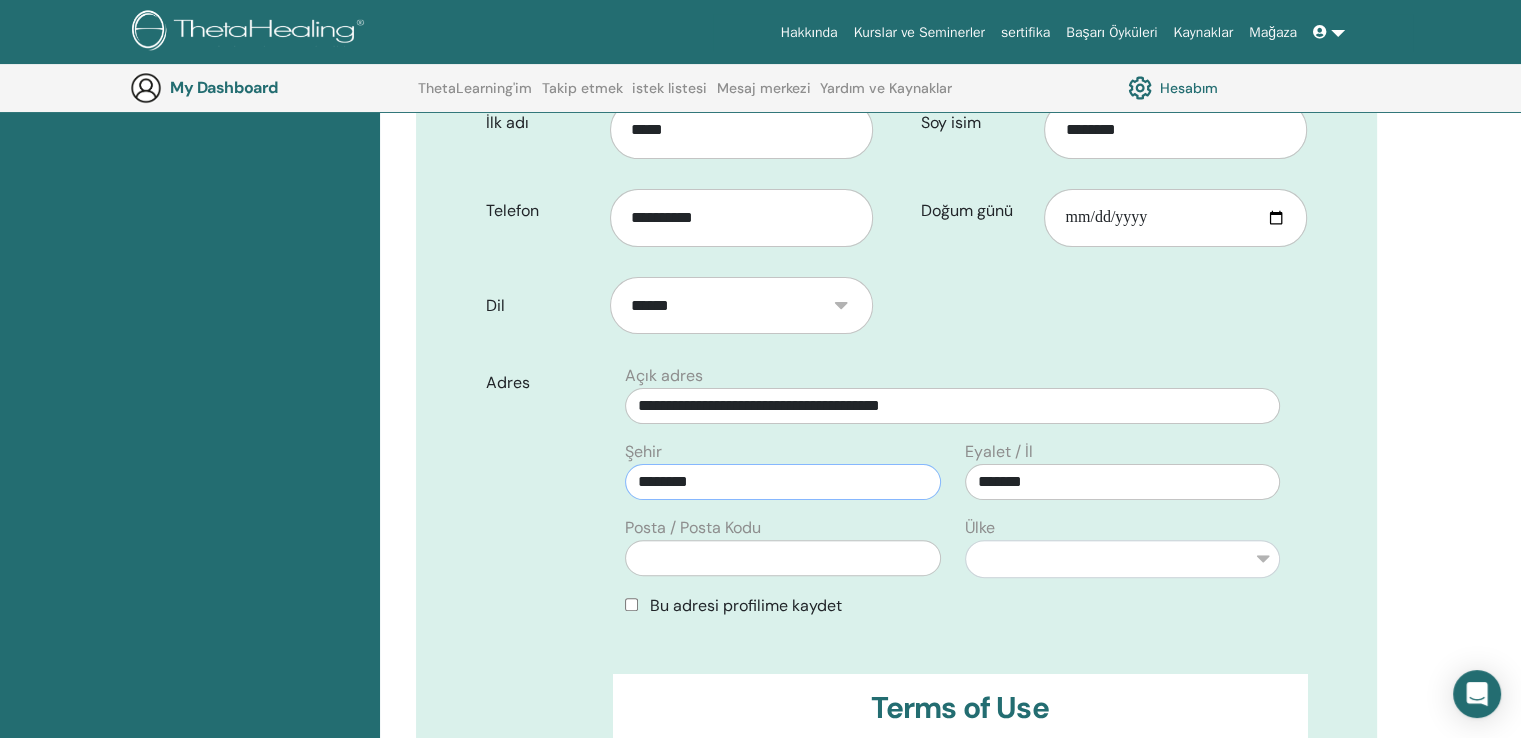 type on "********" 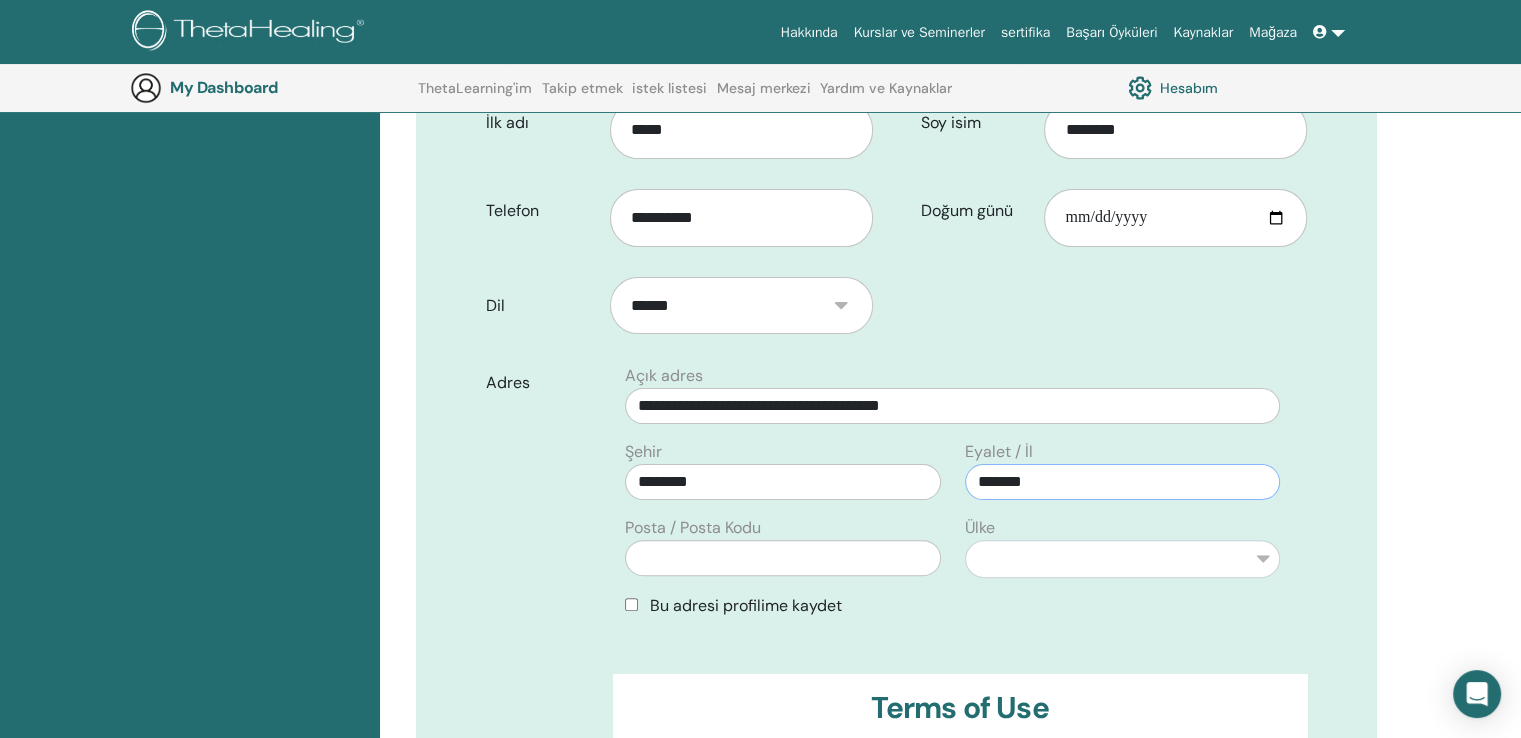 click on "*******" at bounding box center [1122, 482] 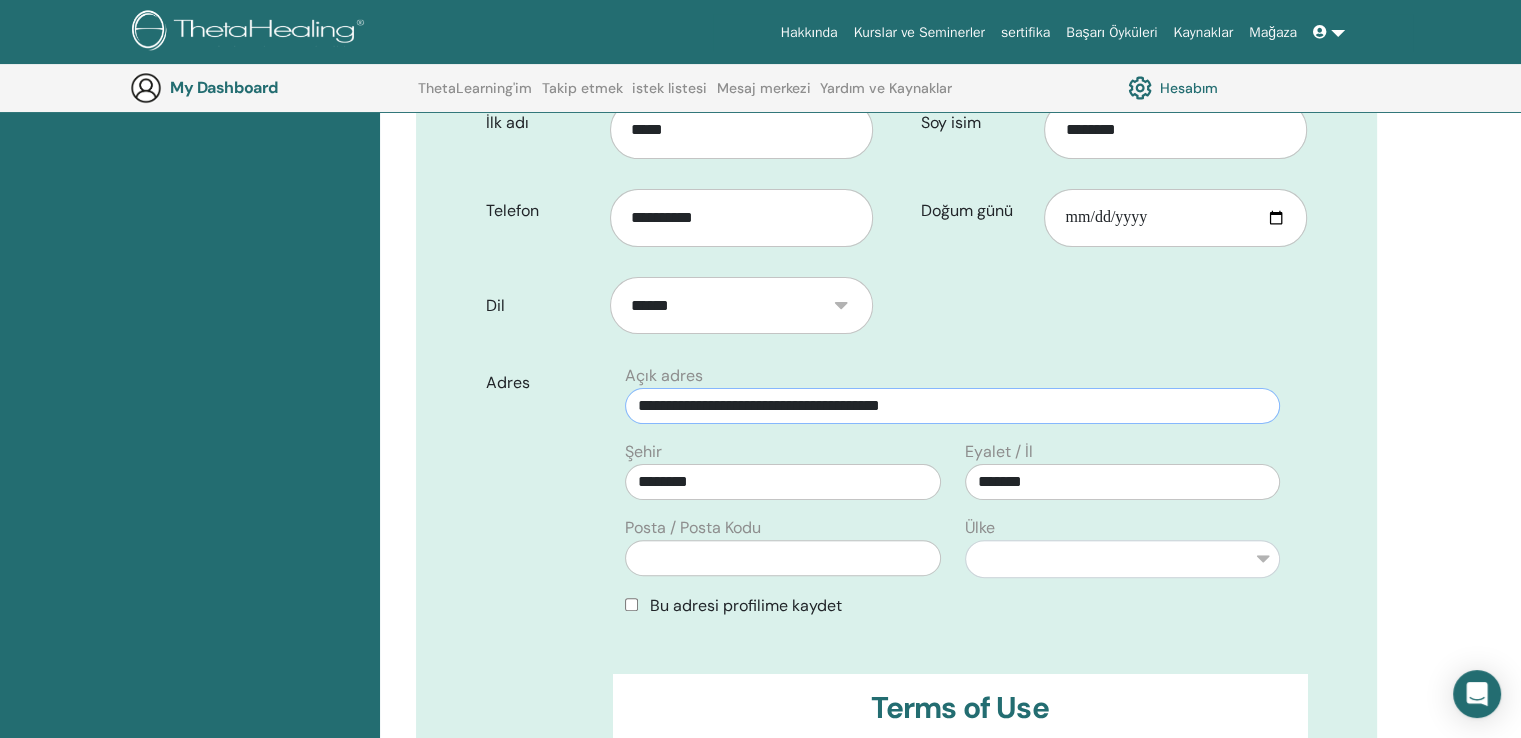 click on "**********" at bounding box center [952, 406] 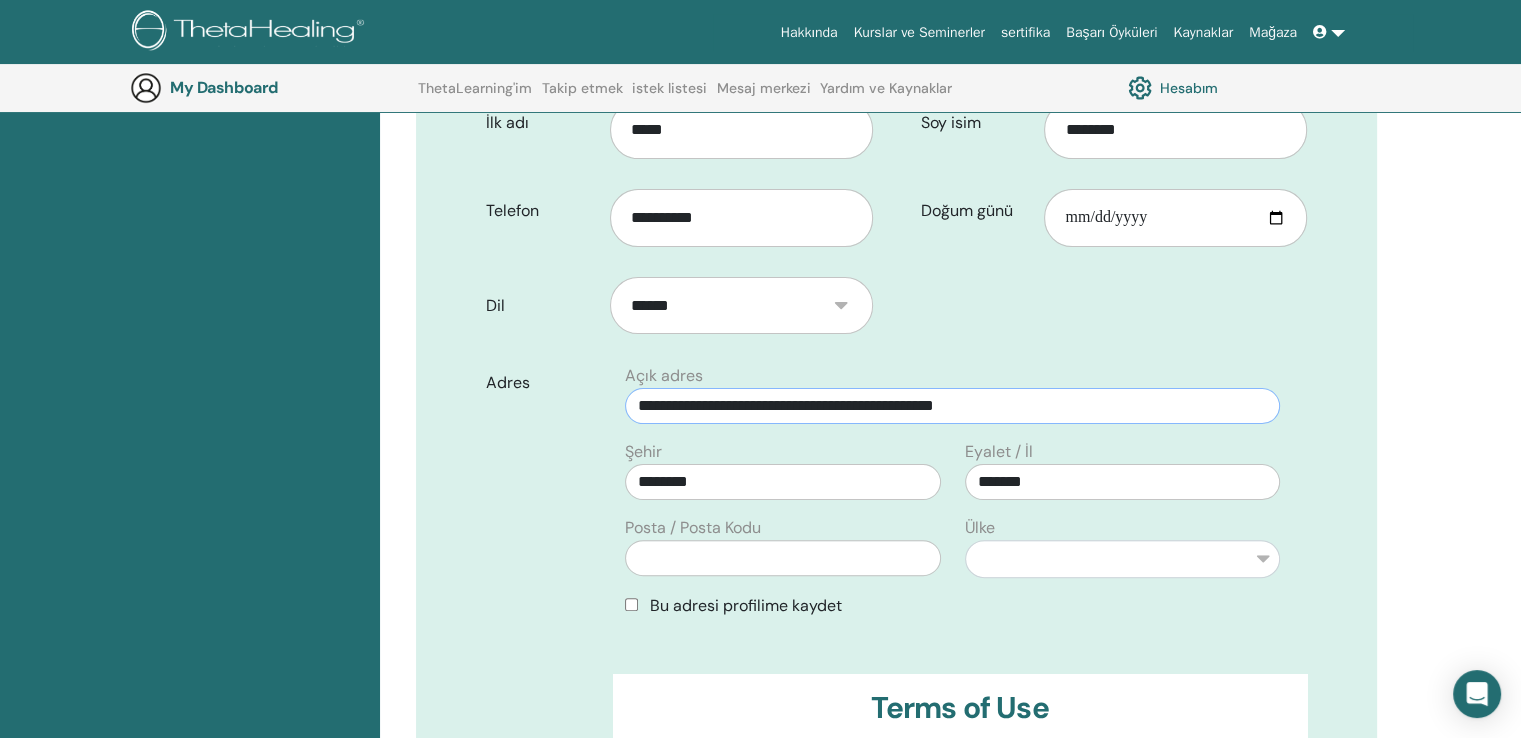 type on "**********" 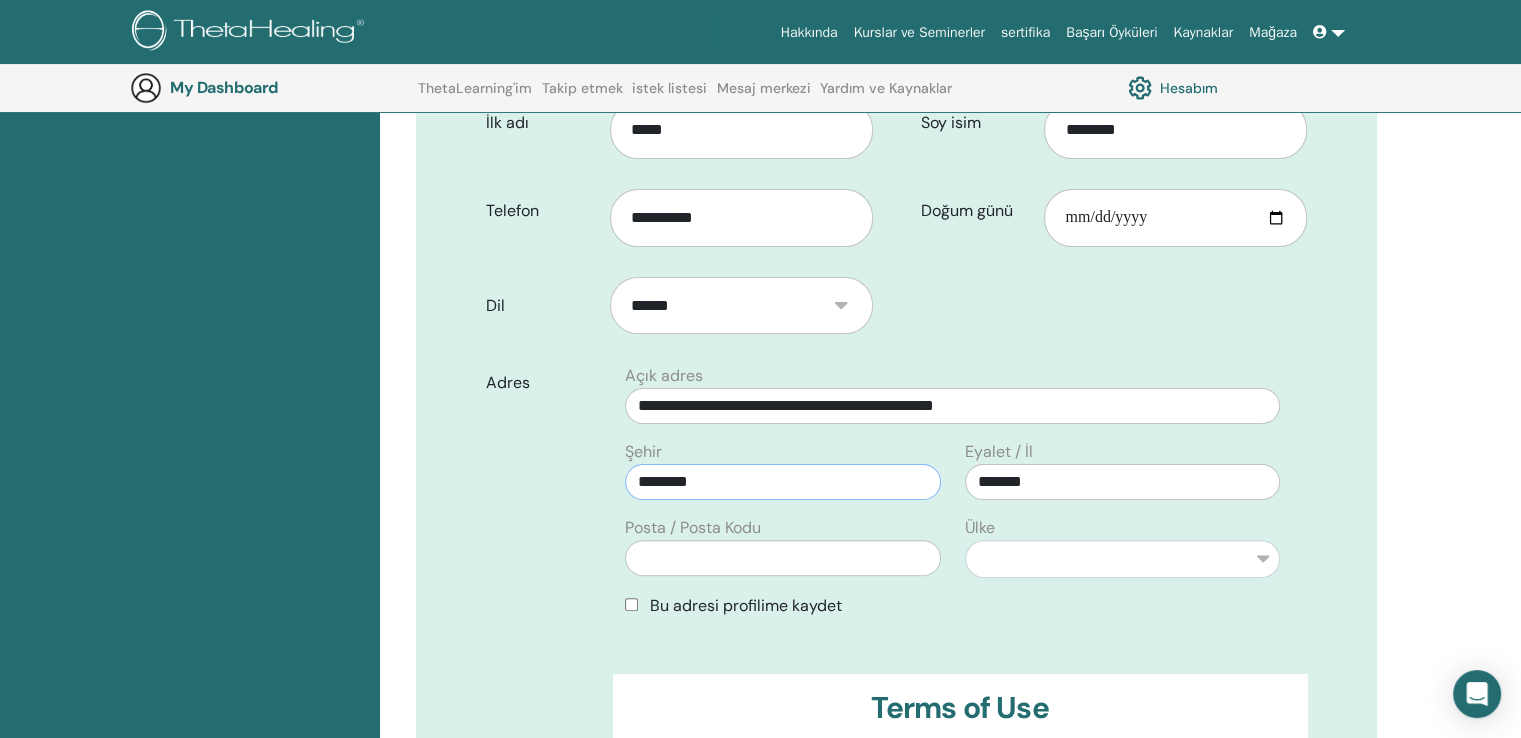 click on "********" at bounding box center [782, 482] 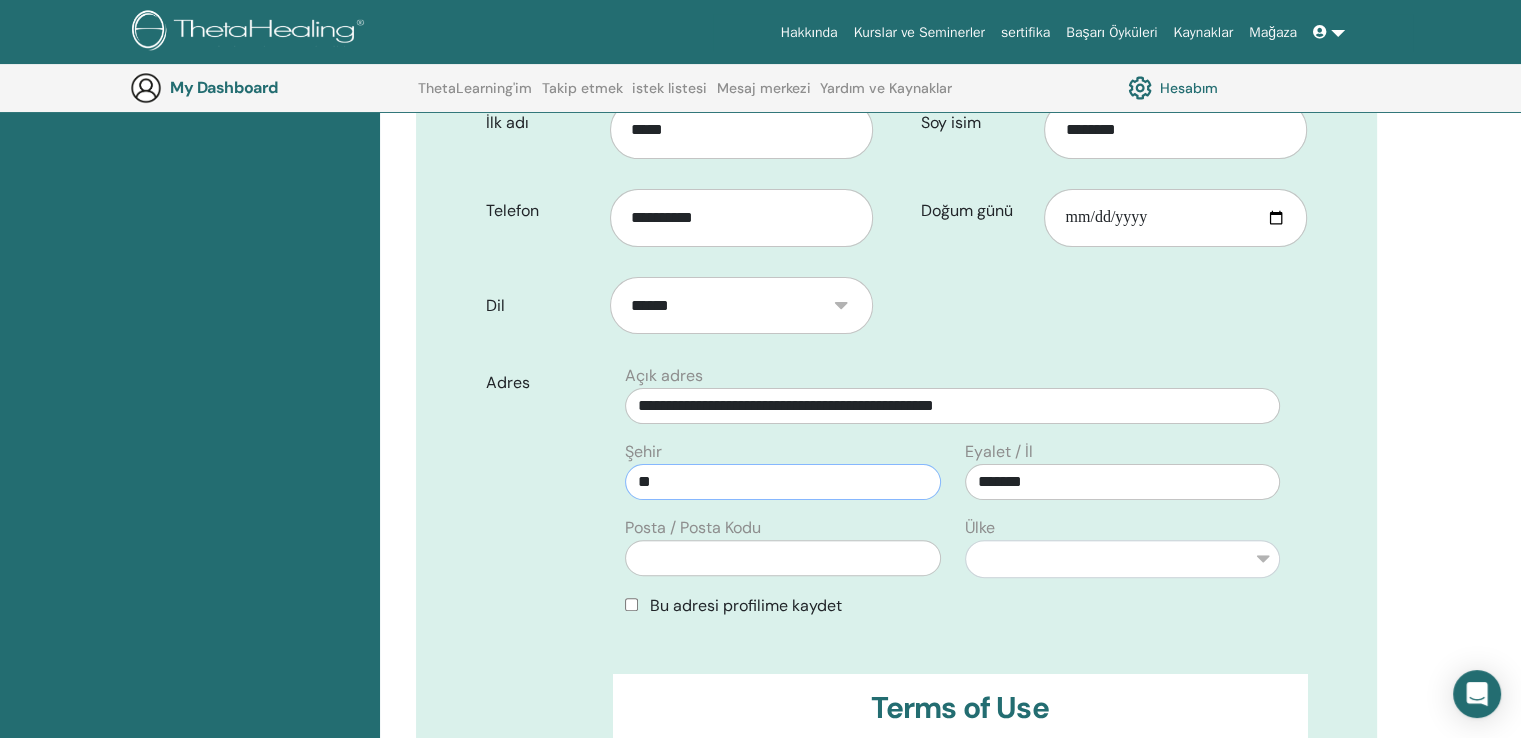 type on "*" 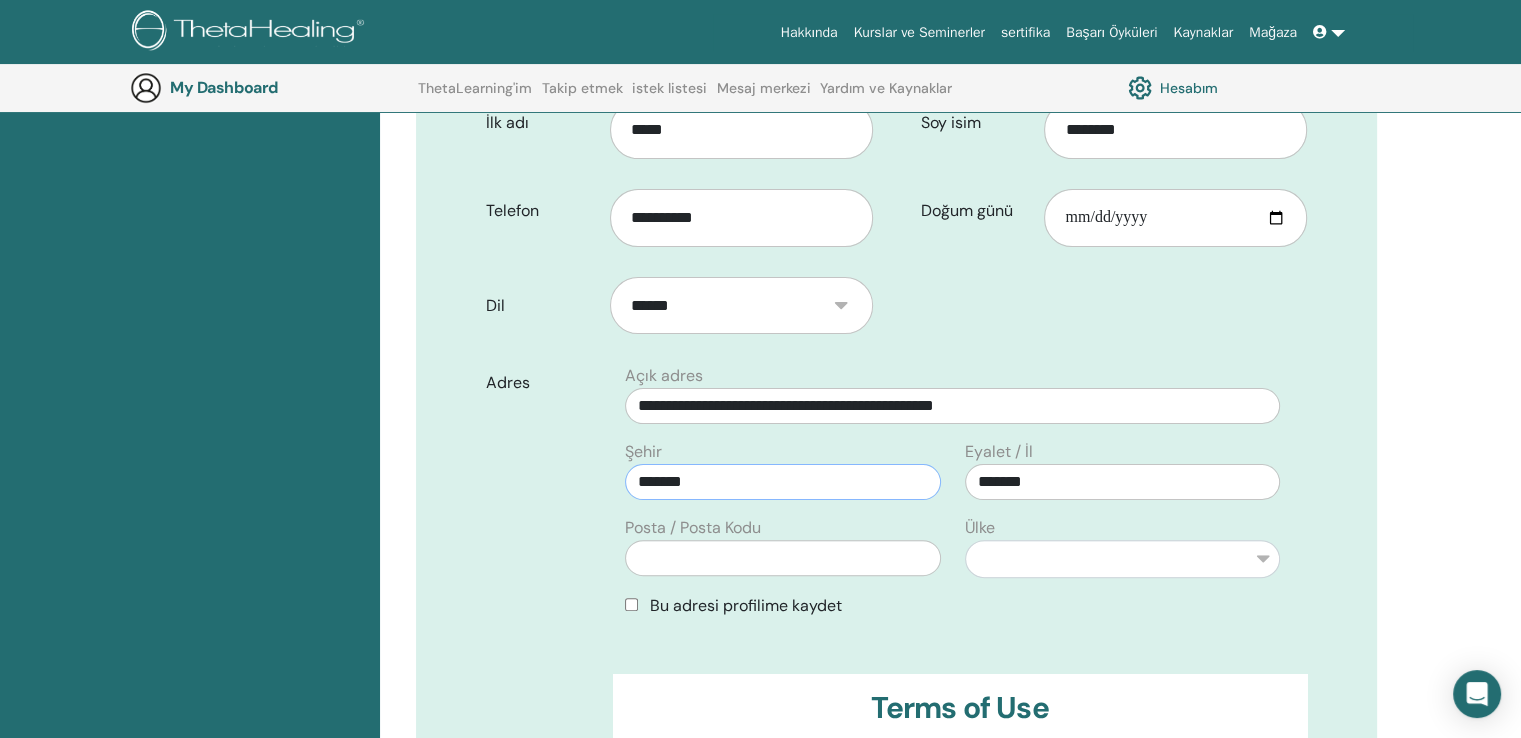 type on "*******" 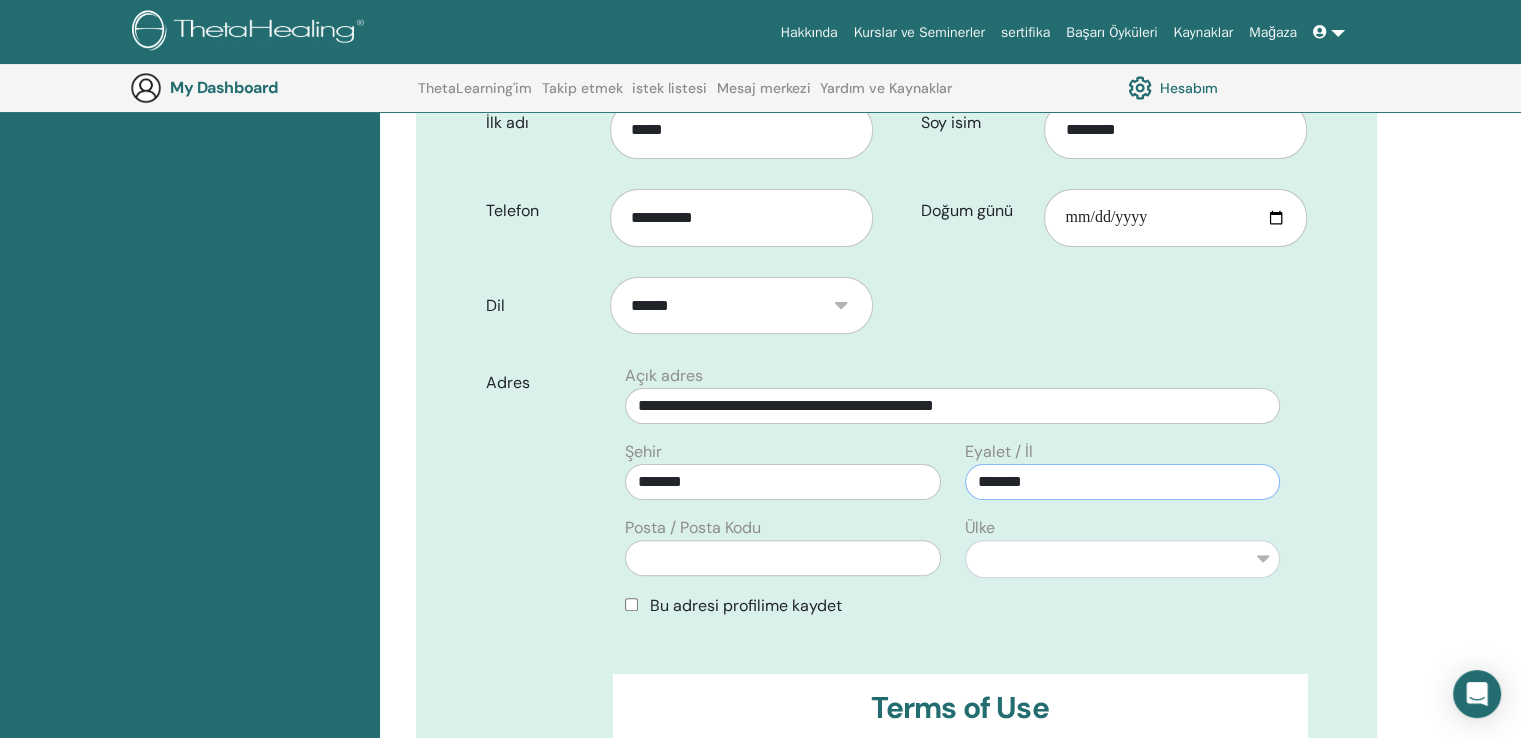 click on "*******" at bounding box center (1122, 482) 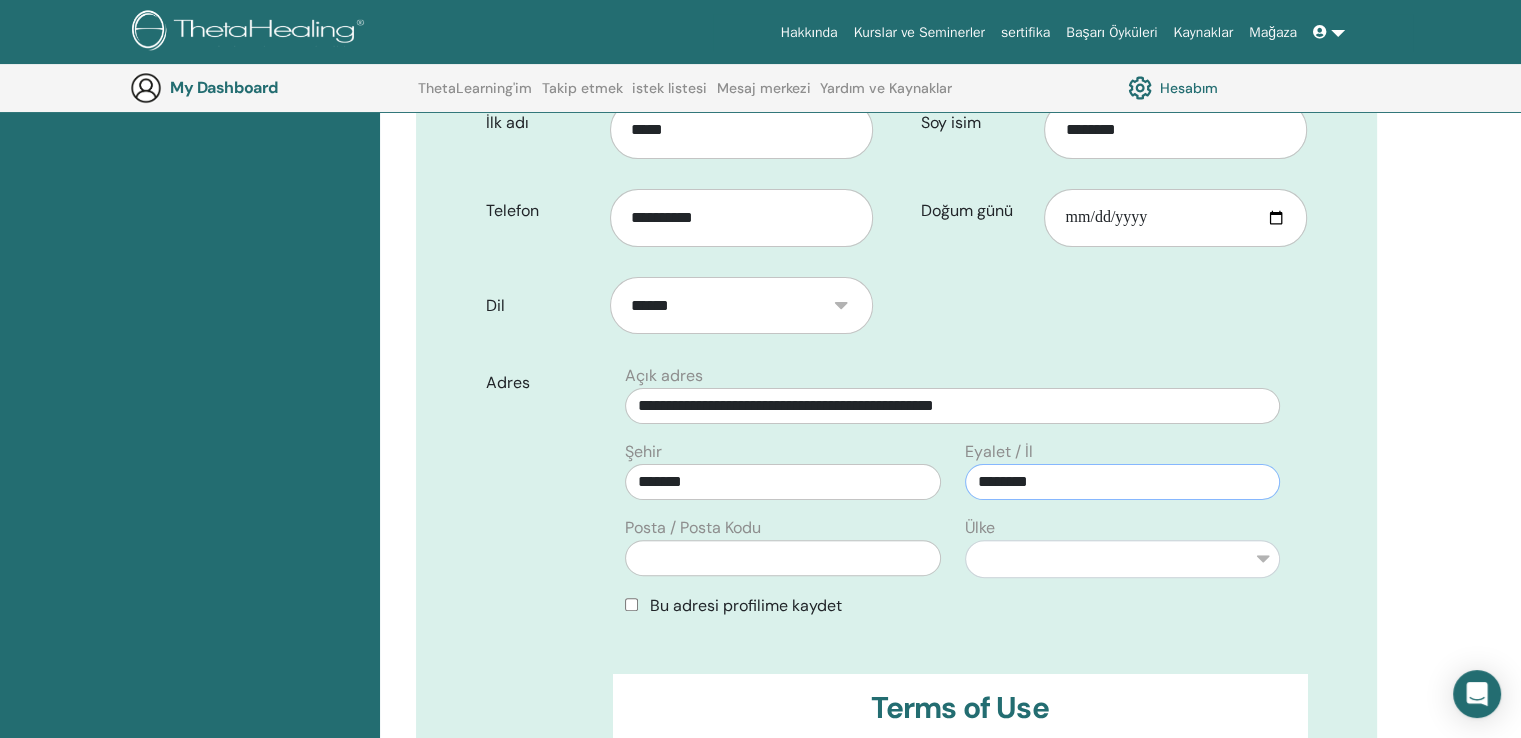 type on "********" 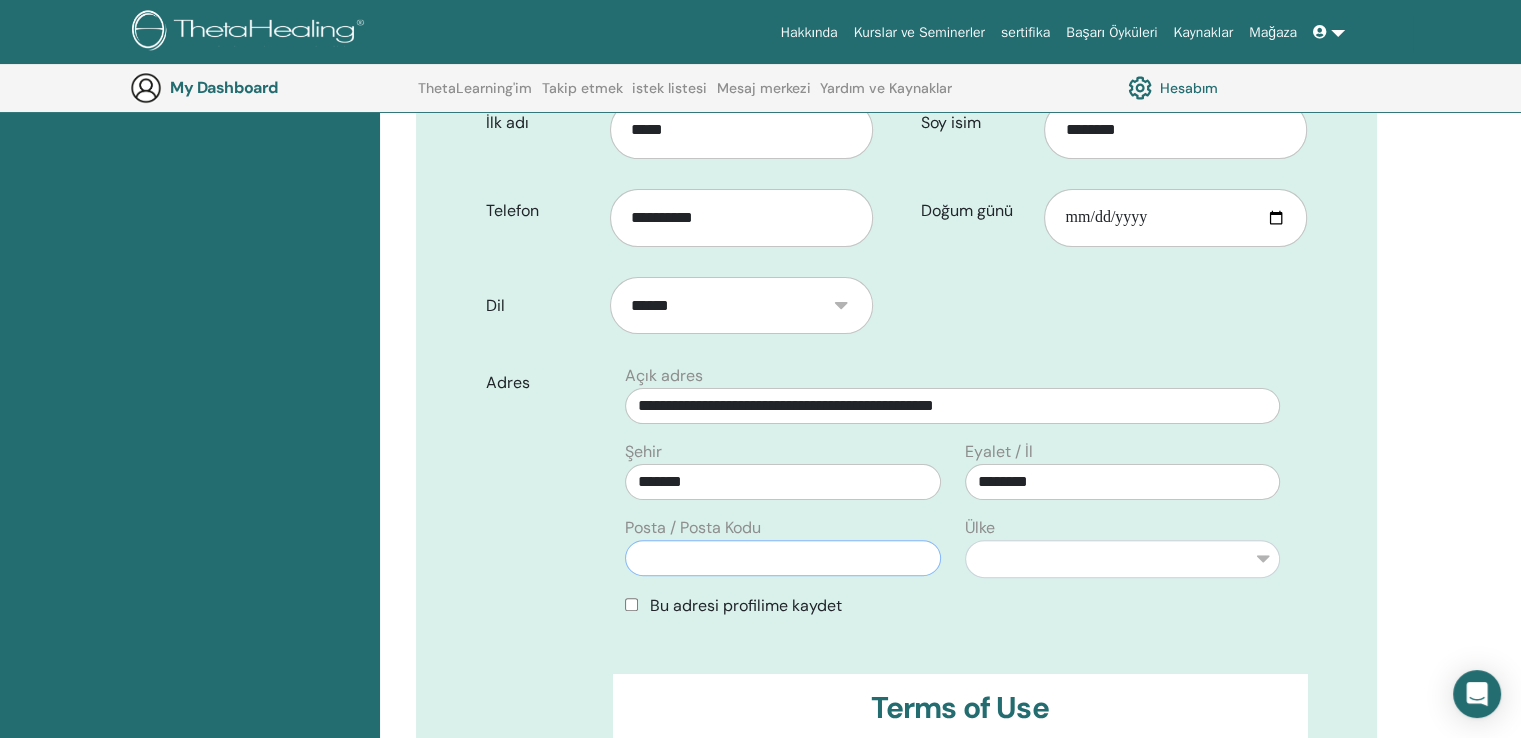 click at bounding box center (782, 558) 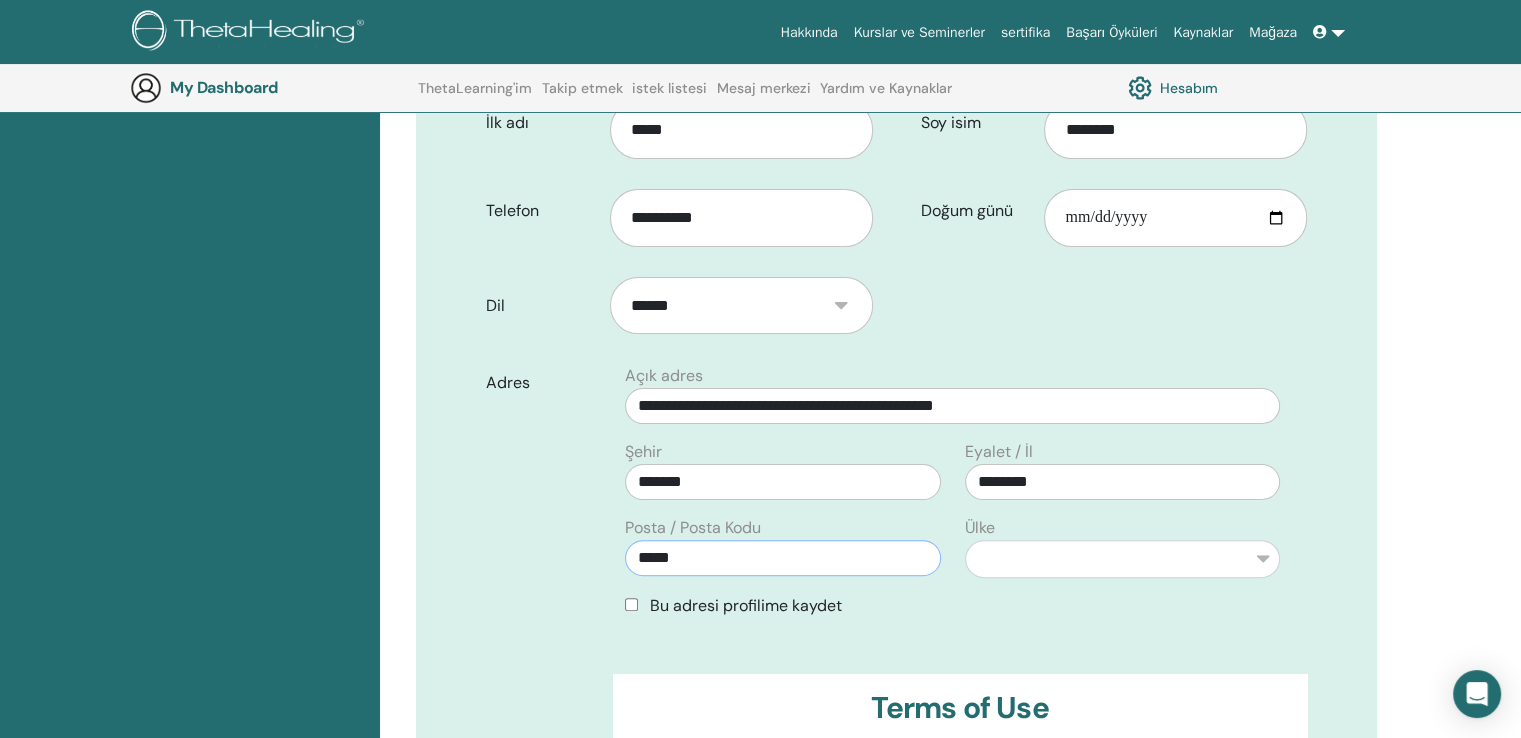type on "*****" 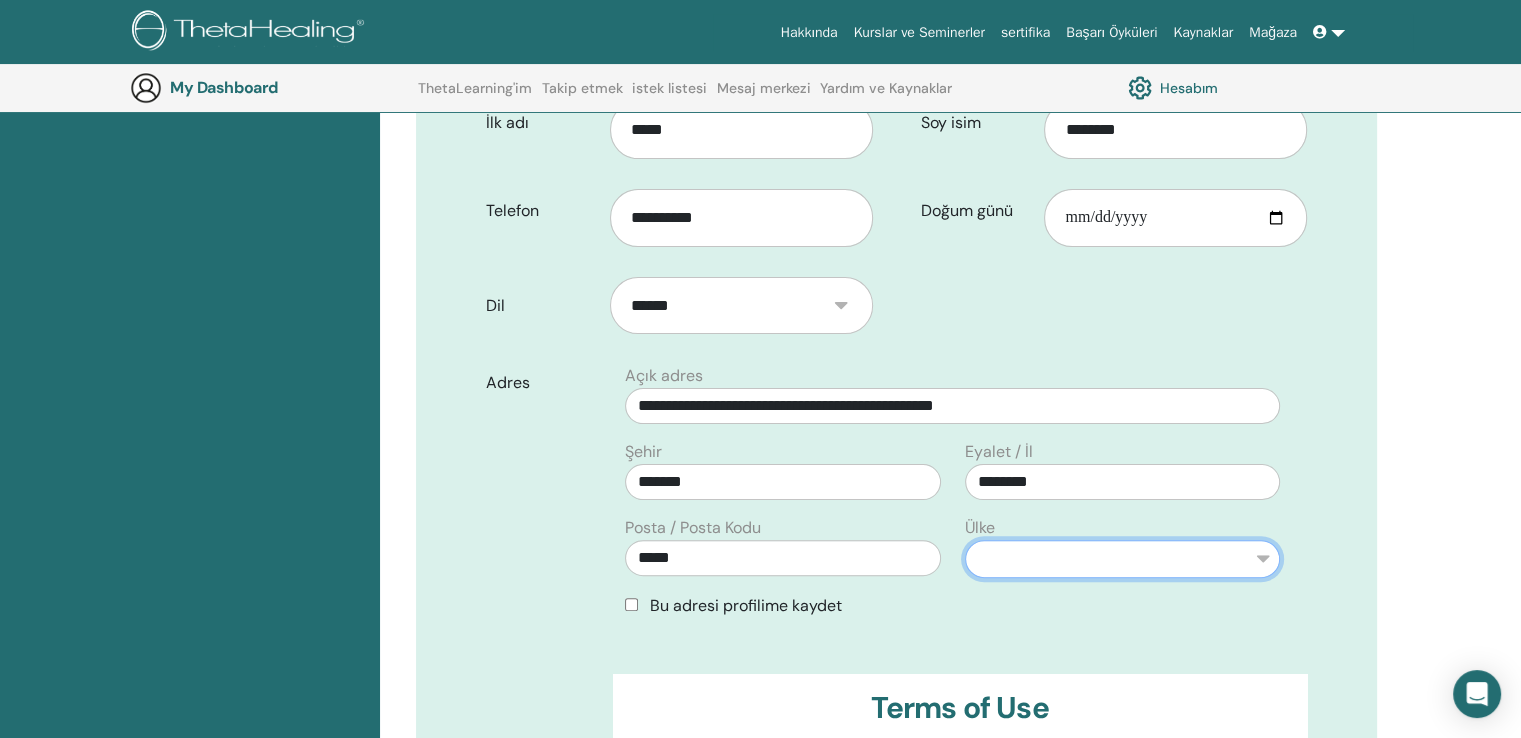 click on "**********" at bounding box center [1122, 559] 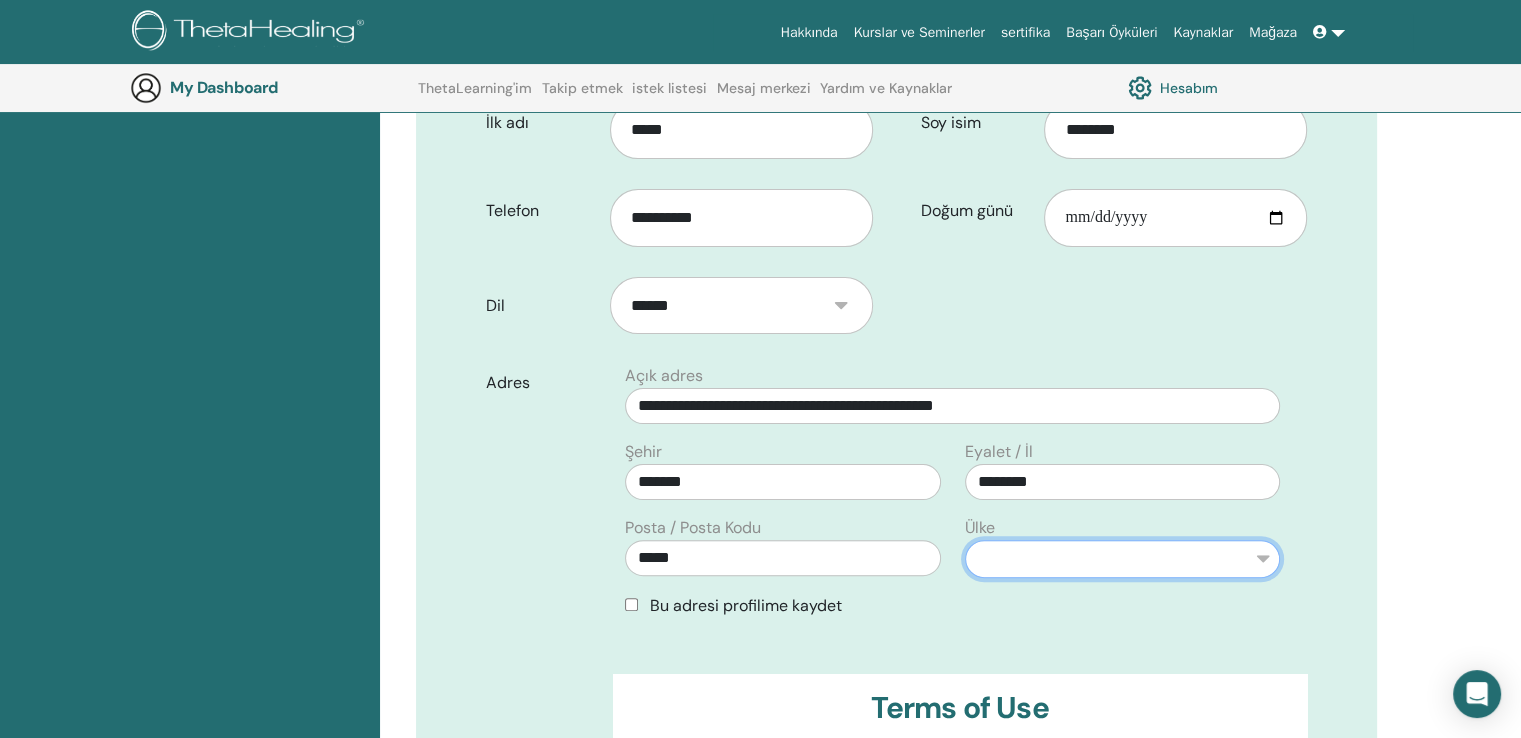 select on "**" 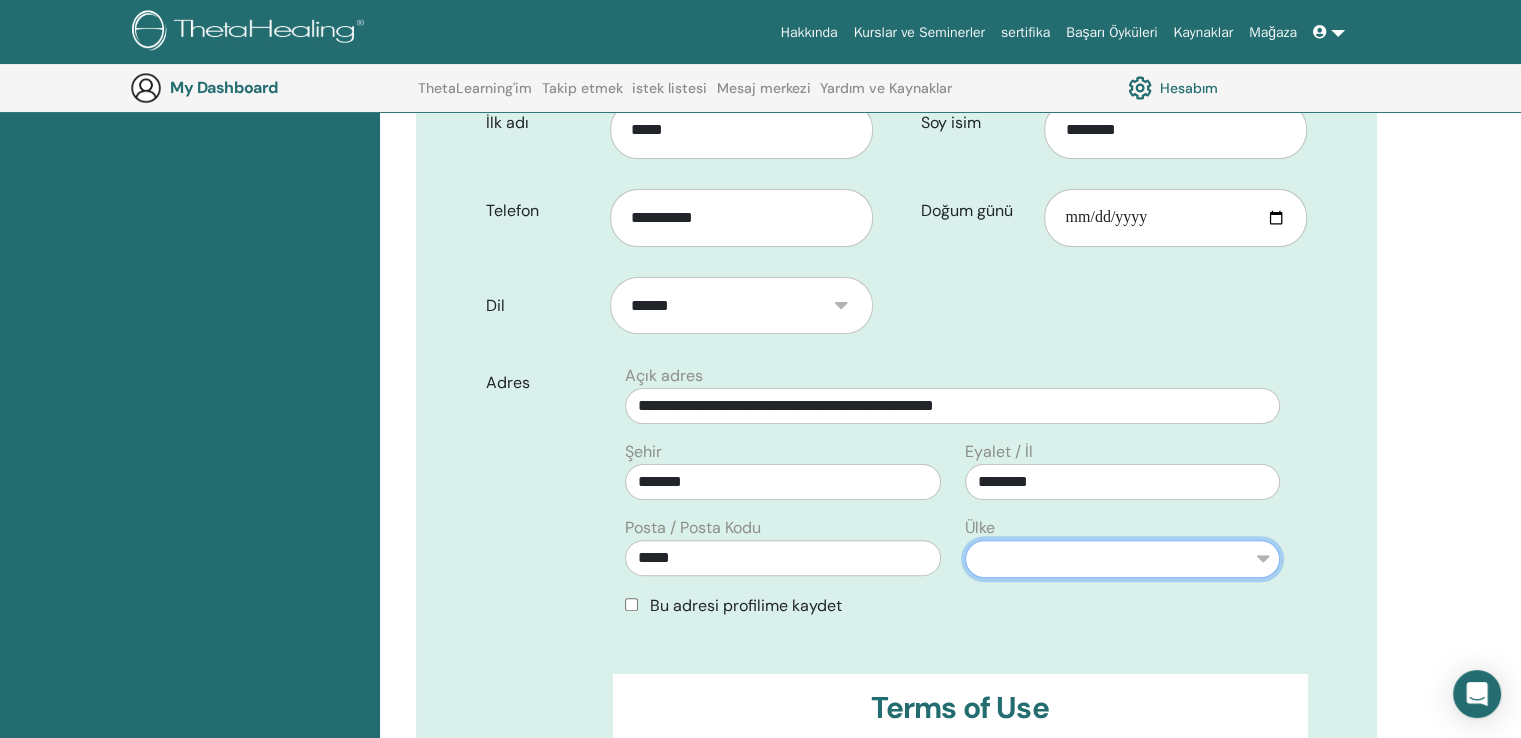 click on "**********" at bounding box center [1122, 559] 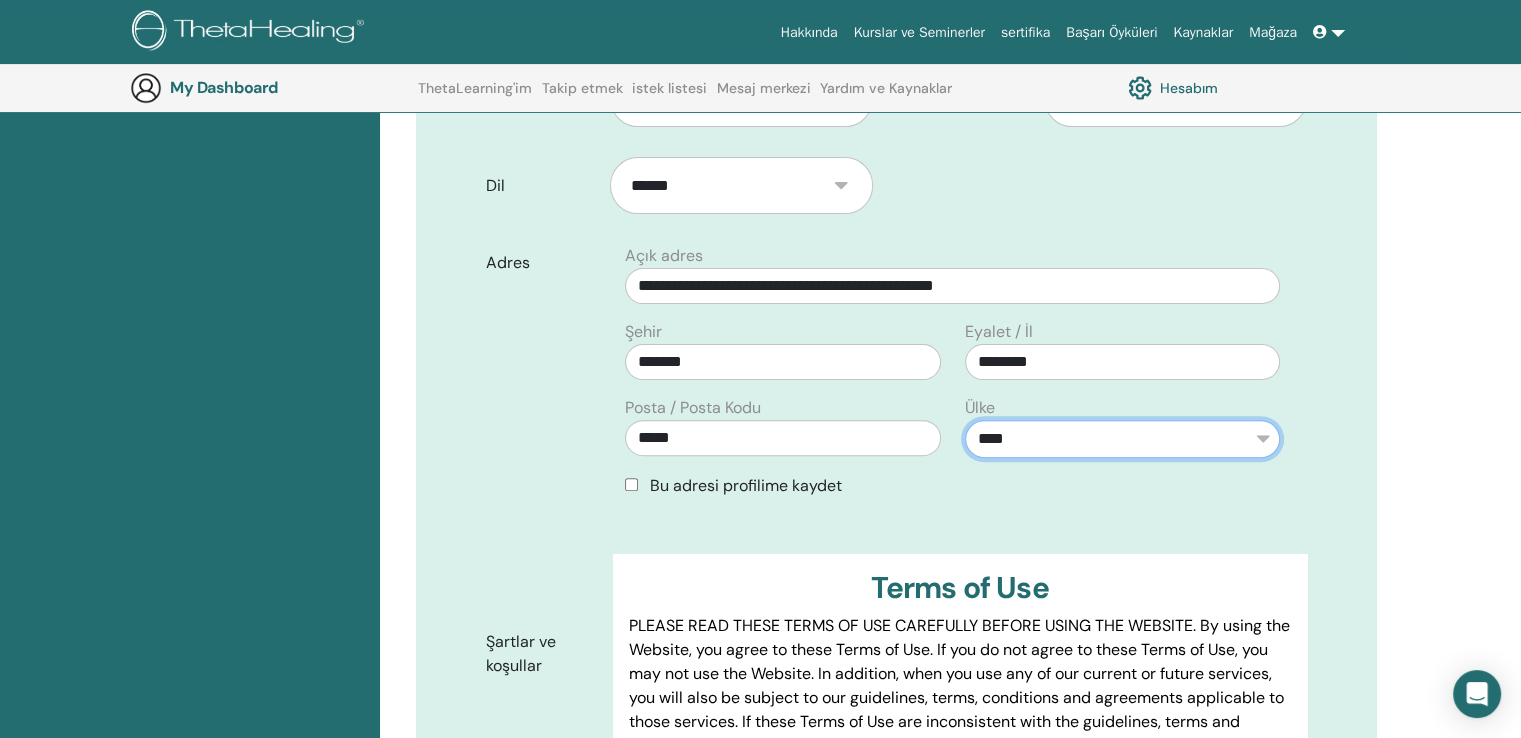scroll, scrollTop: 550, scrollLeft: 0, axis: vertical 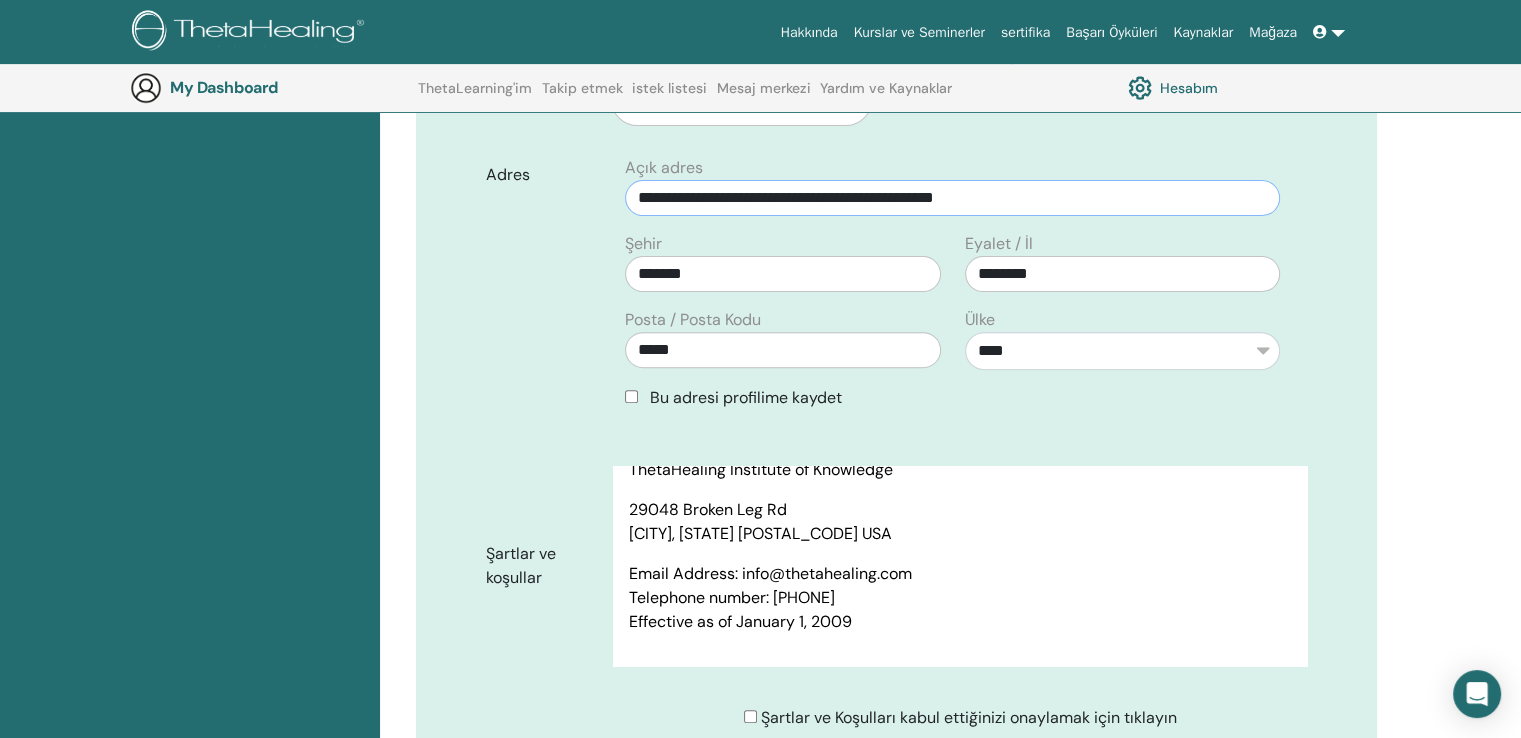 click on "**********" at bounding box center (952, 198) 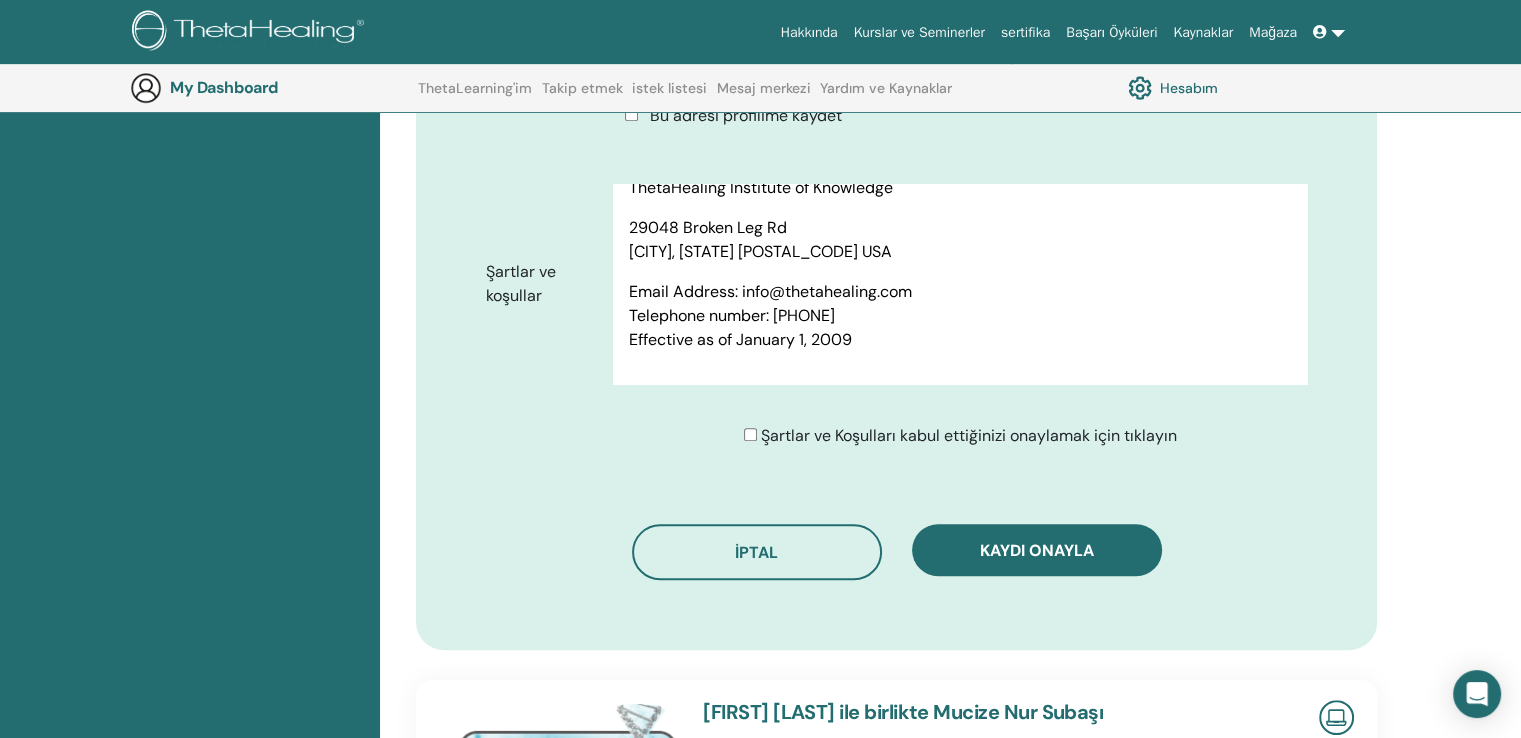 scroll, scrollTop: 920, scrollLeft: 0, axis: vertical 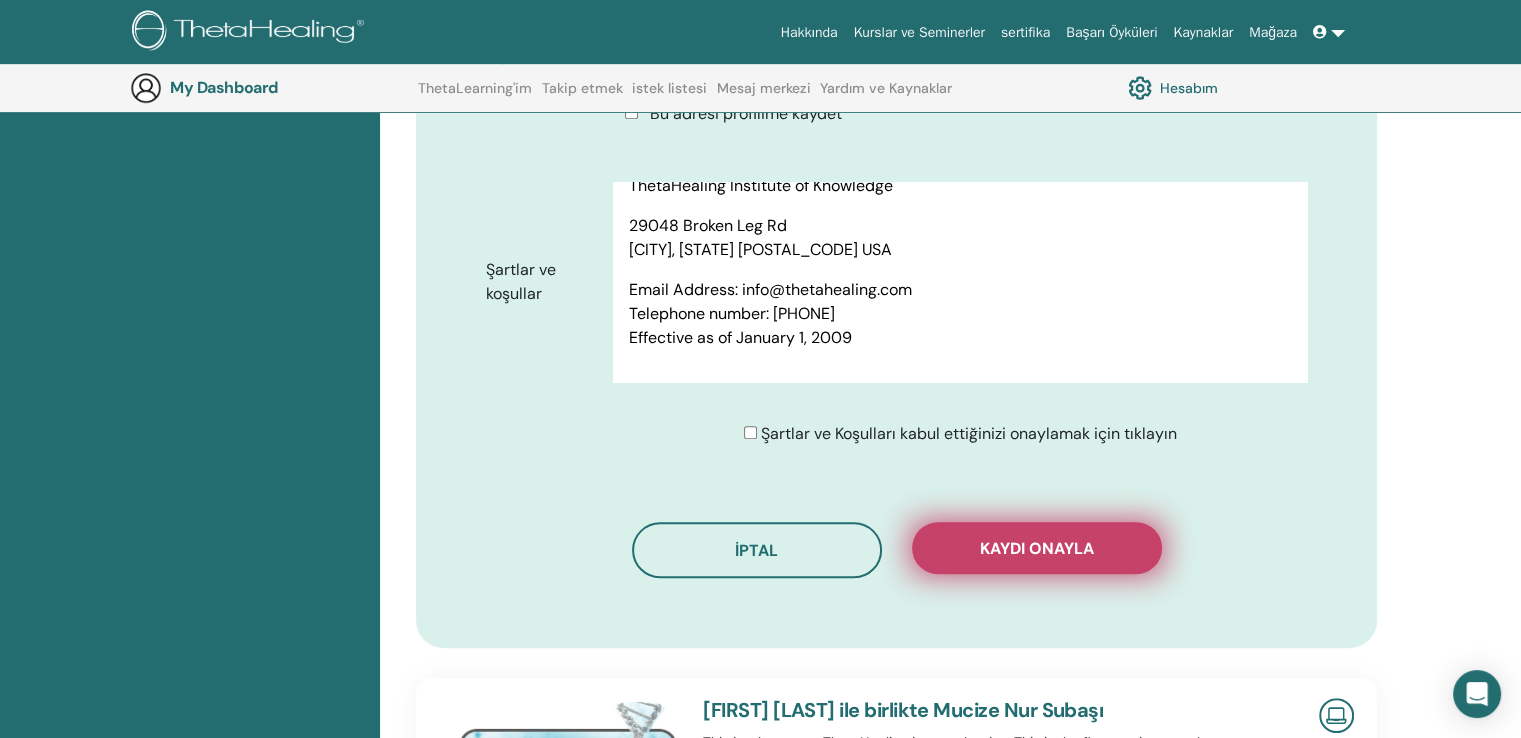 click on "Kaydı onayla" at bounding box center (1037, 548) 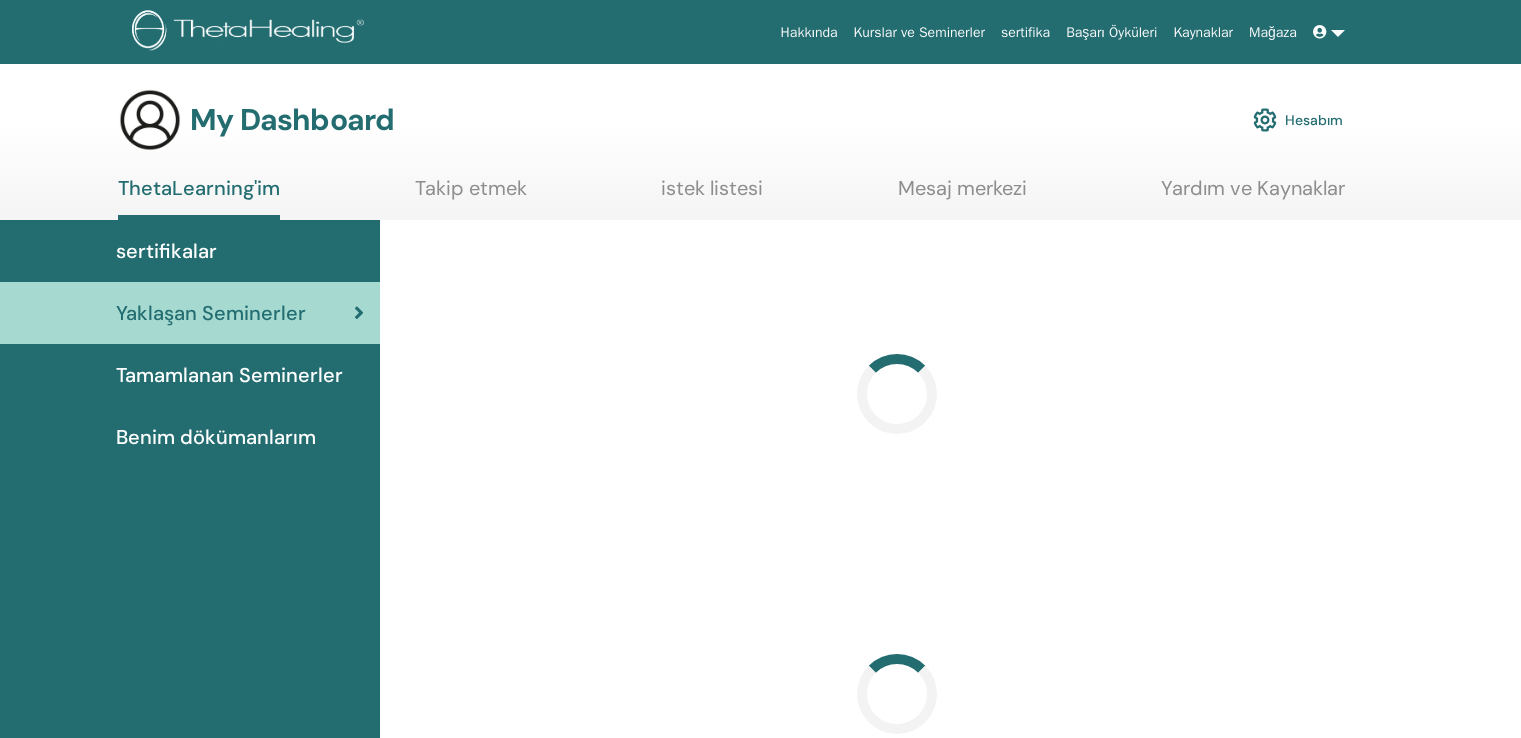scroll, scrollTop: 0, scrollLeft: 0, axis: both 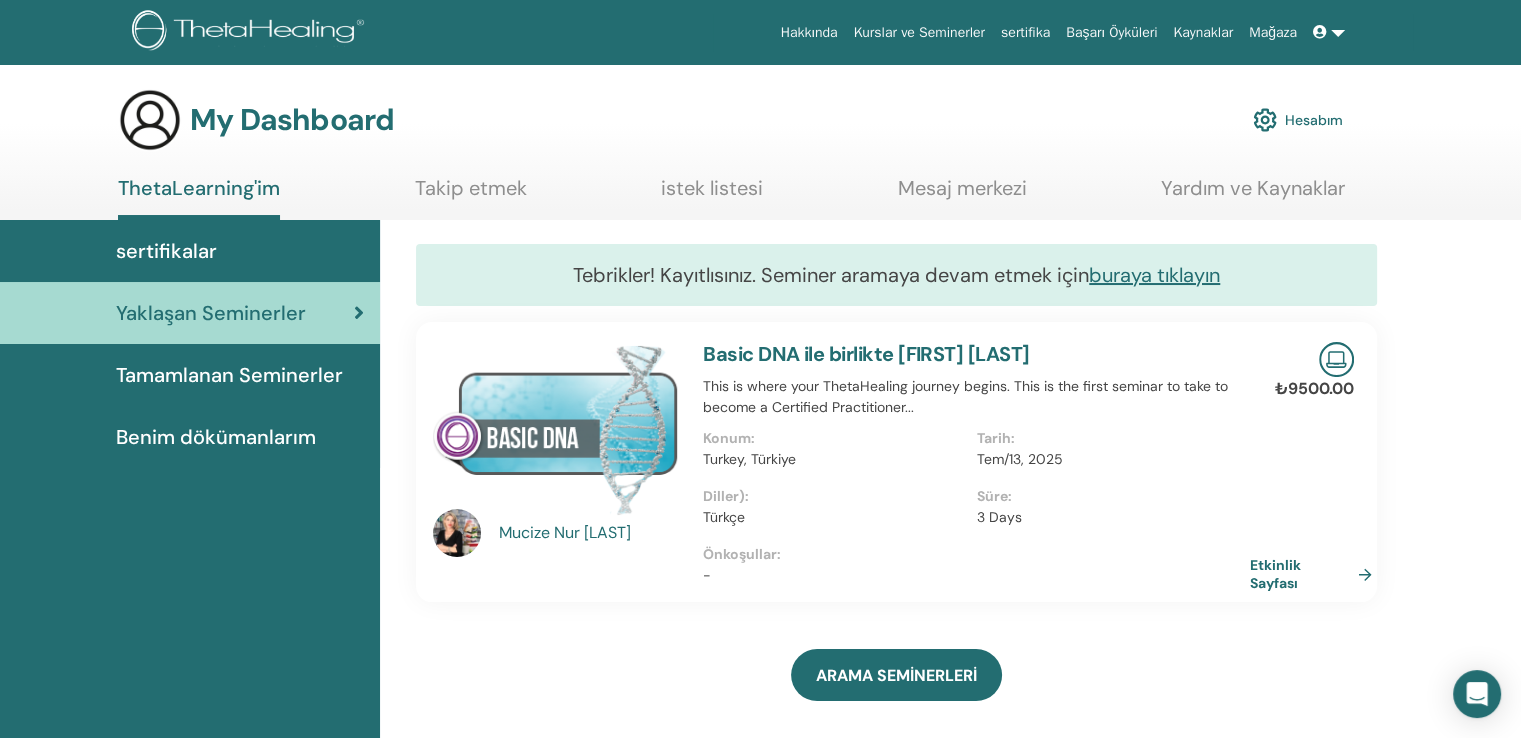 click on "Hesabım" at bounding box center (1298, 120) 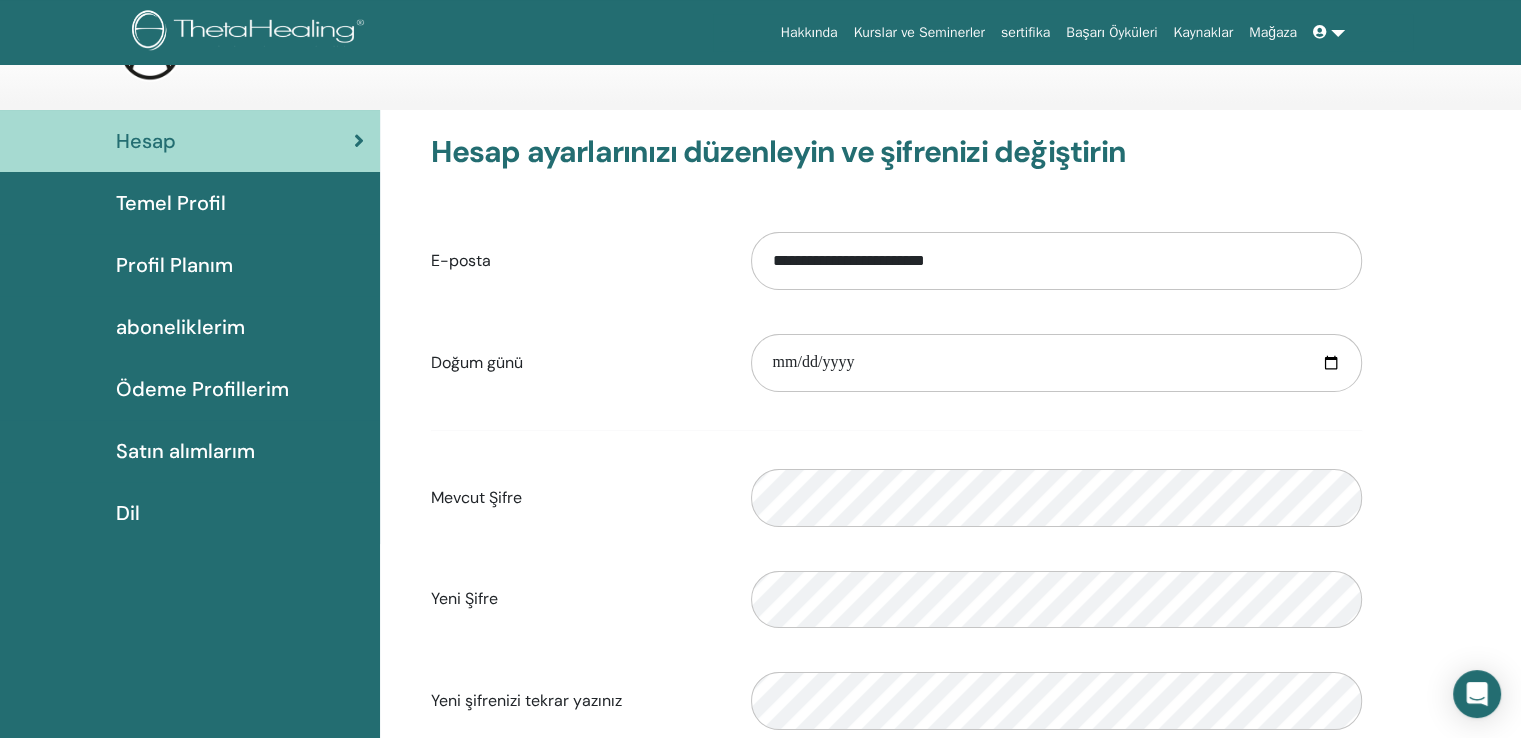 scroll, scrollTop: 55, scrollLeft: 0, axis: vertical 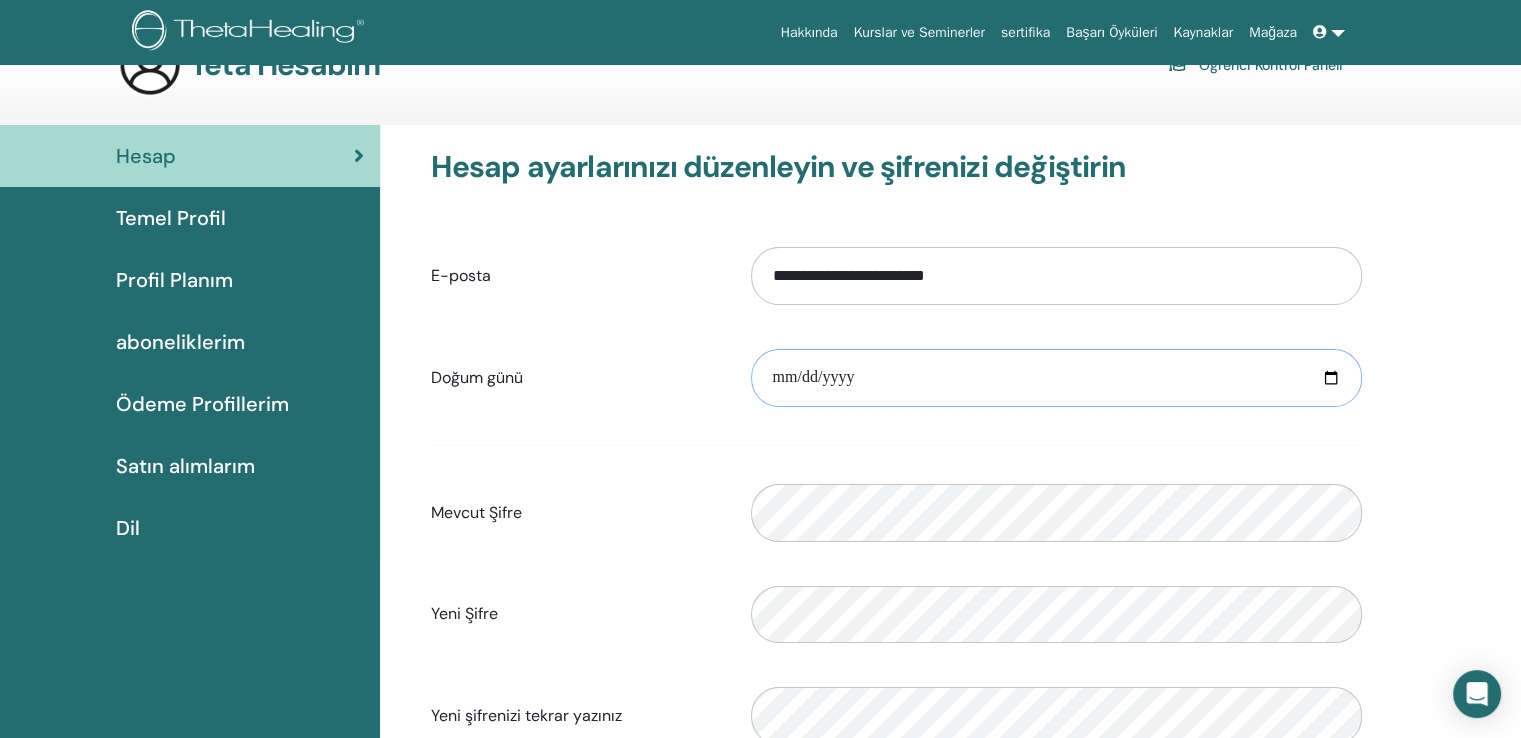 click at bounding box center [1056, 378] 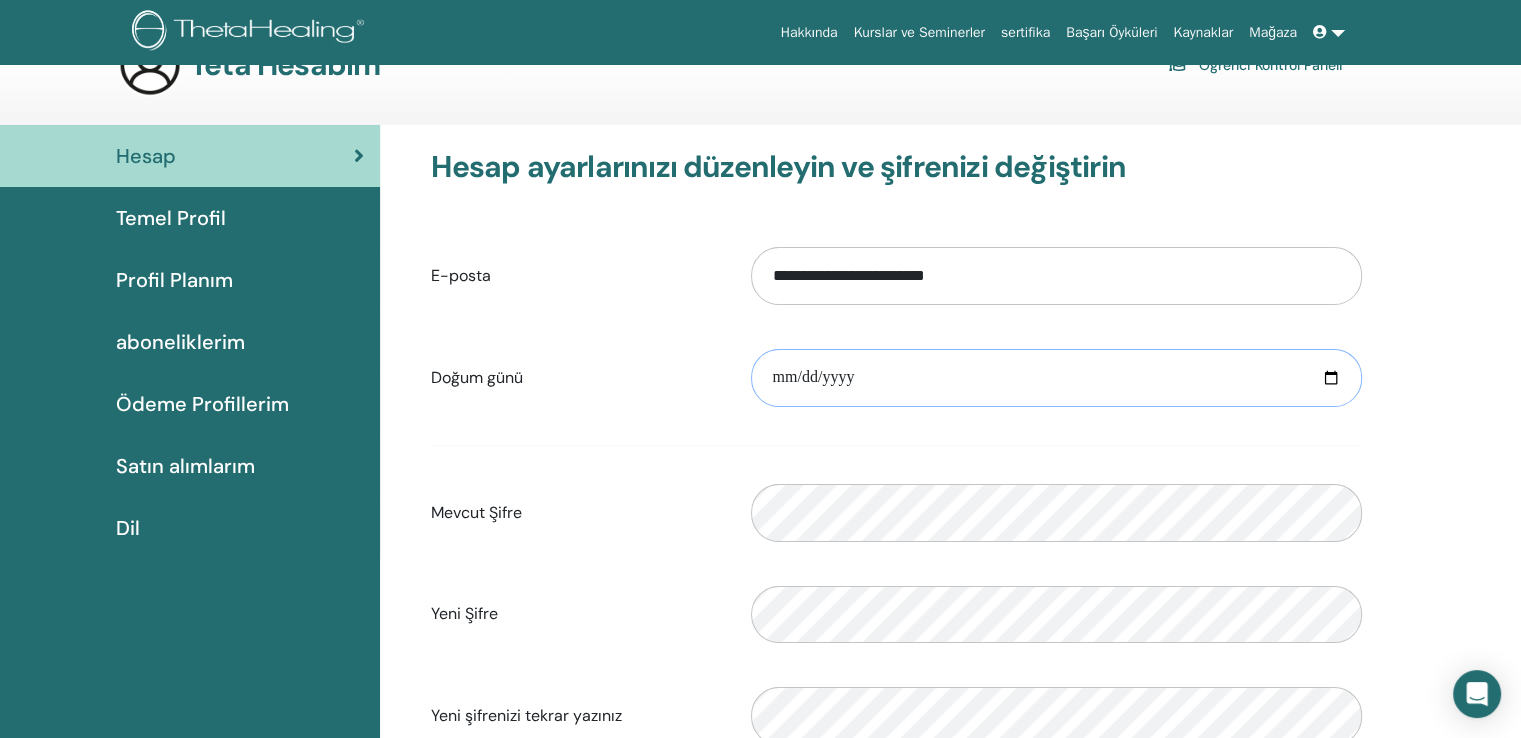 type on "**********" 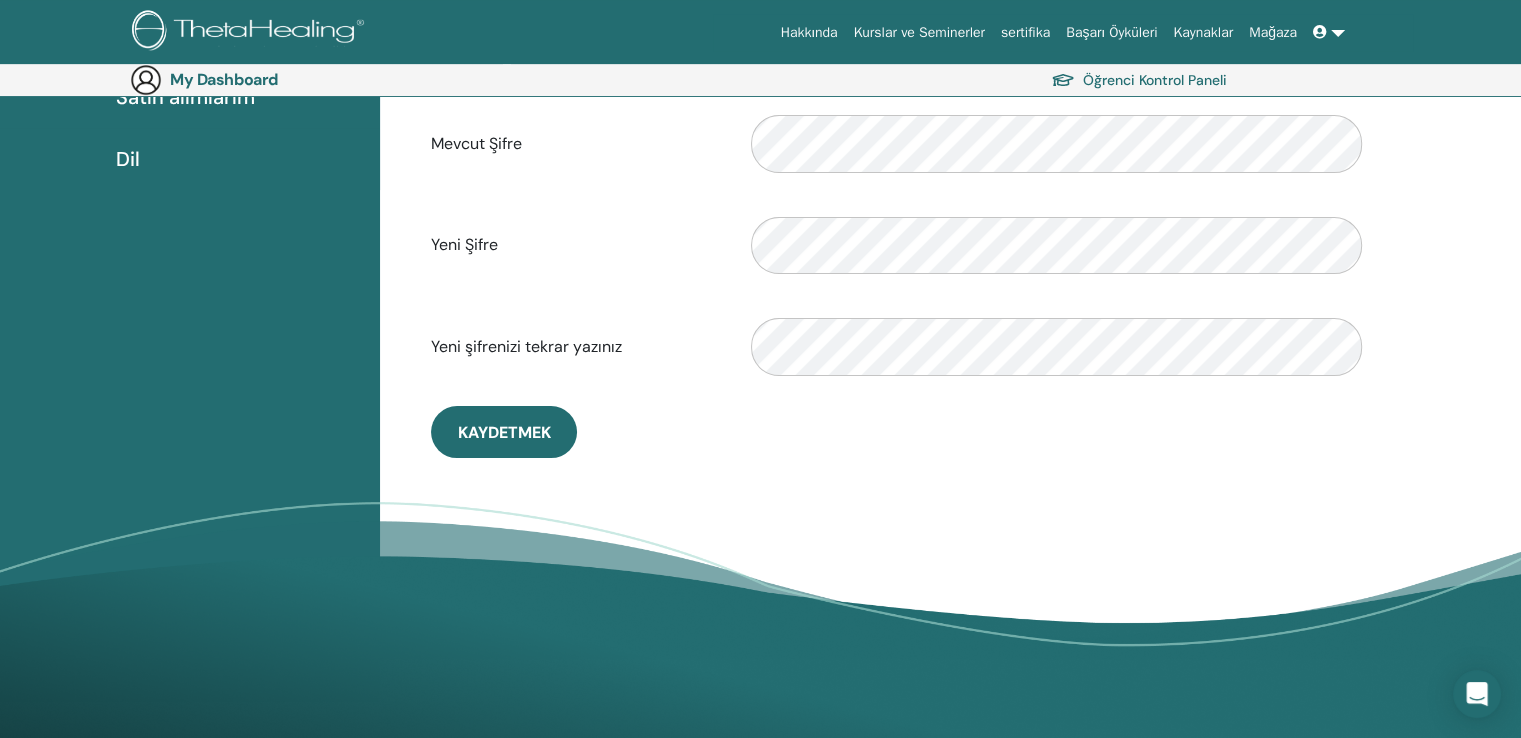 scroll, scrollTop: 472, scrollLeft: 0, axis: vertical 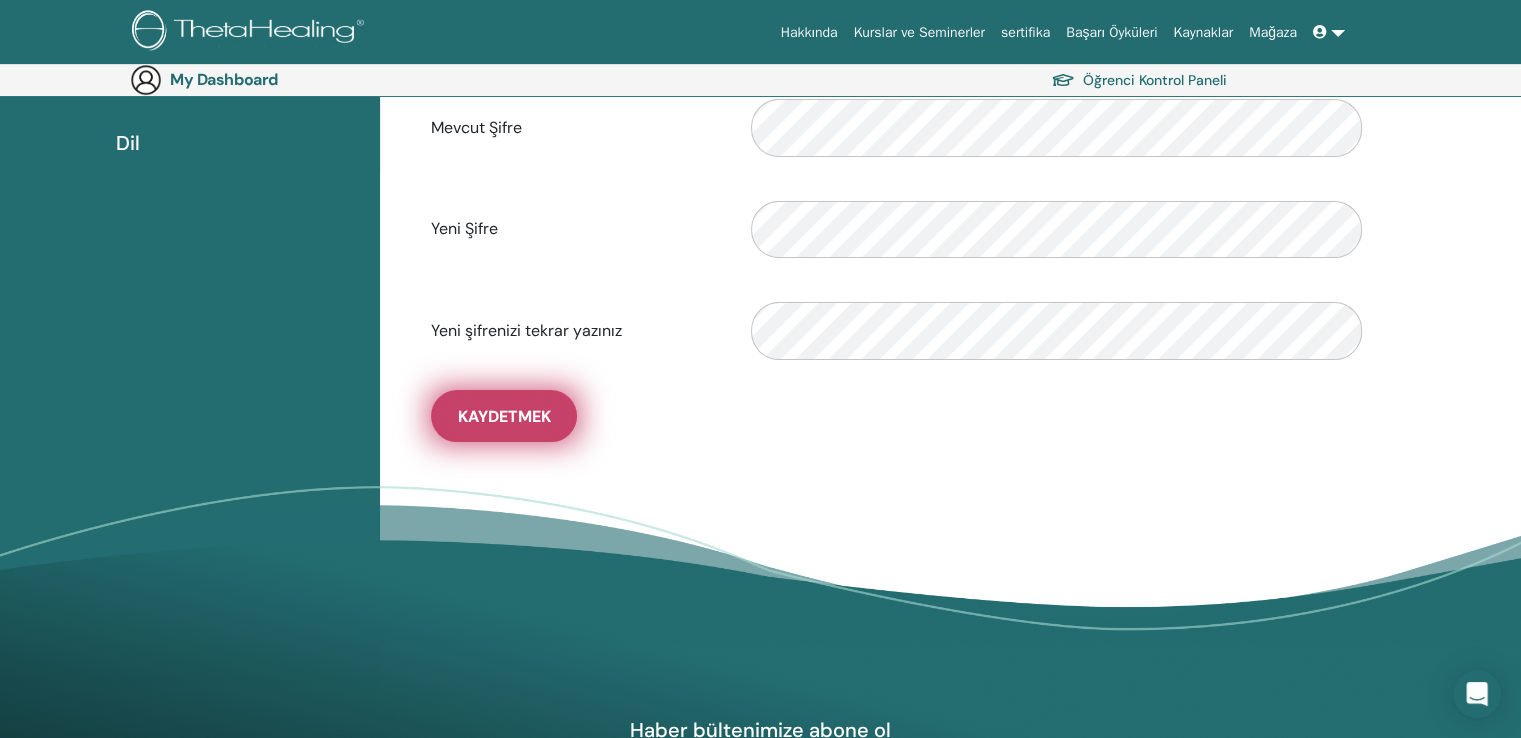 click on "Kaydetmek" at bounding box center (504, 416) 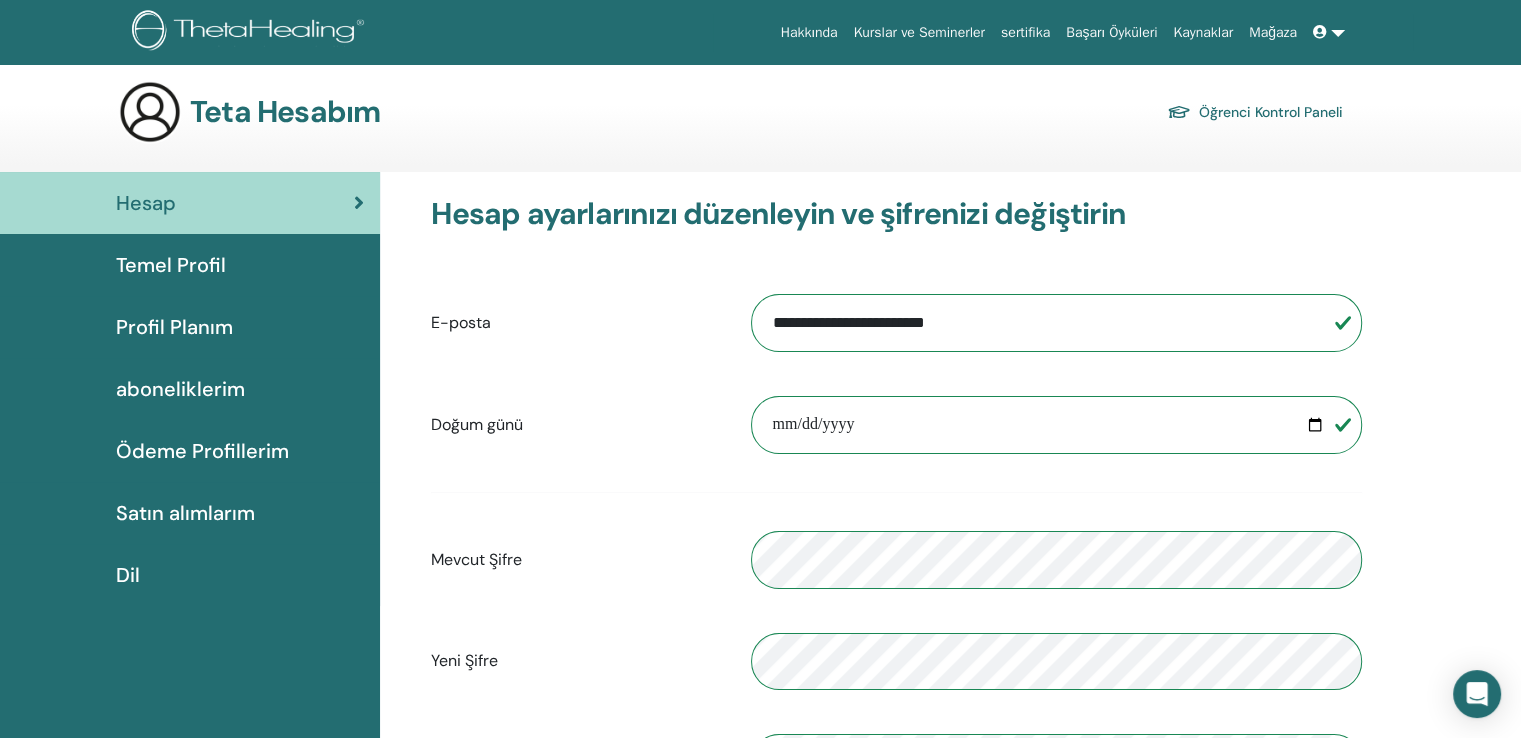 scroll, scrollTop: 8, scrollLeft: 0, axis: vertical 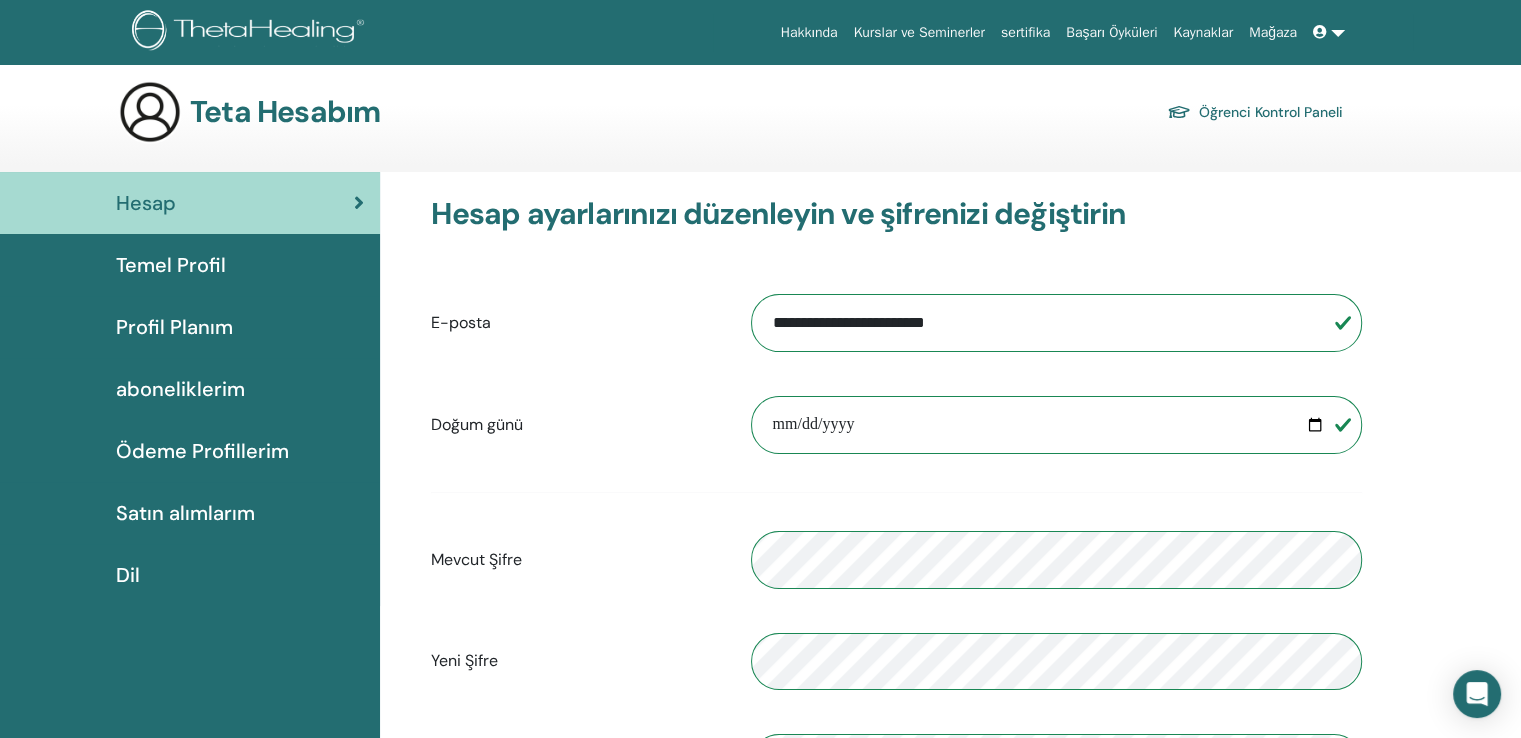 click on "Satın alımlarım" at bounding box center [185, 513] 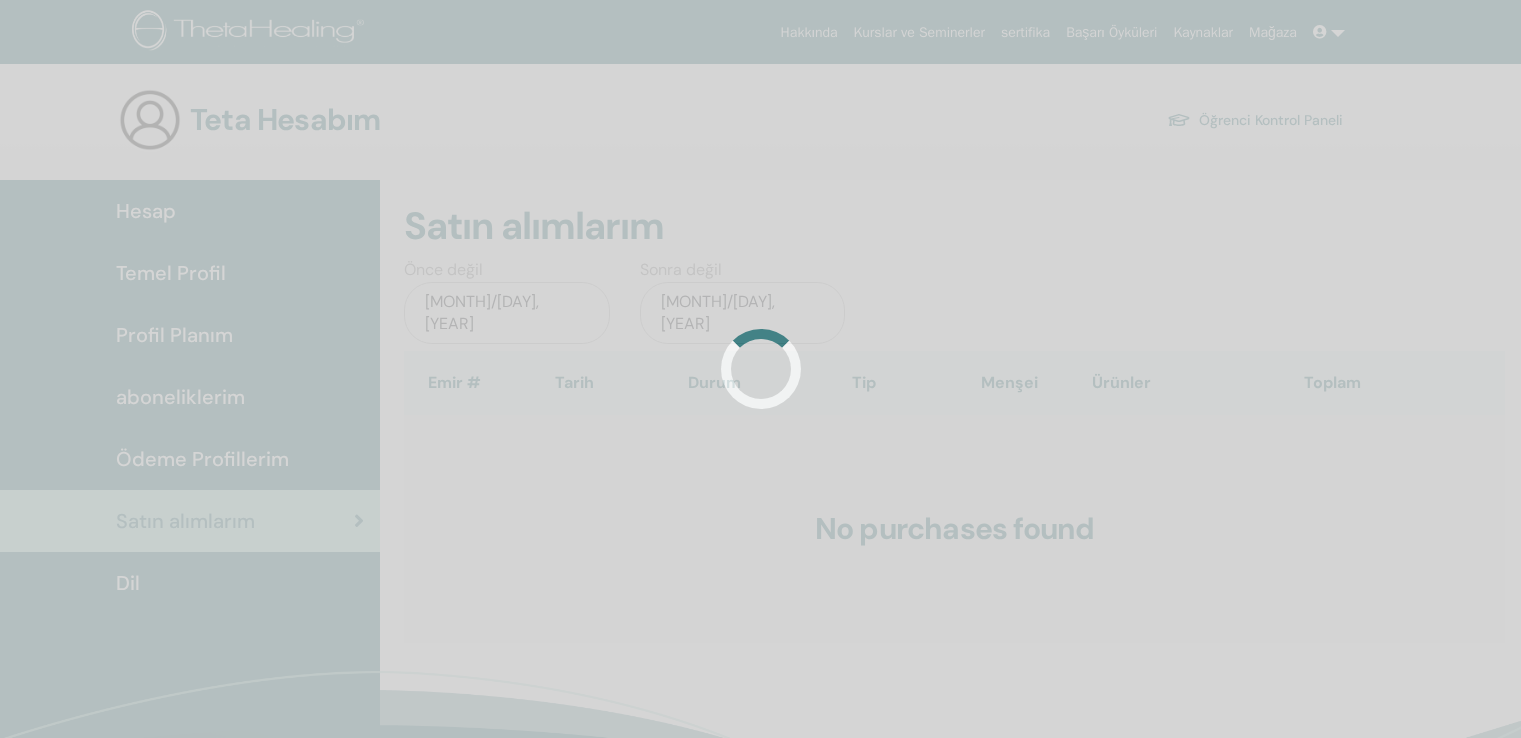 scroll, scrollTop: 0, scrollLeft: 0, axis: both 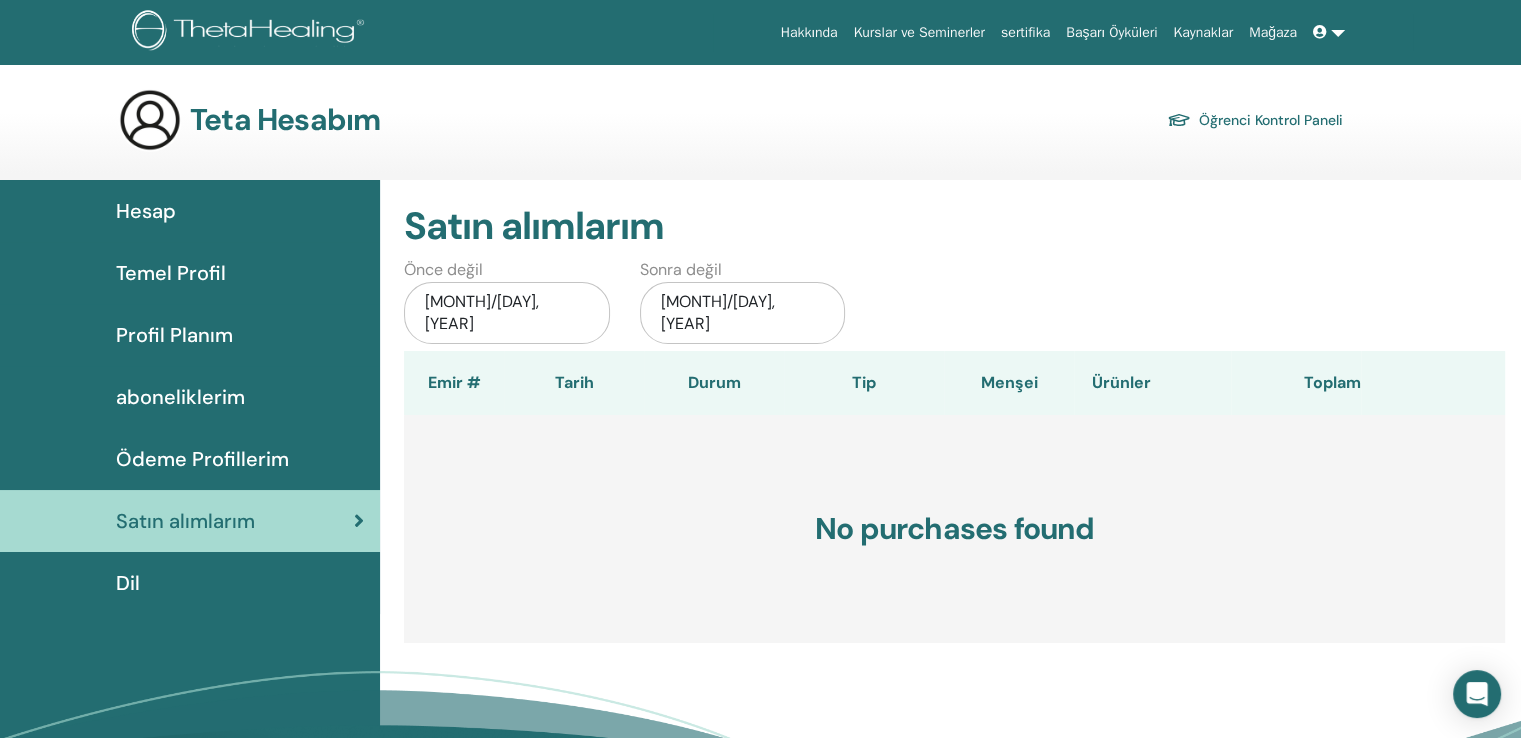 click on "Profil Planım" at bounding box center [174, 335] 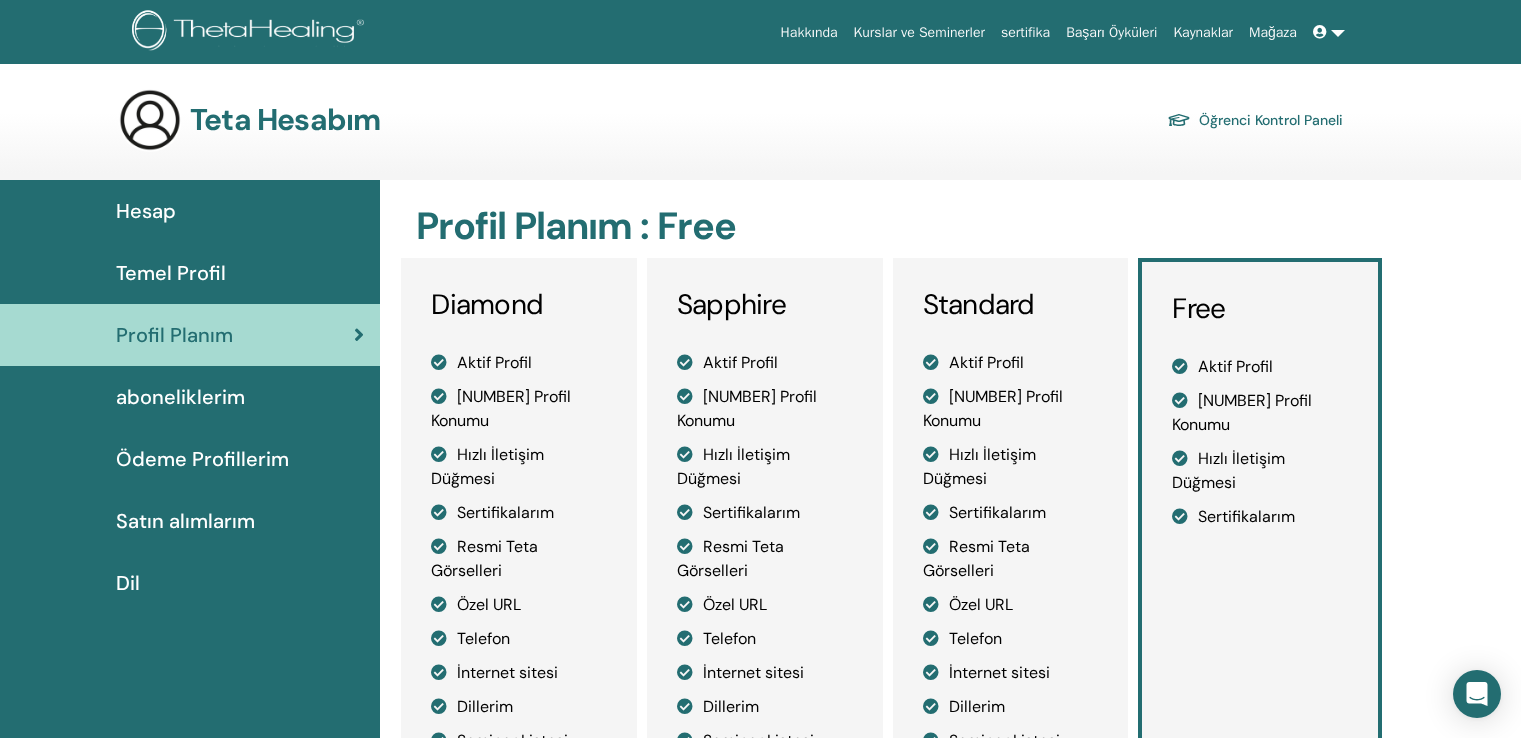 scroll, scrollTop: 0, scrollLeft: 0, axis: both 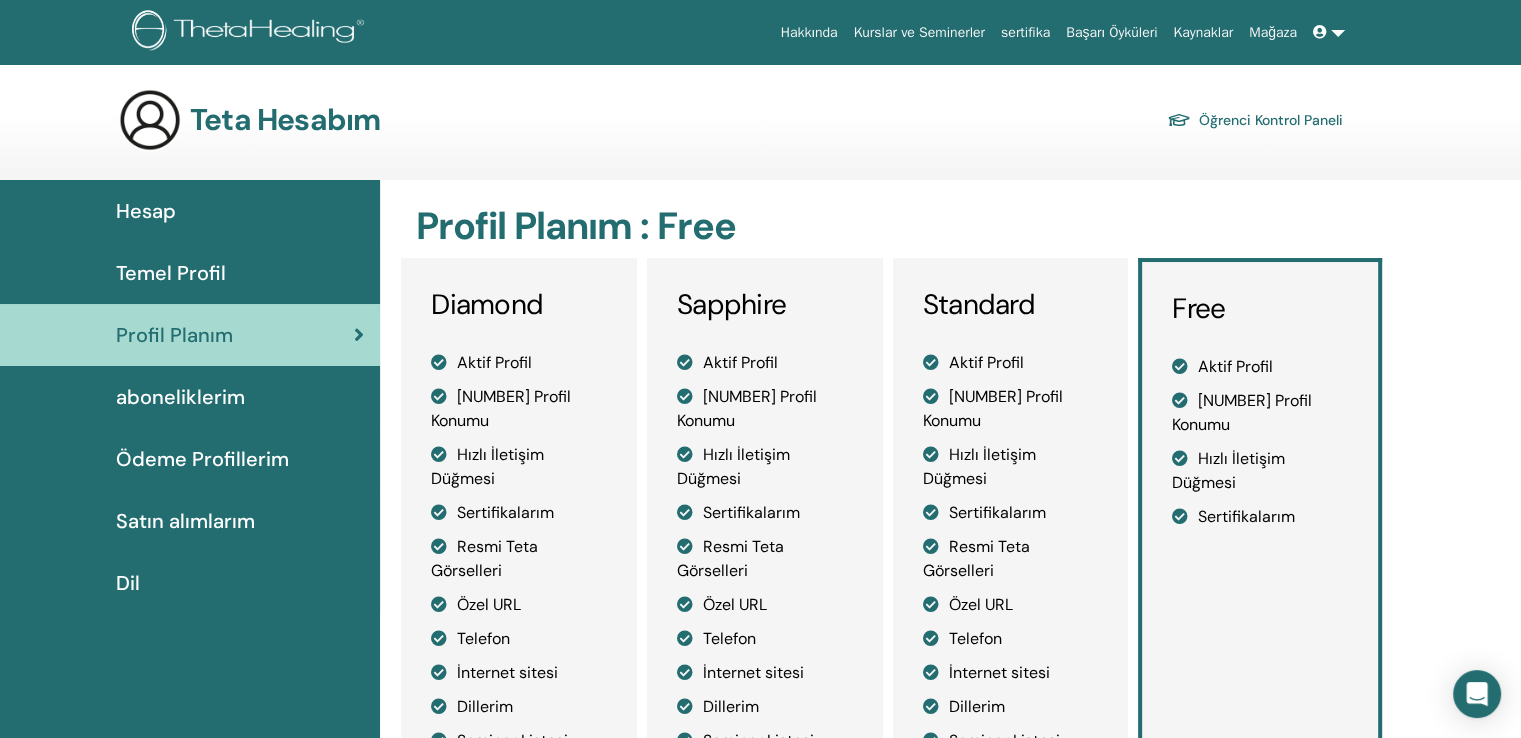 click on "Temel Profil" at bounding box center (171, 273) 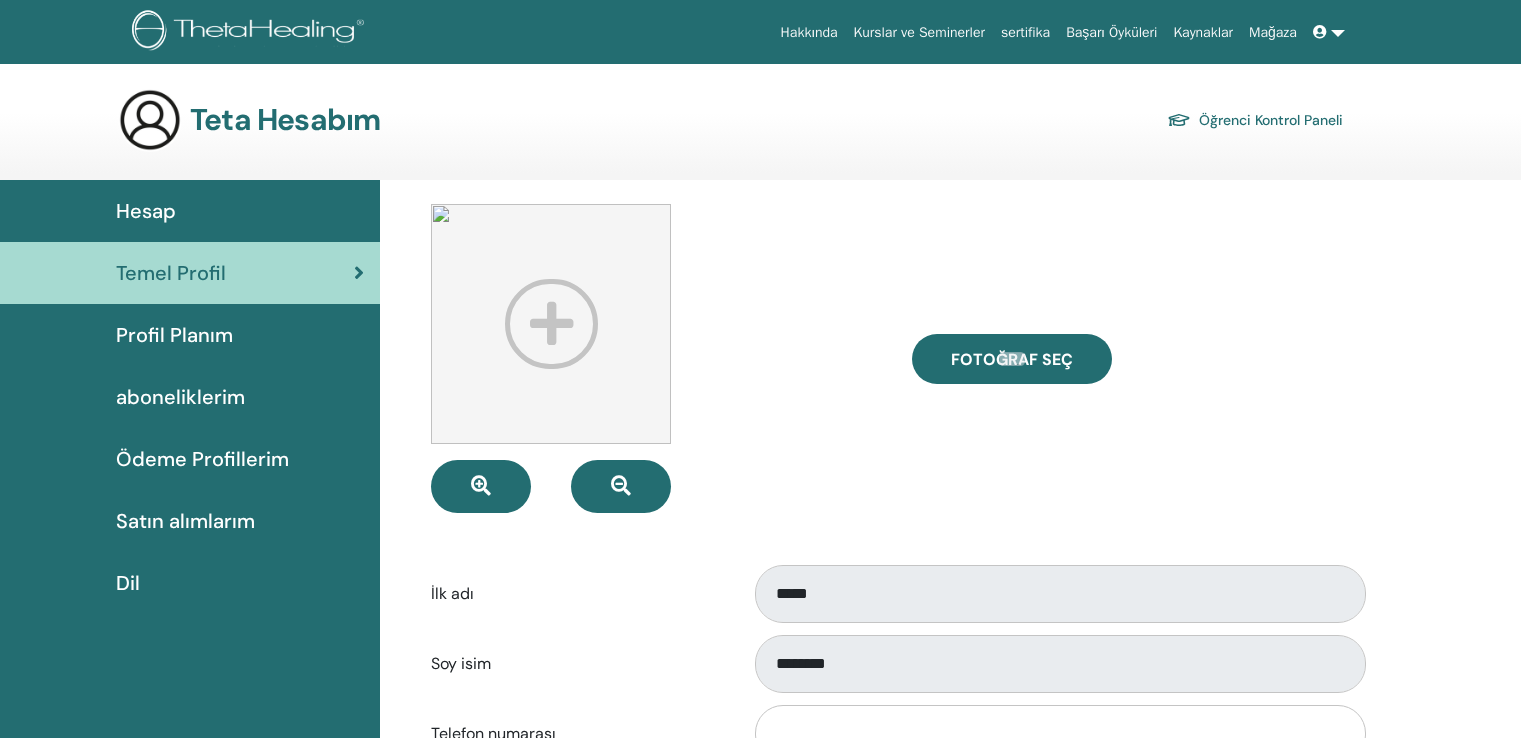 scroll, scrollTop: 0, scrollLeft: 0, axis: both 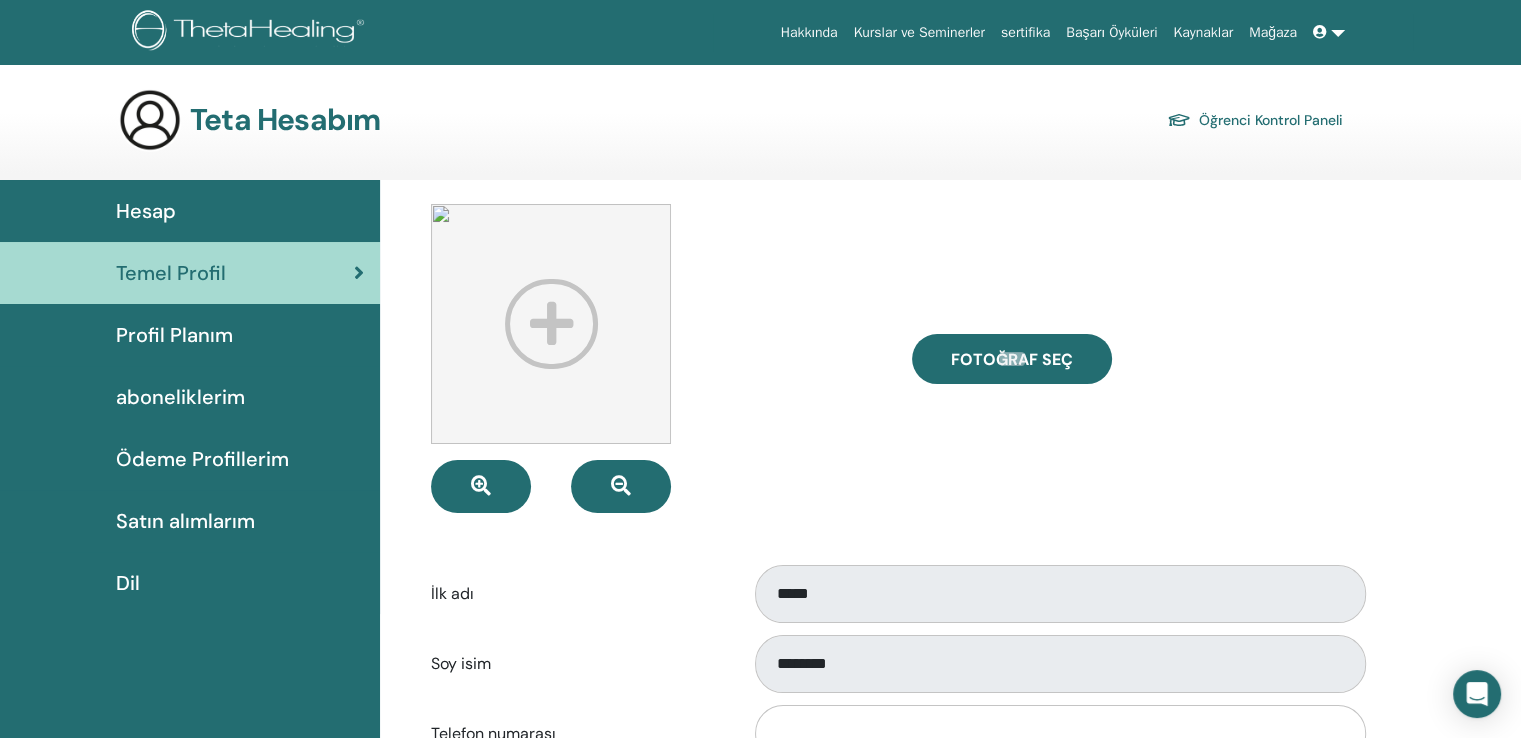 click on "Hesap" at bounding box center [146, 211] 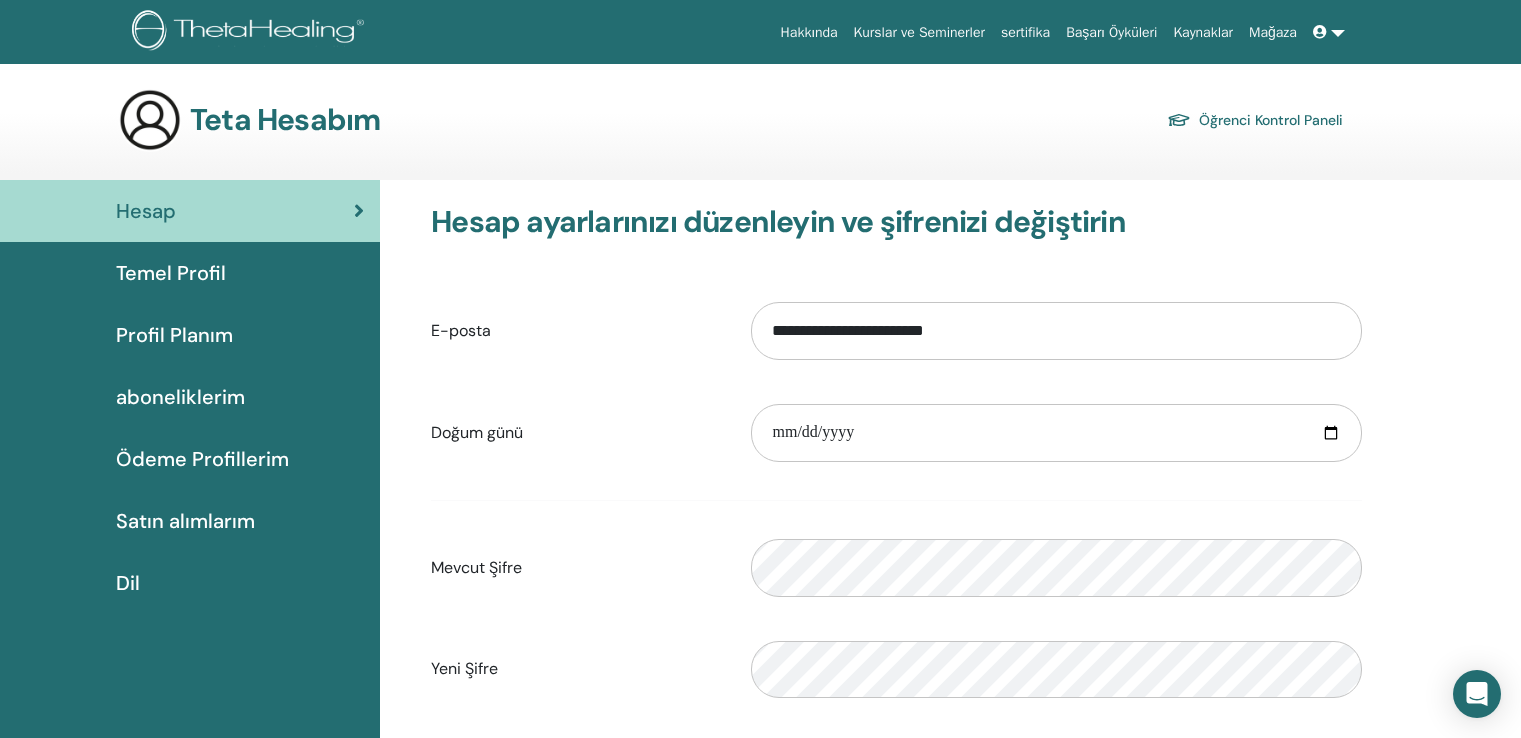scroll, scrollTop: 0, scrollLeft: 0, axis: both 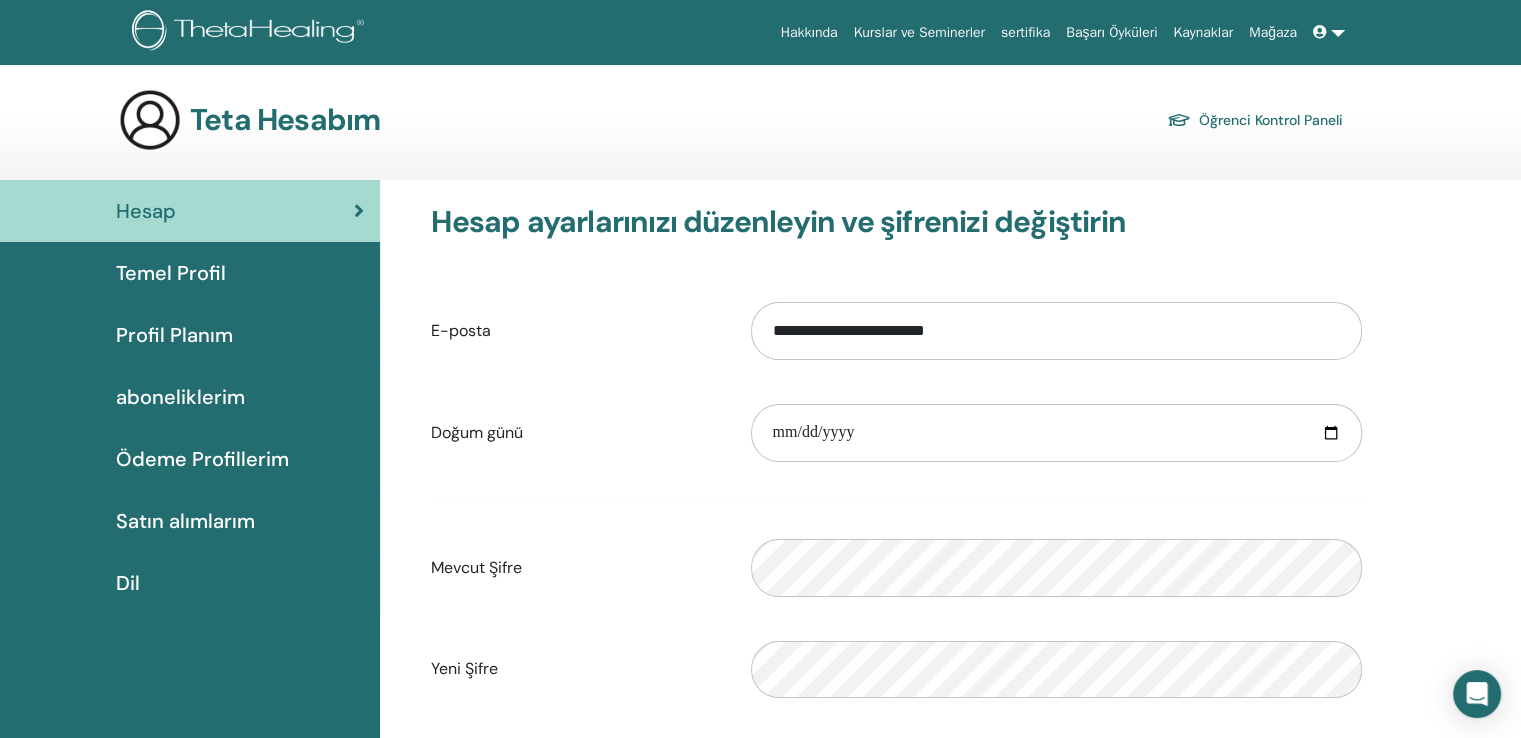 click on "Öğrenci Kontrol Paneli" at bounding box center (1255, 120) 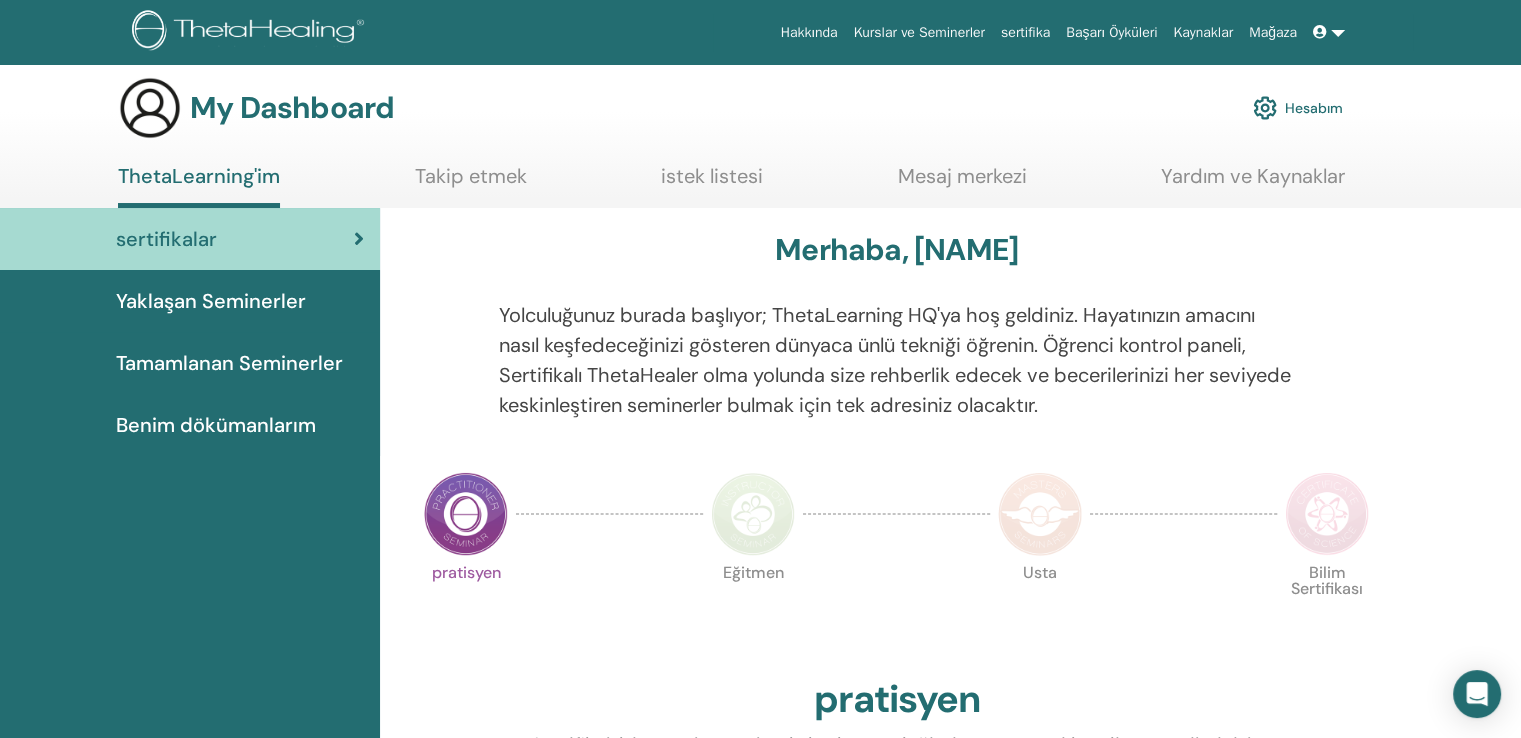 scroll, scrollTop: 0, scrollLeft: 0, axis: both 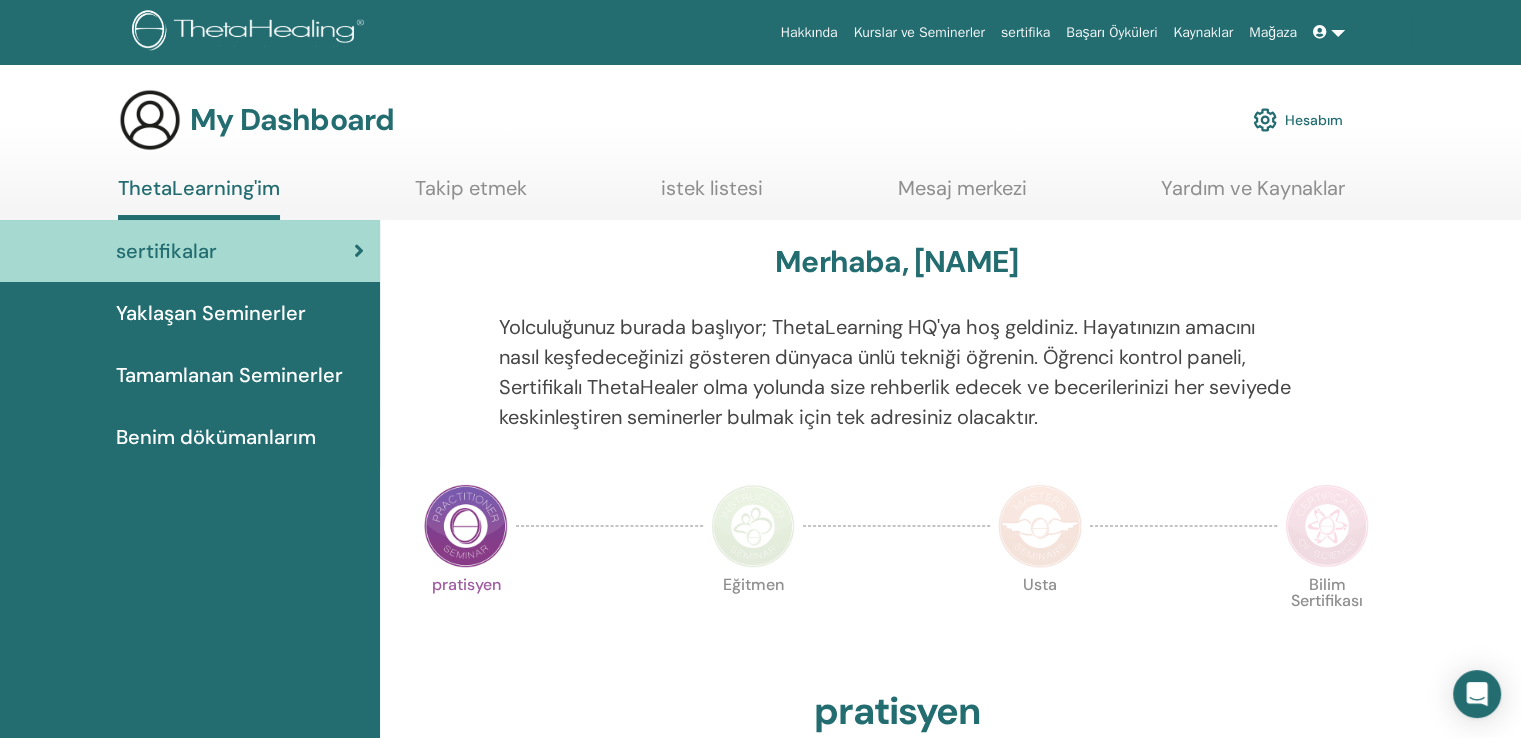 click on "Yaklaşan Seminerler" at bounding box center (211, 313) 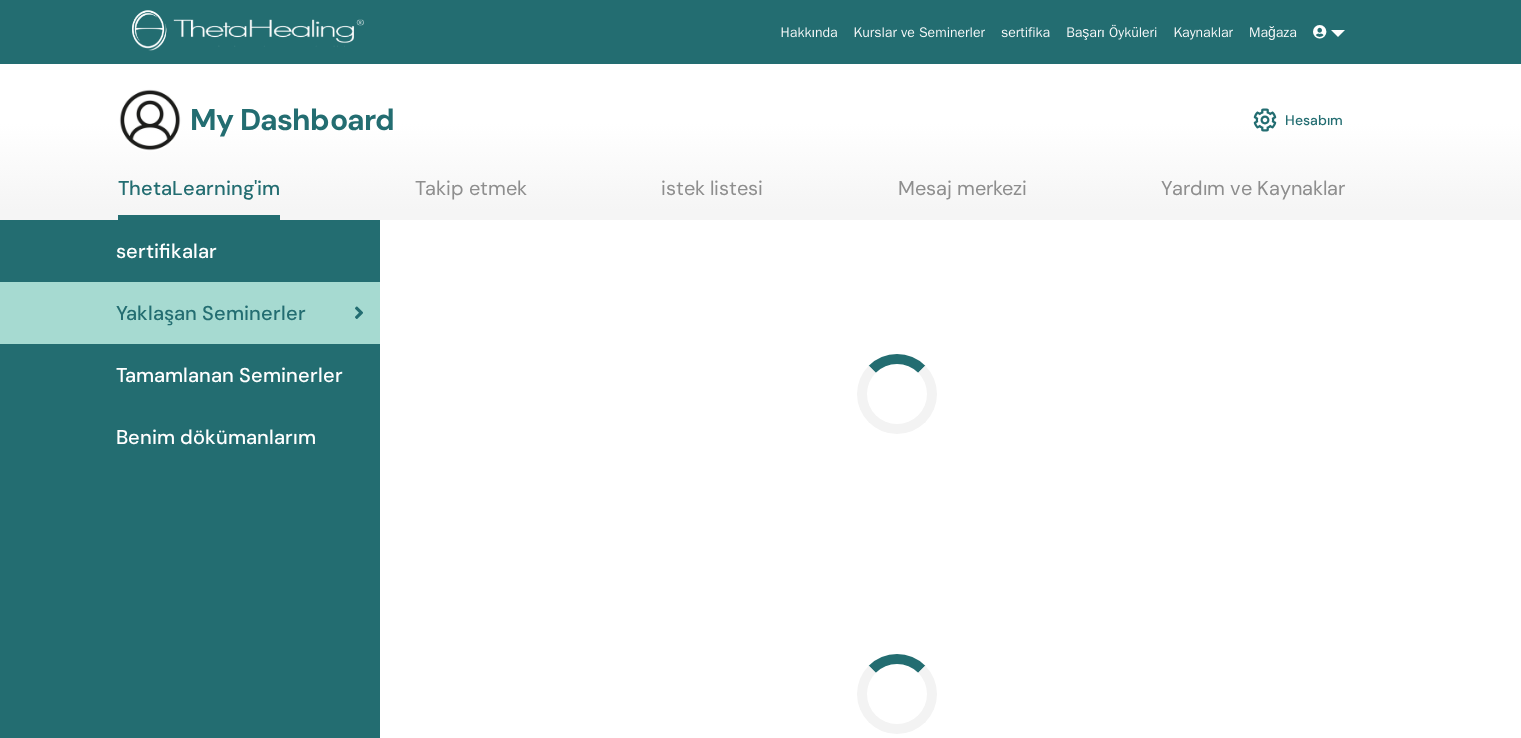 scroll, scrollTop: 0, scrollLeft: 0, axis: both 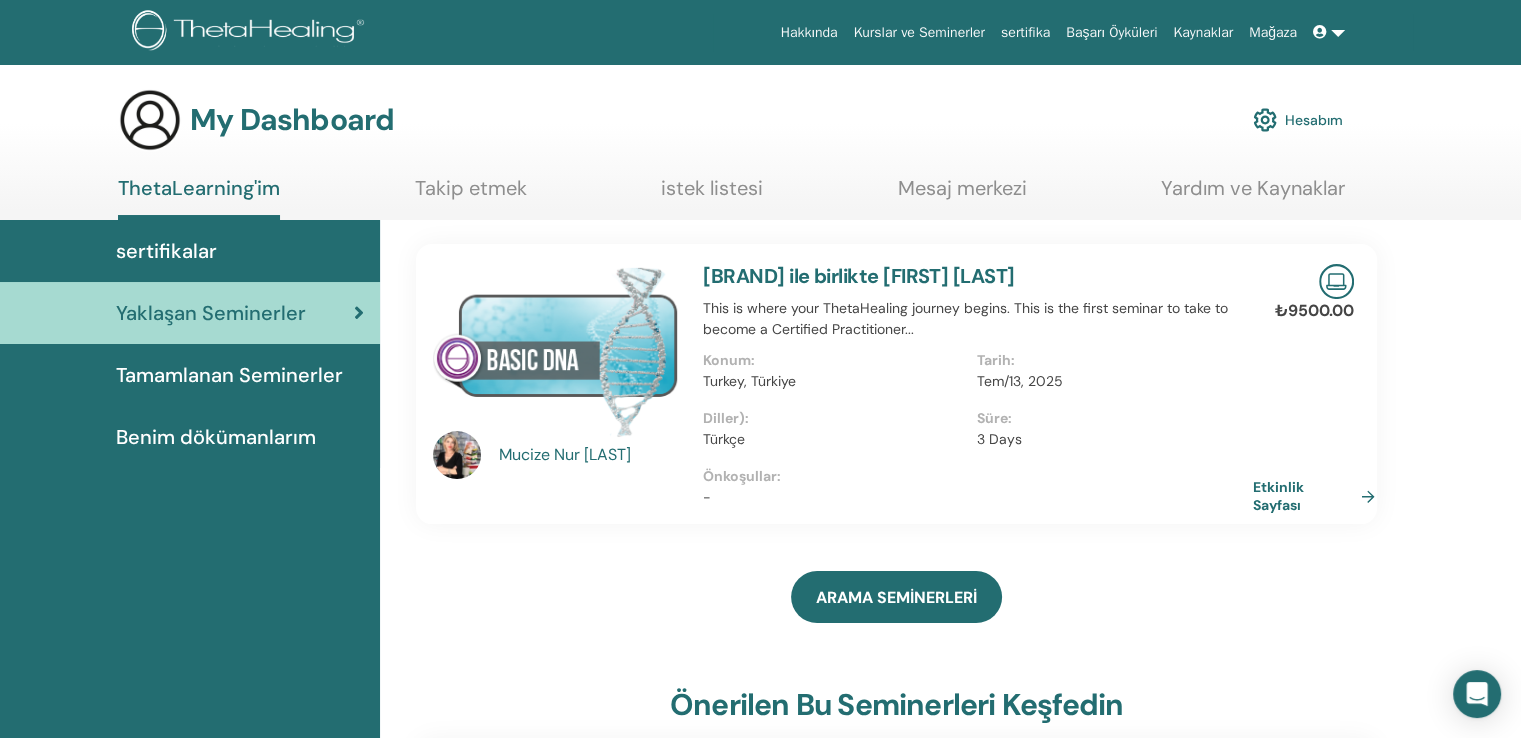 click on "Etkinlik Sayfası" at bounding box center (1318, 496) 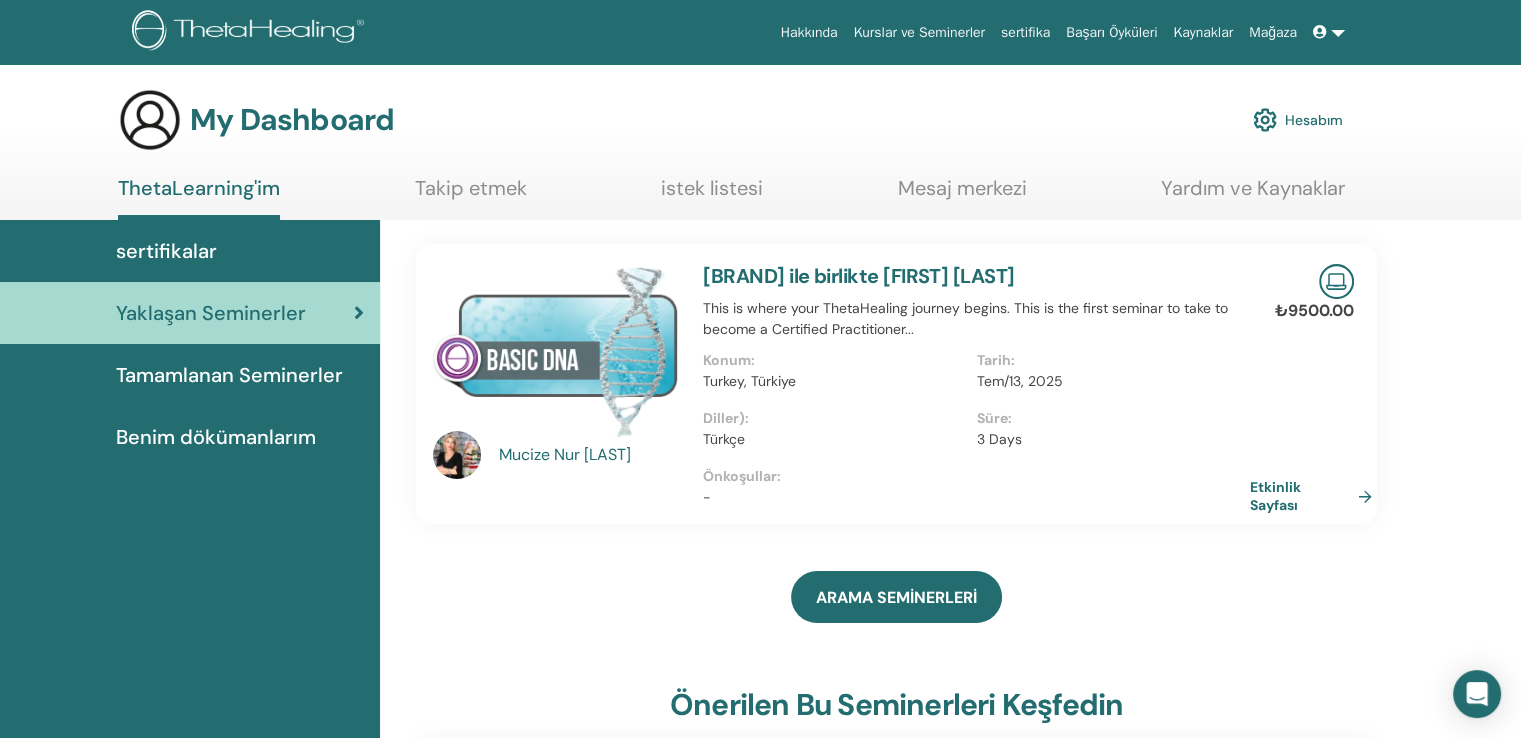 click on "Kurslar ve Seminerler" at bounding box center [919, 32] 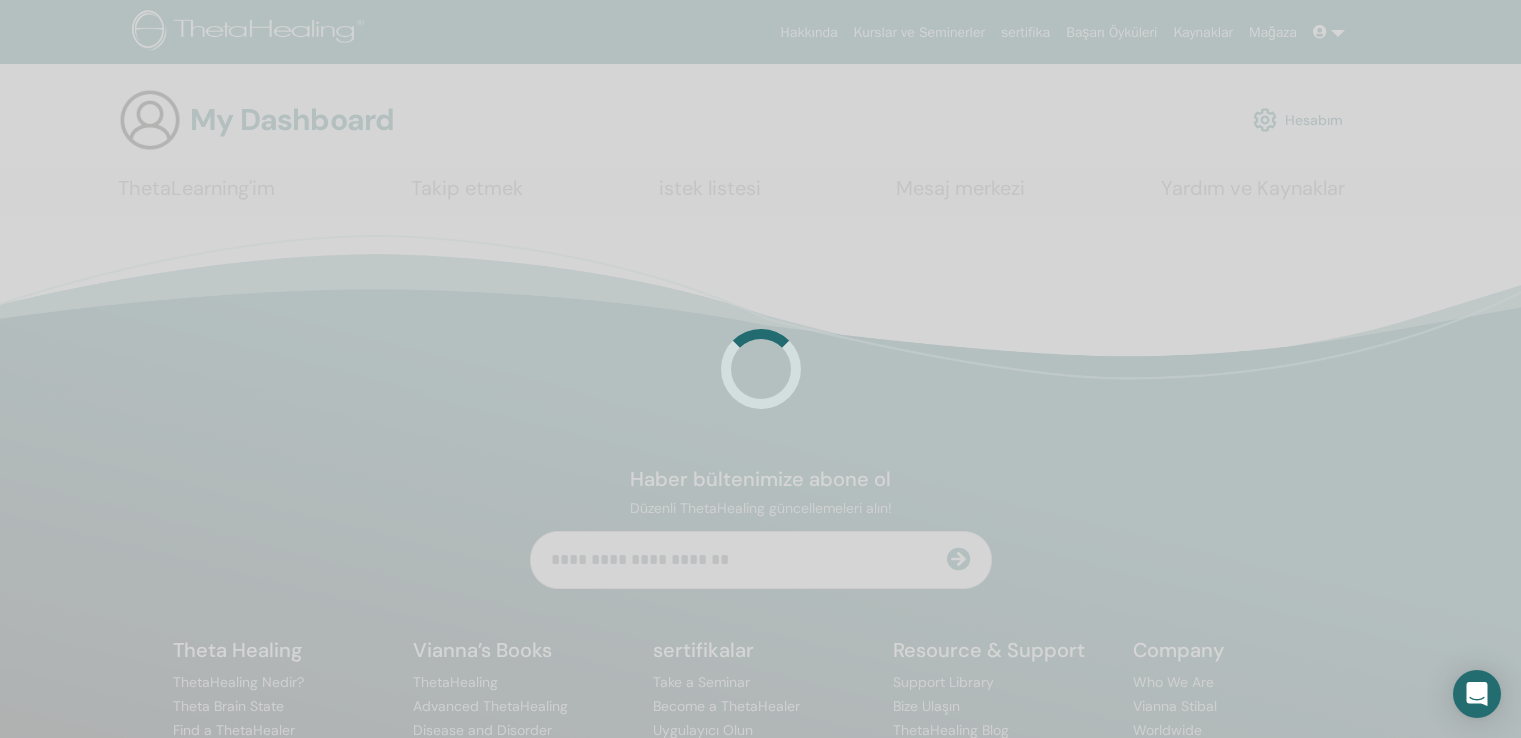 scroll, scrollTop: 0, scrollLeft: 0, axis: both 